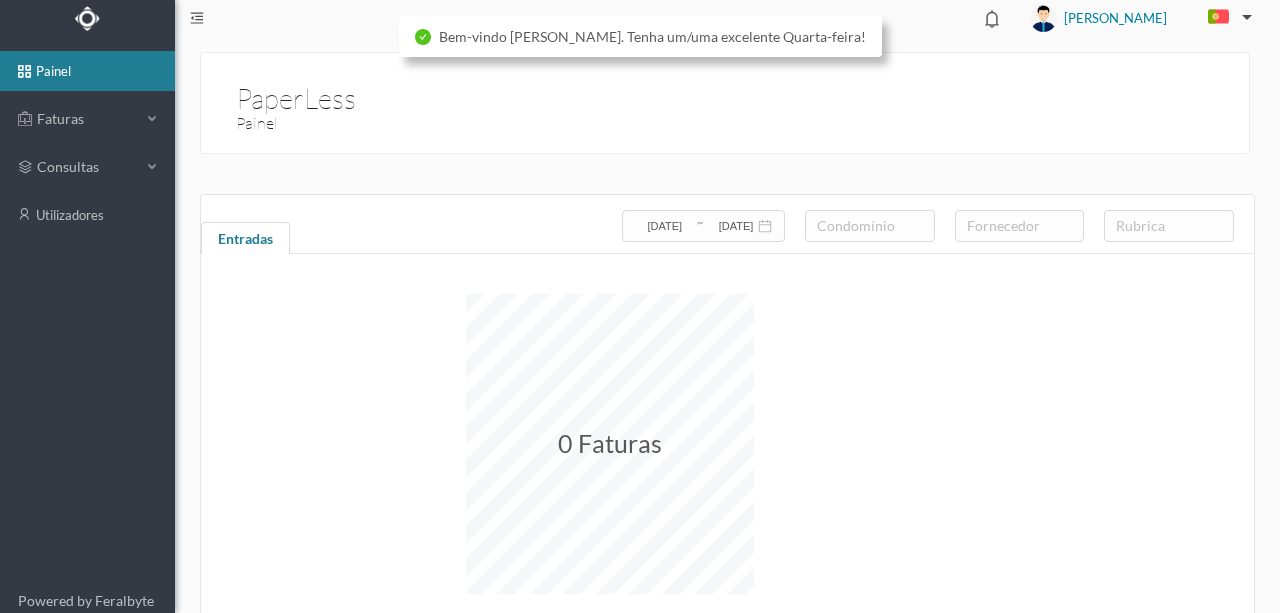 scroll, scrollTop: 0, scrollLeft: 0, axis: both 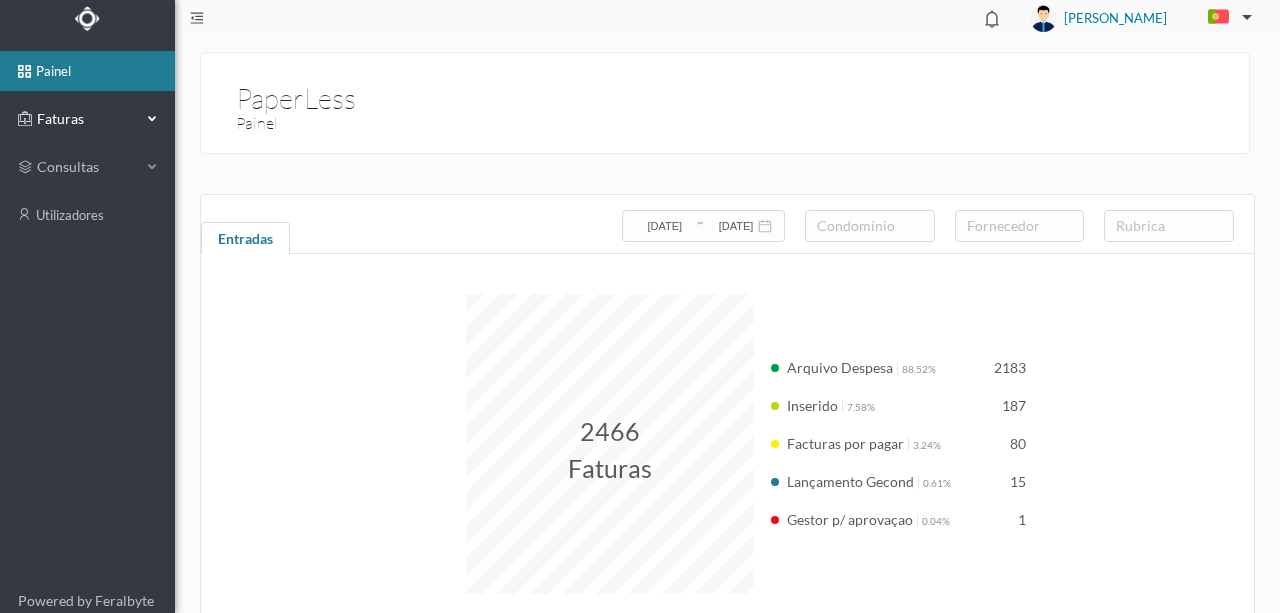 click on "Faturas" at bounding box center (87, 119) 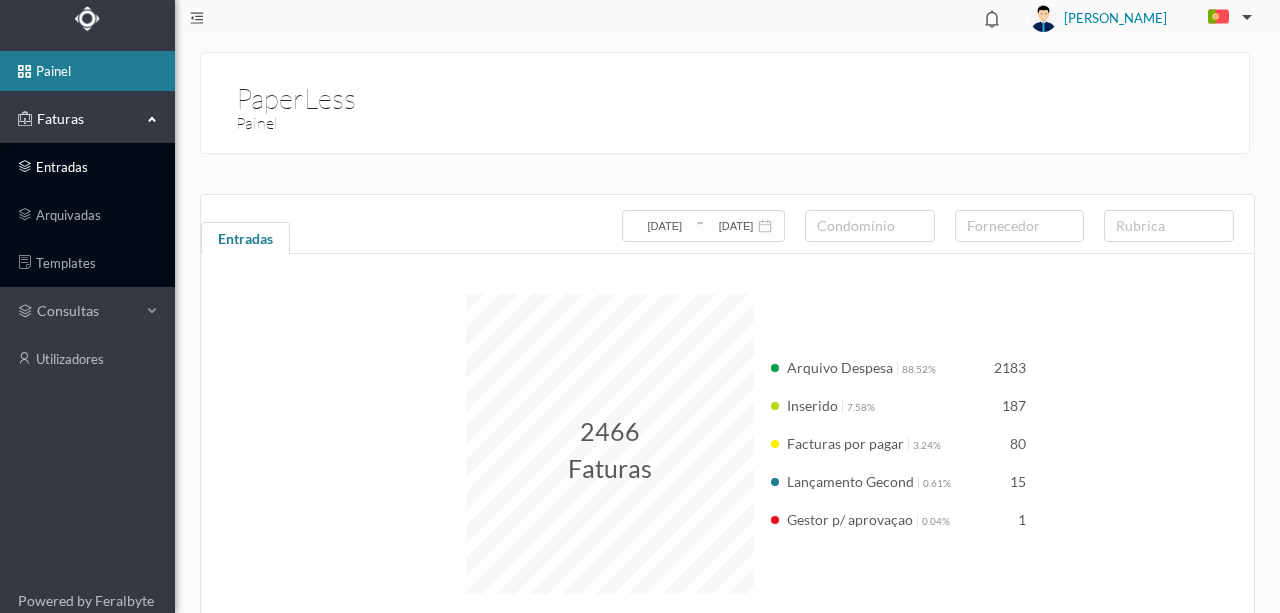 click on "entradas" at bounding box center [87, 167] 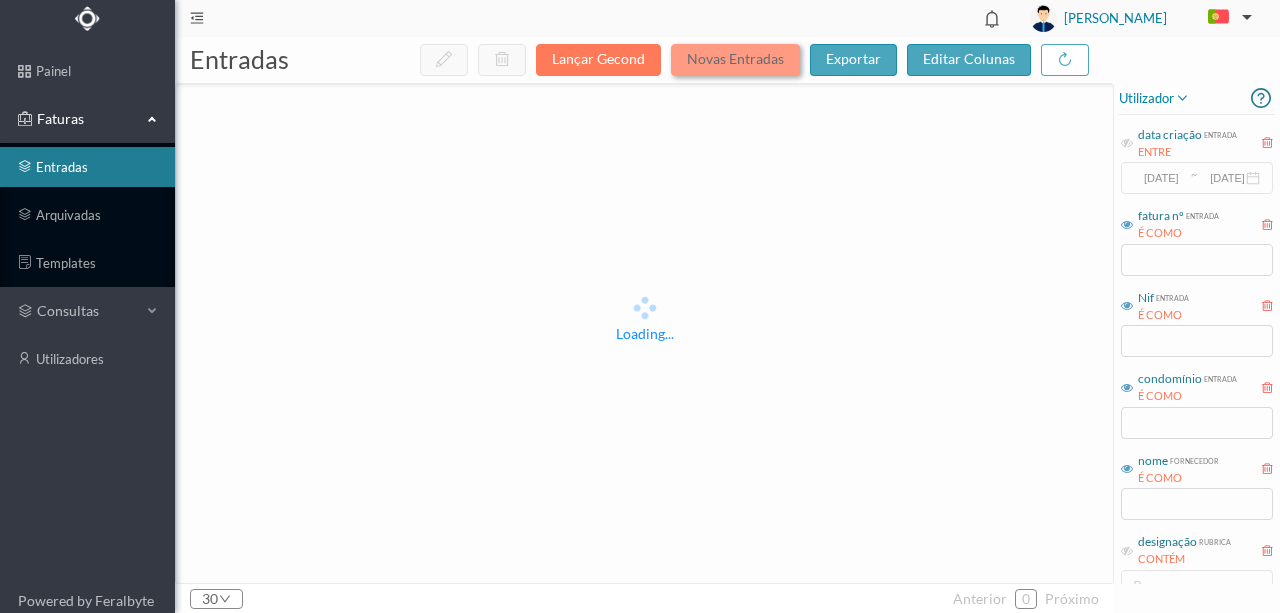 click on "Novas Entradas" at bounding box center [735, 60] 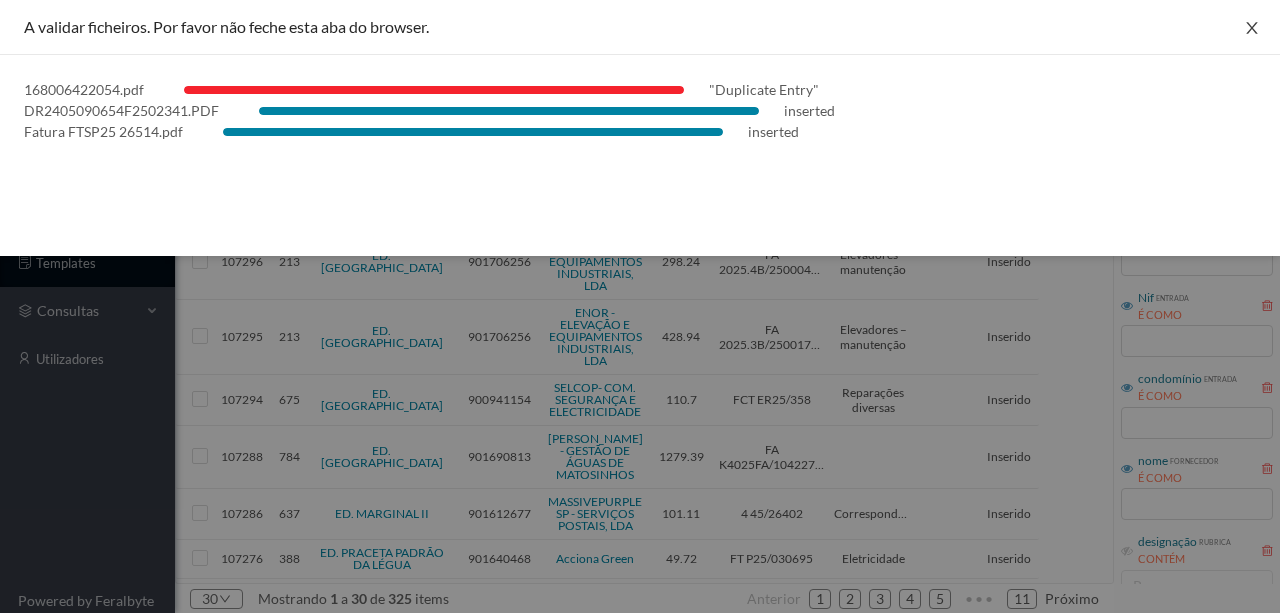 click 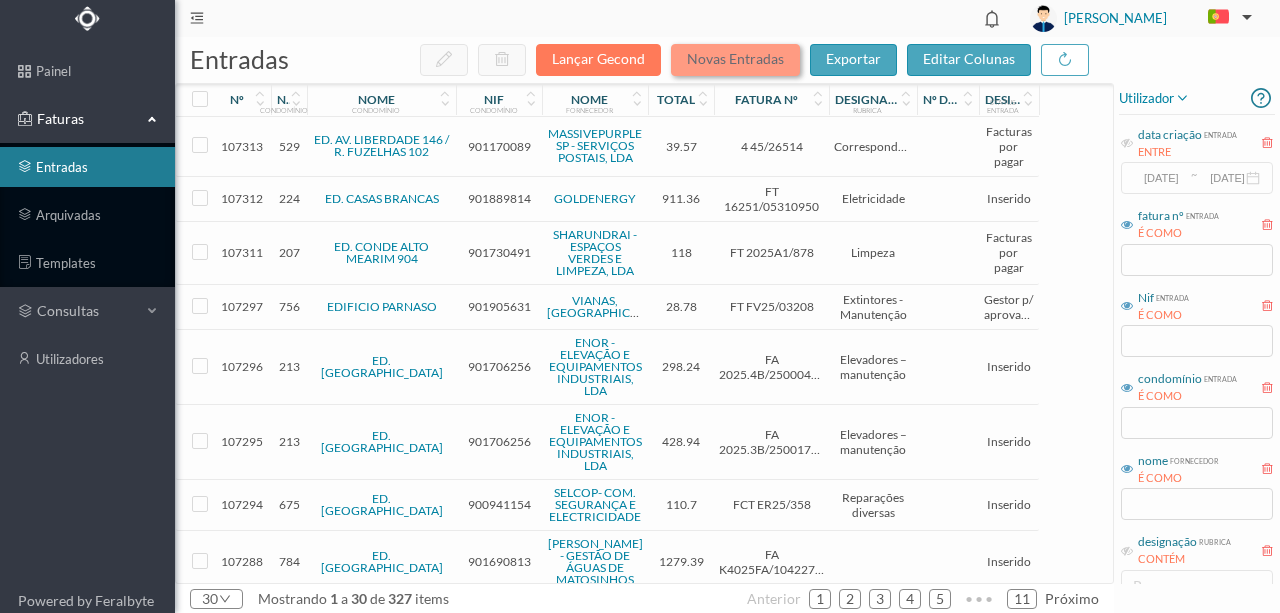 click on "Novas Entradas" at bounding box center (735, 60) 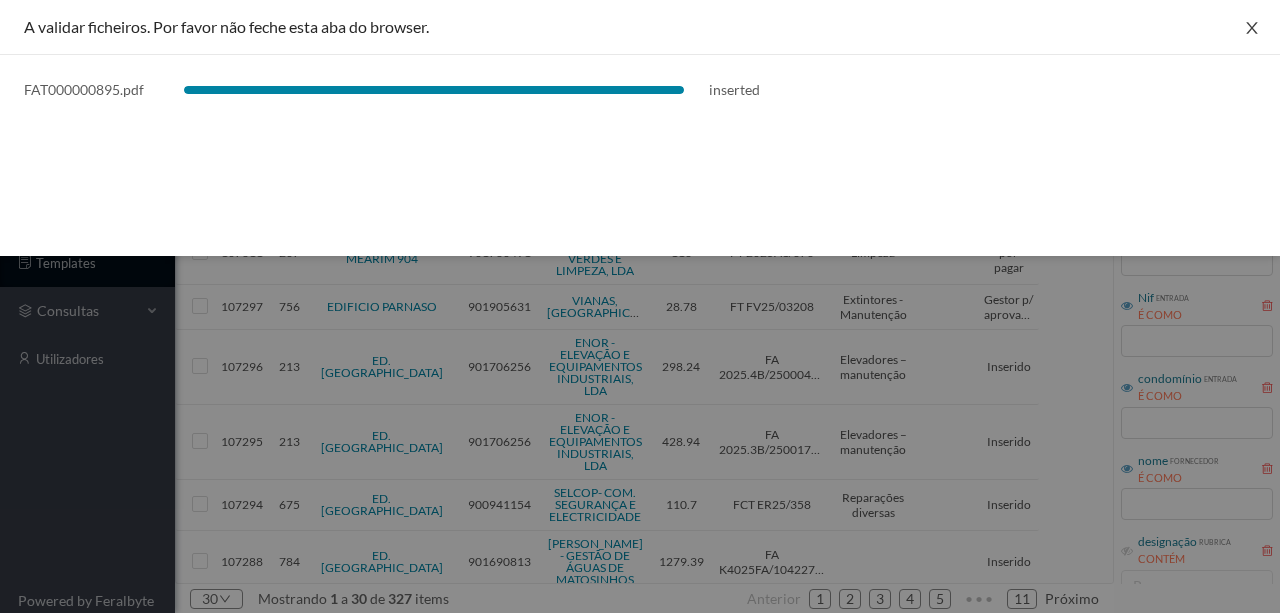 click 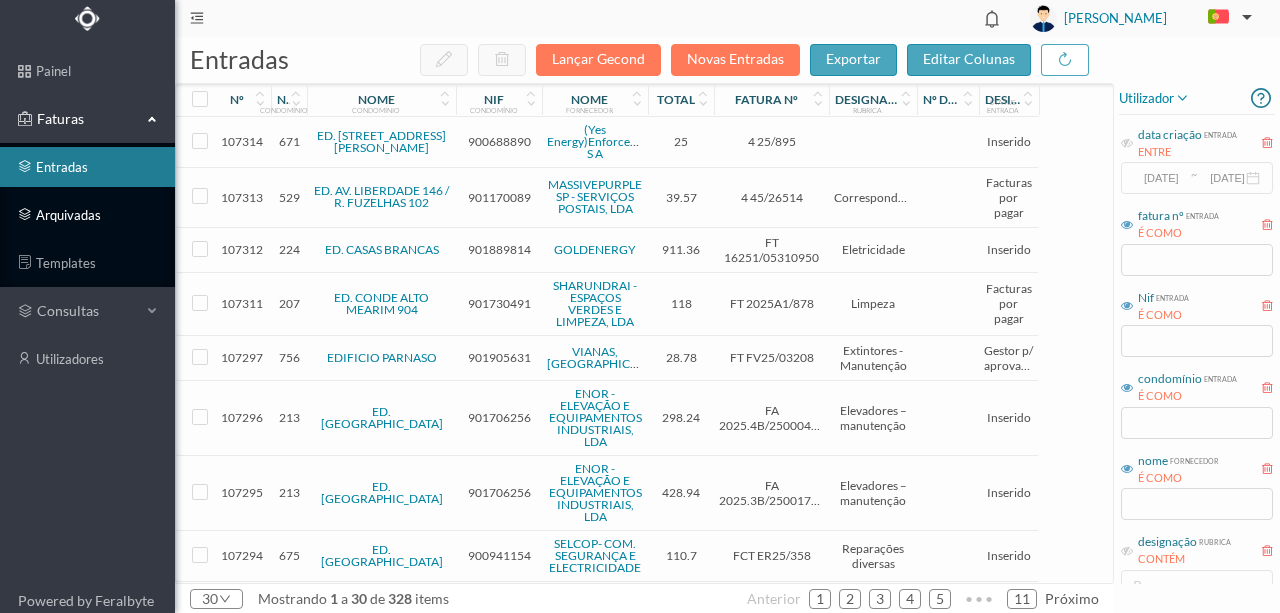 click on "arquivadas" at bounding box center [87, 215] 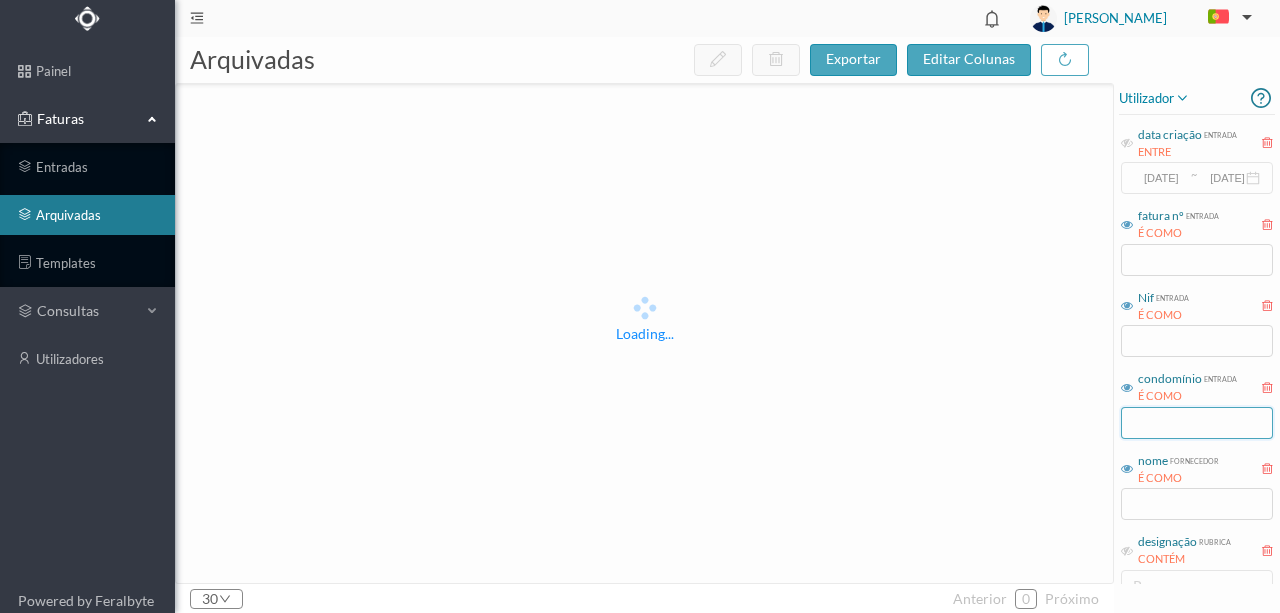 click at bounding box center (1197, 423) 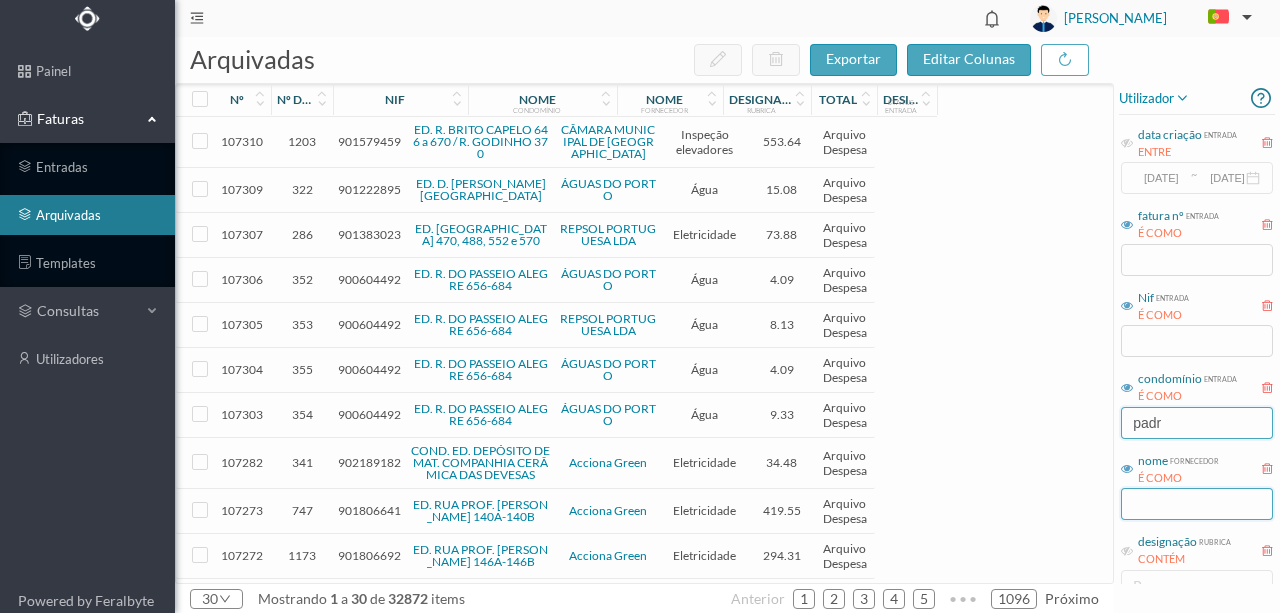 type on "padr" 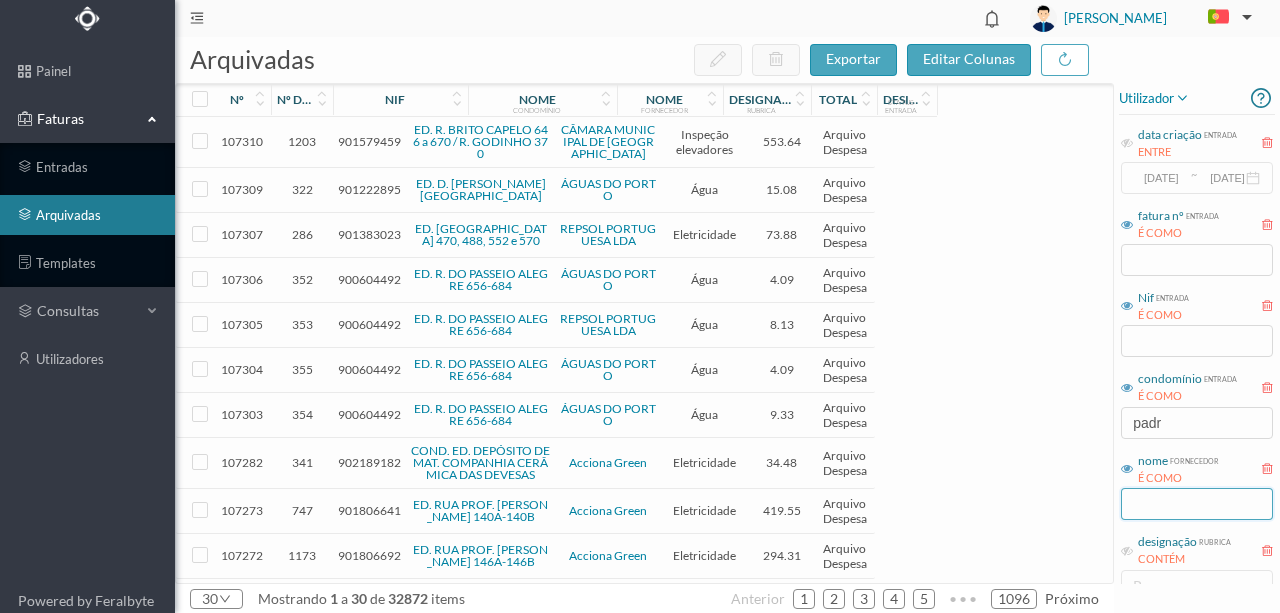 click at bounding box center [1197, 504] 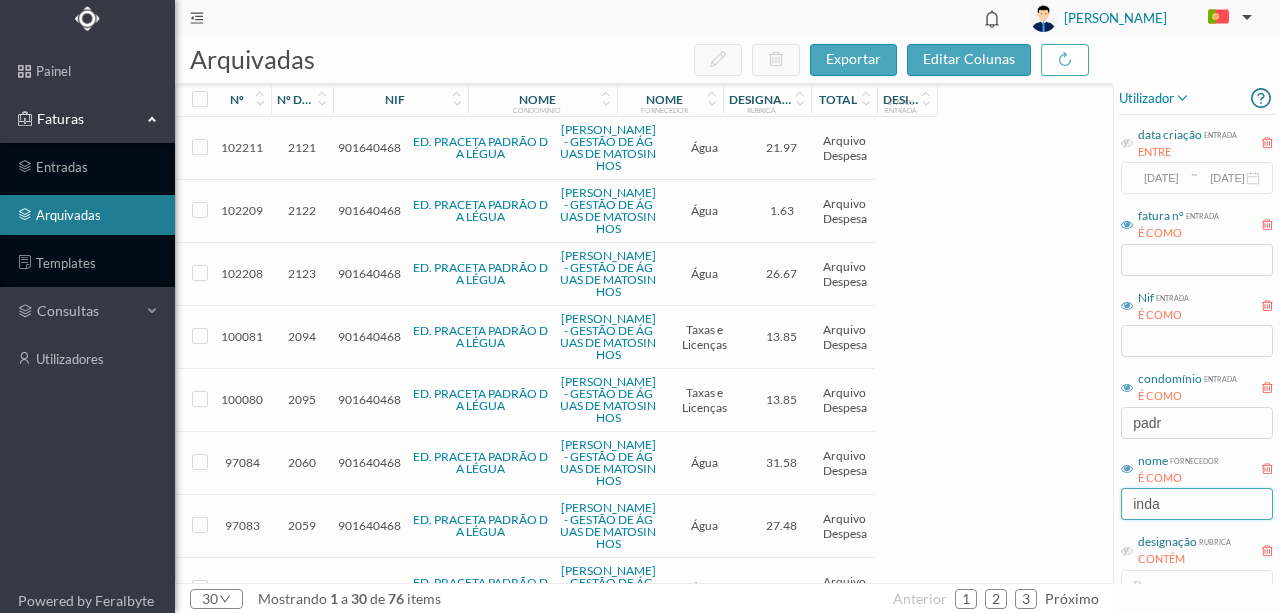 type on "inda" 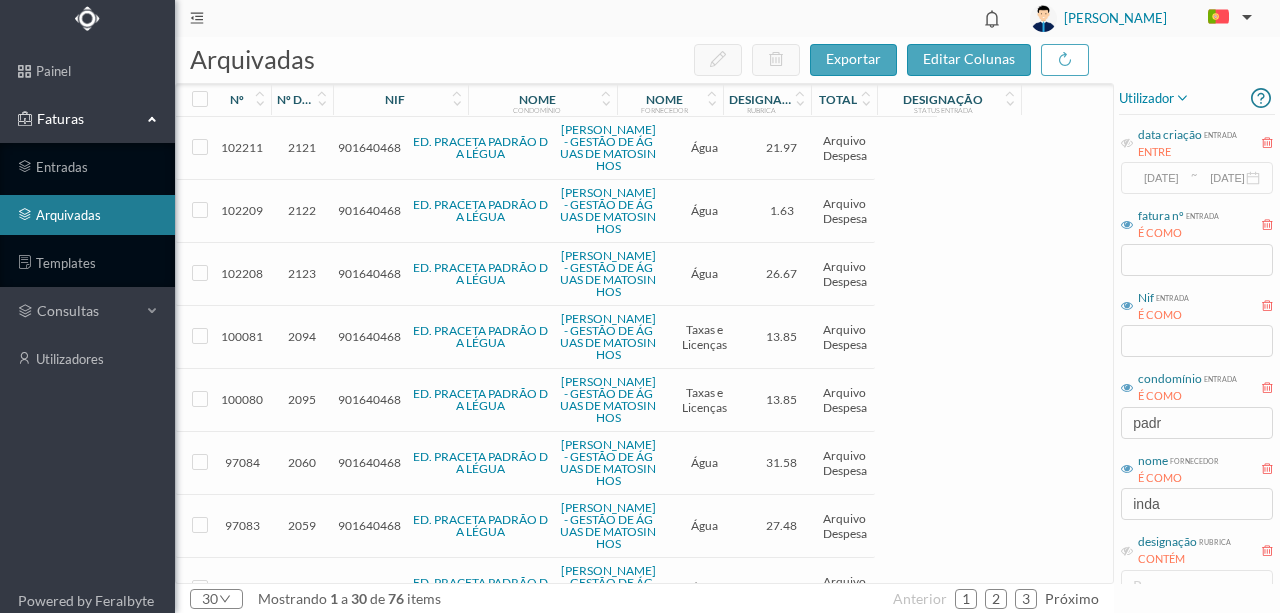 drag, startPoint x: 934, startPoint y: 98, endPoint x: 1018, endPoint y: 109, distance: 84.71718 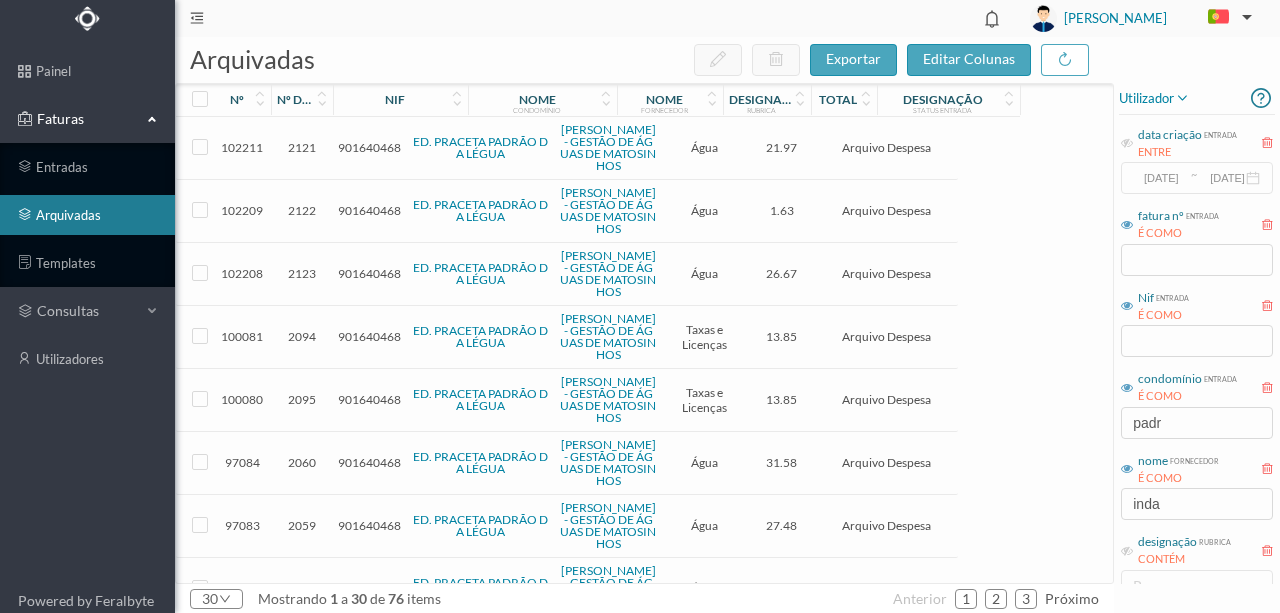 click on "901640468" at bounding box center (369, 147) 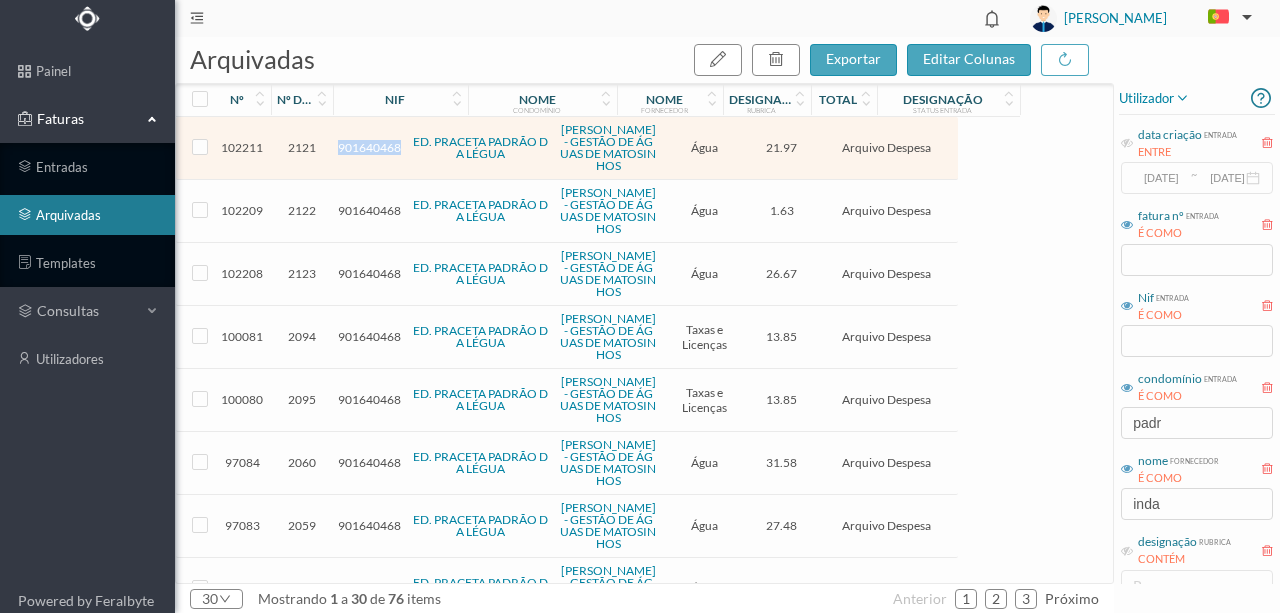click on "901640468" at bounding box center [369, 147] 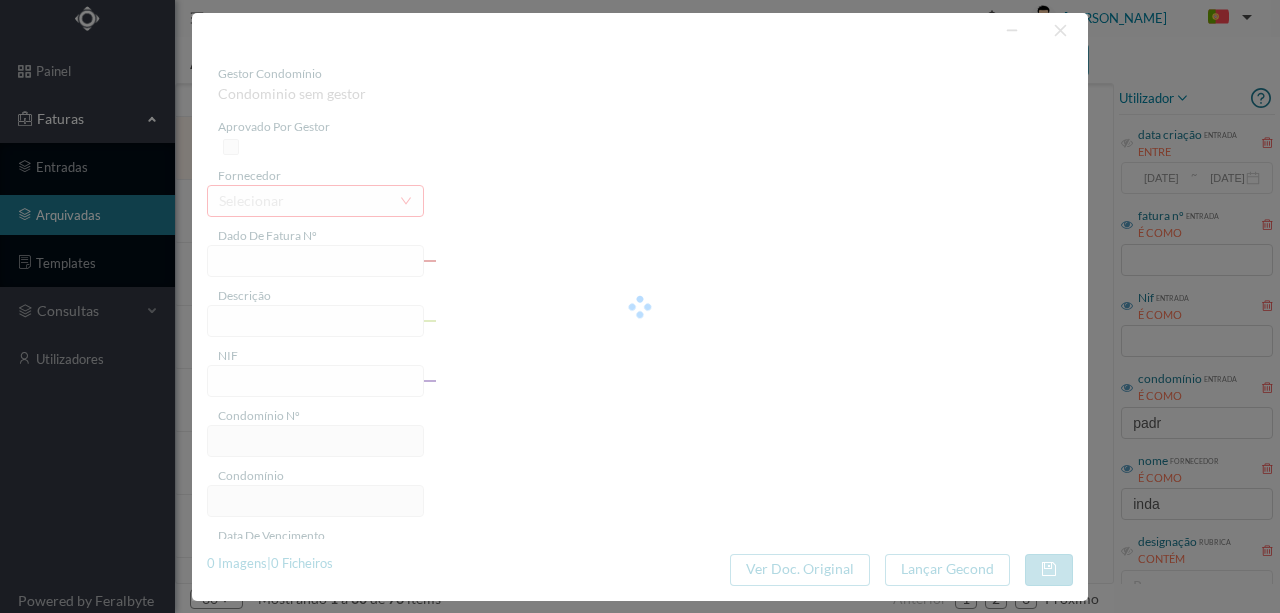 type on "FE E4025FE/10296040" 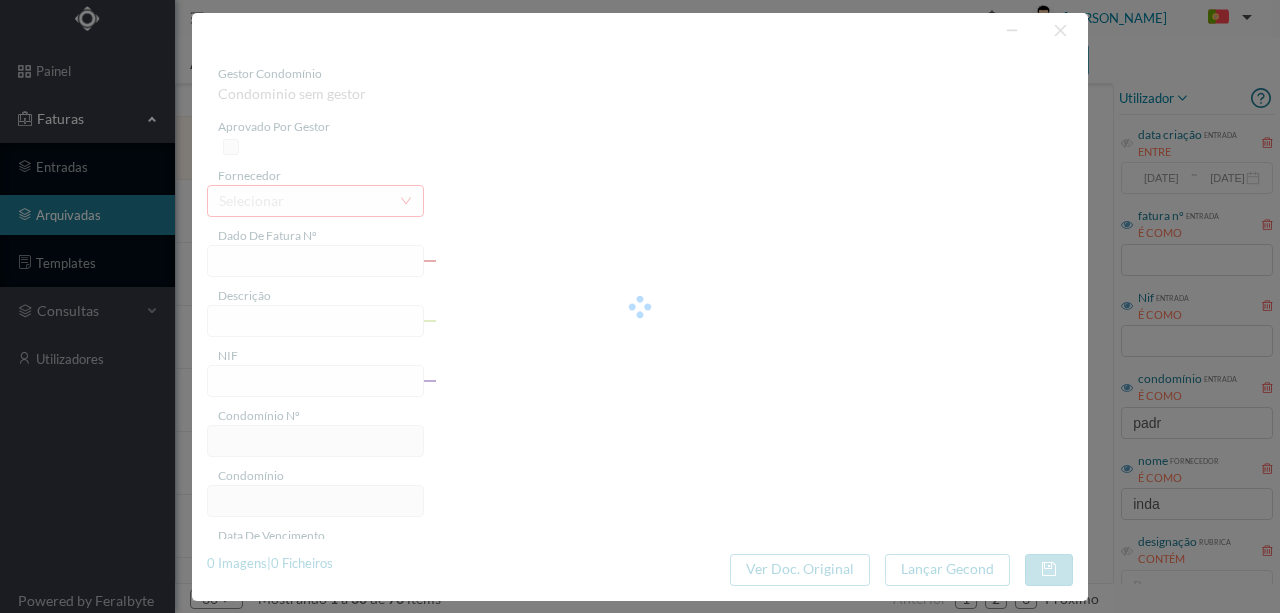 type on "15 SC (25.03.2025 a 23.05.2025)" 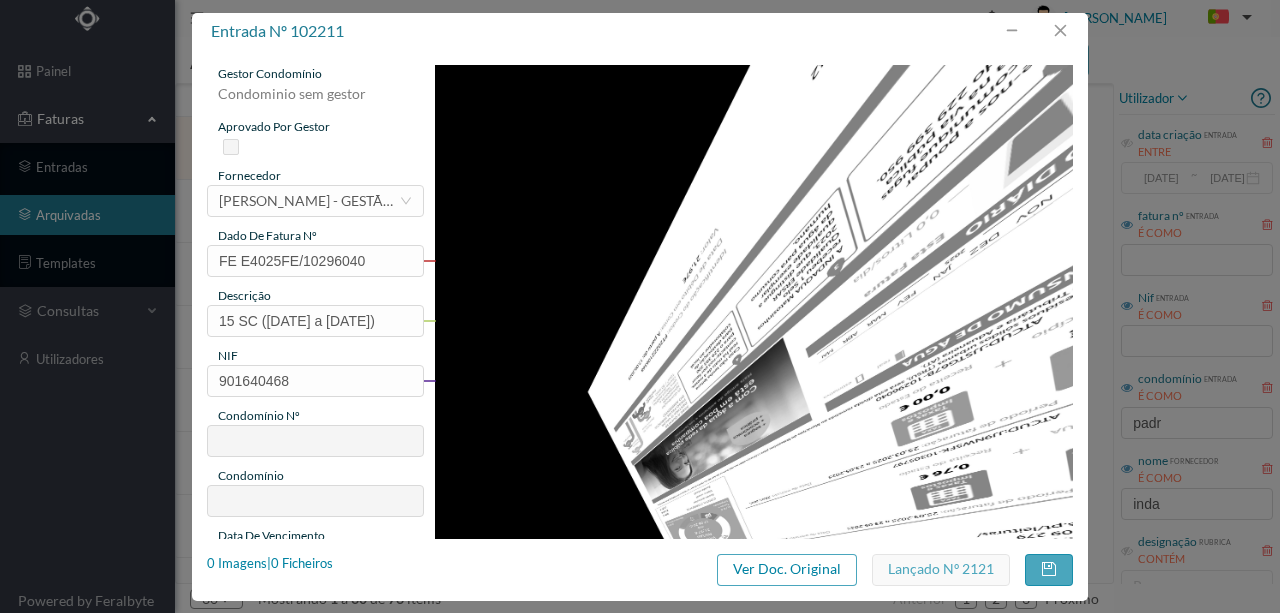 type on "388" 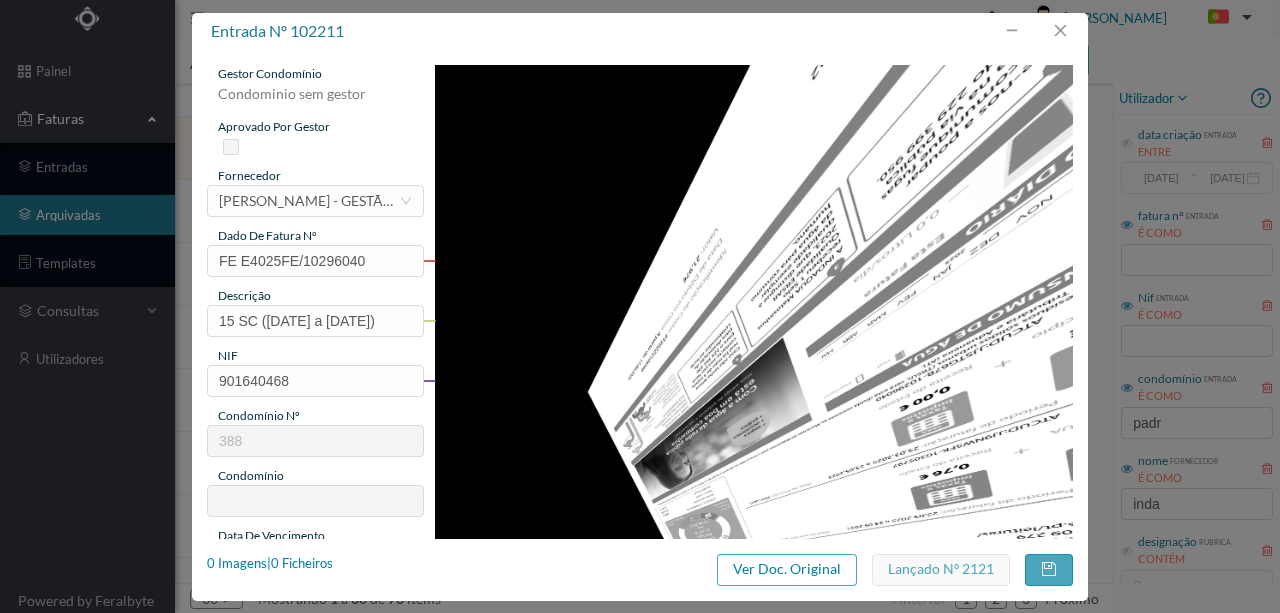 type on "ED. PRACETA PADRÃO DA LÉGUA" 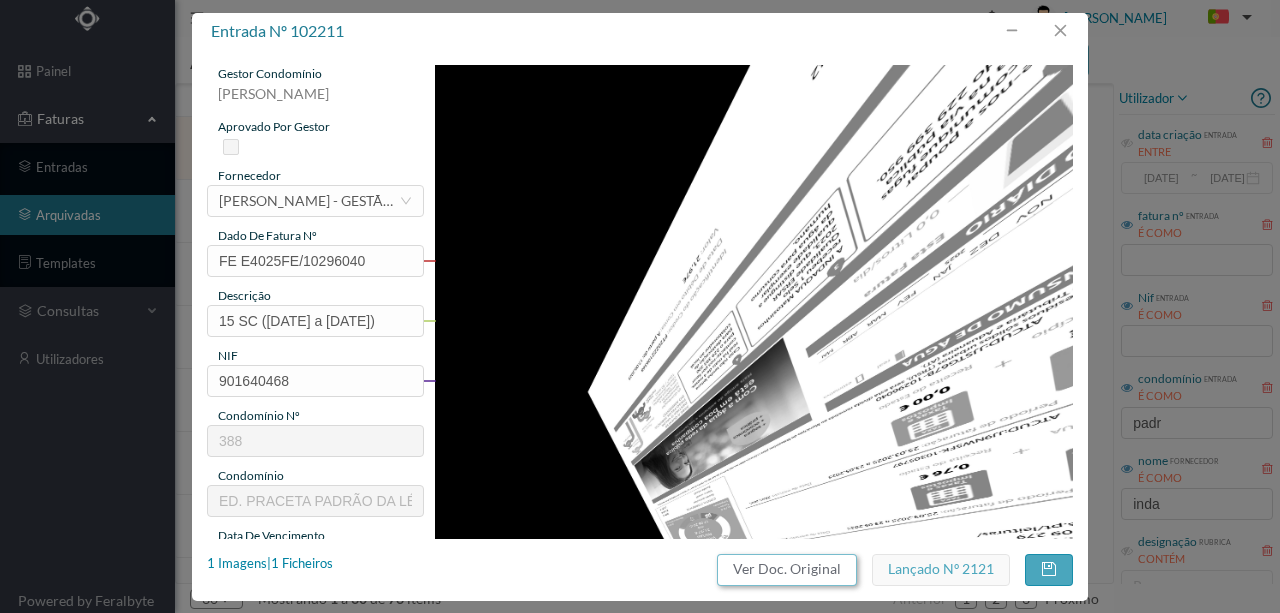 click on "Ver Doc. Original" at bounding box center (787, 570) 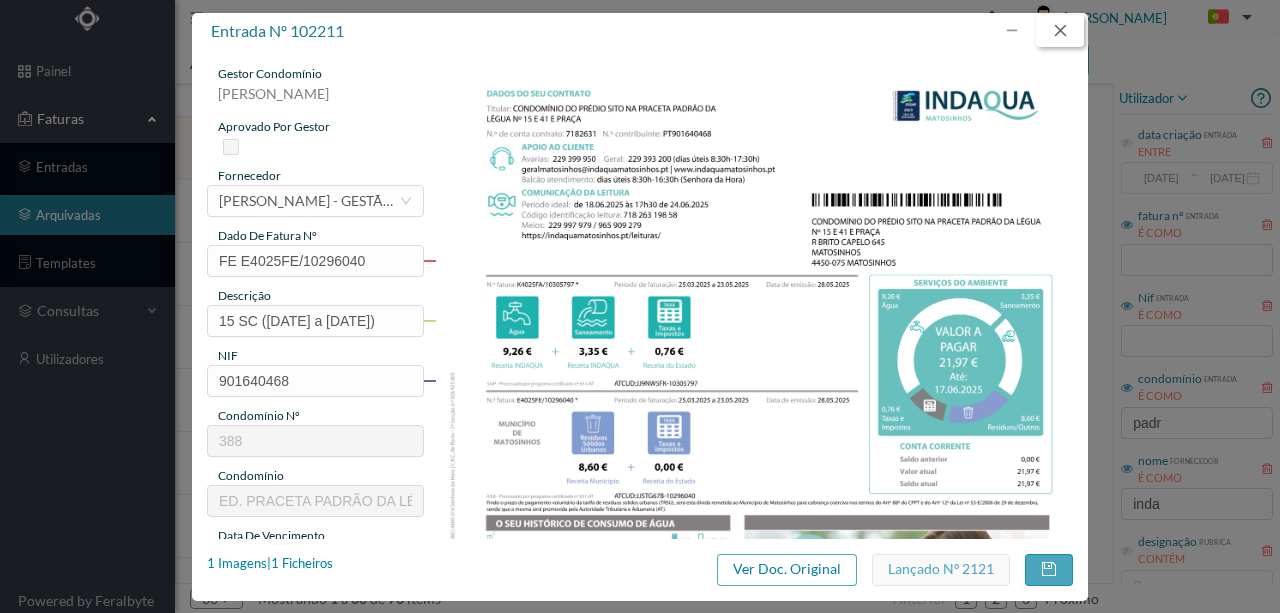 click at bounding box center [1060, 31] 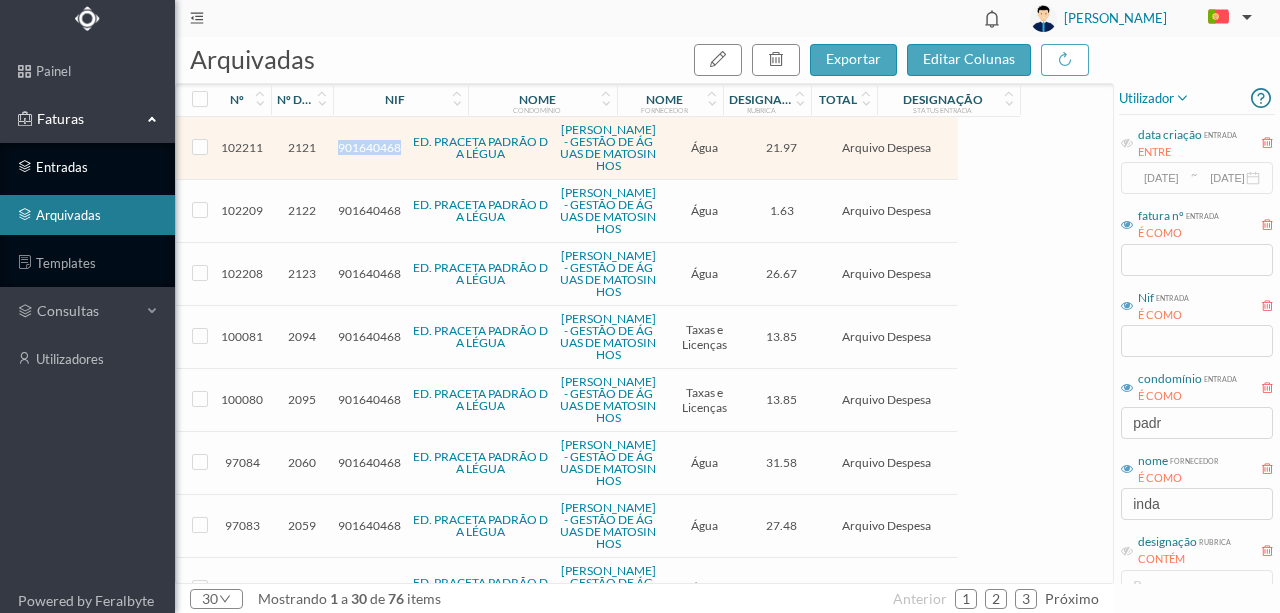 click on "entradas" at bounding box center [87, 167] 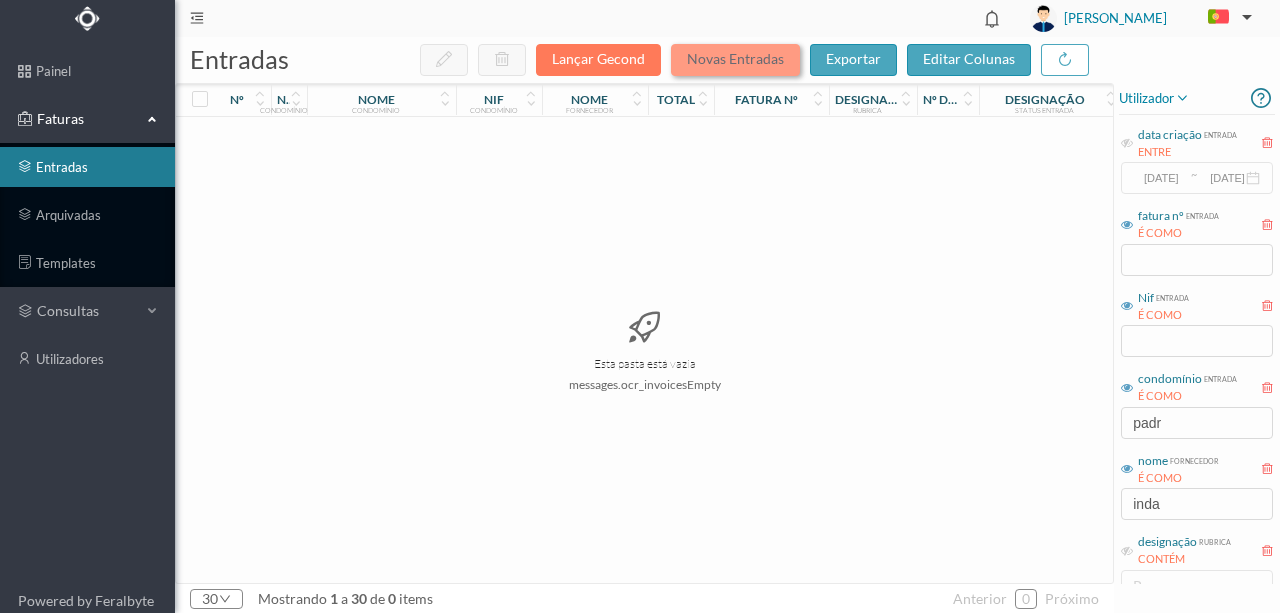click on "Novas Entradas" at bounding box center [735, 60] 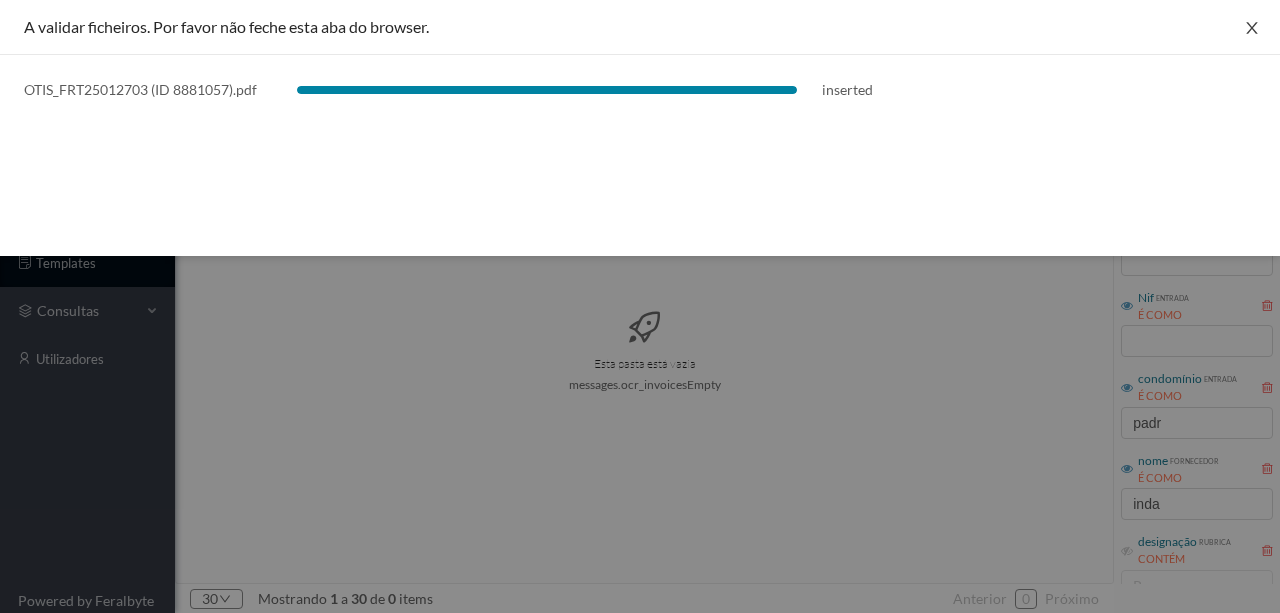 click 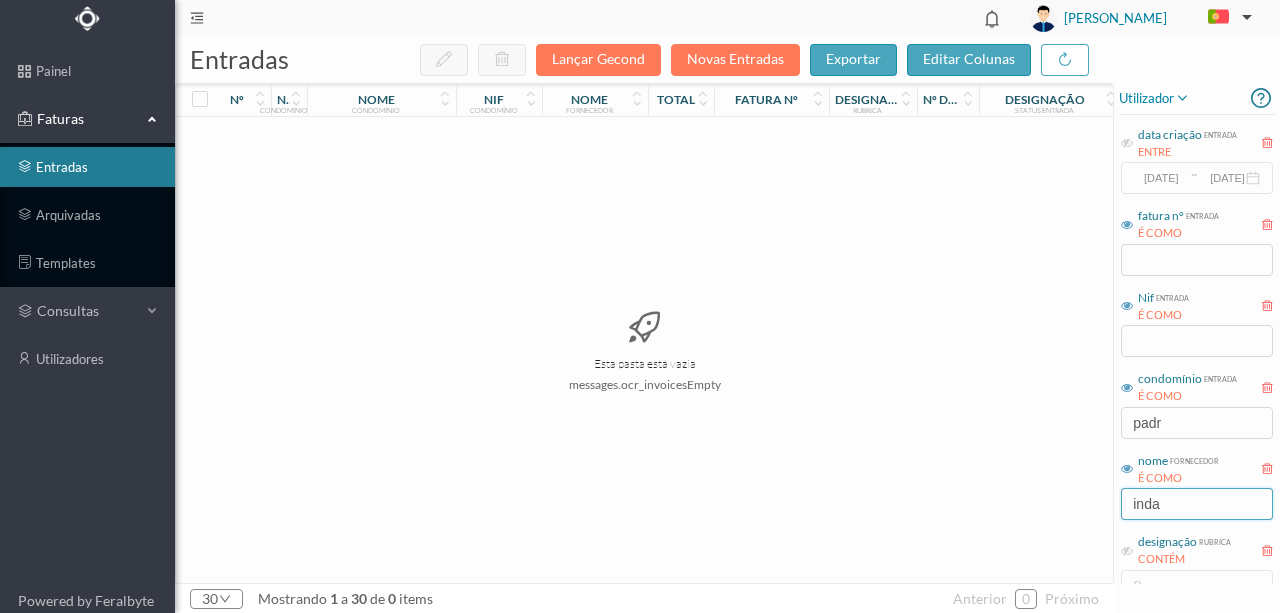 drag, startPoint x: 1158, startPoint y: 500, endPoint x: 1052, endPoint y: 493, distance: 106.23088 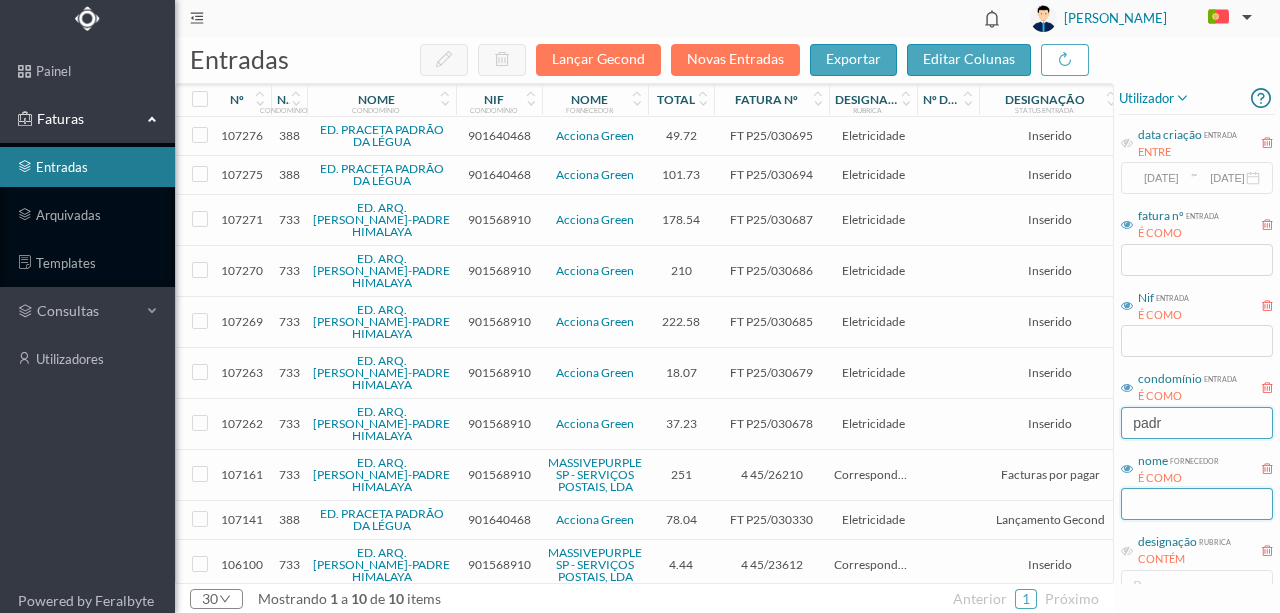 type 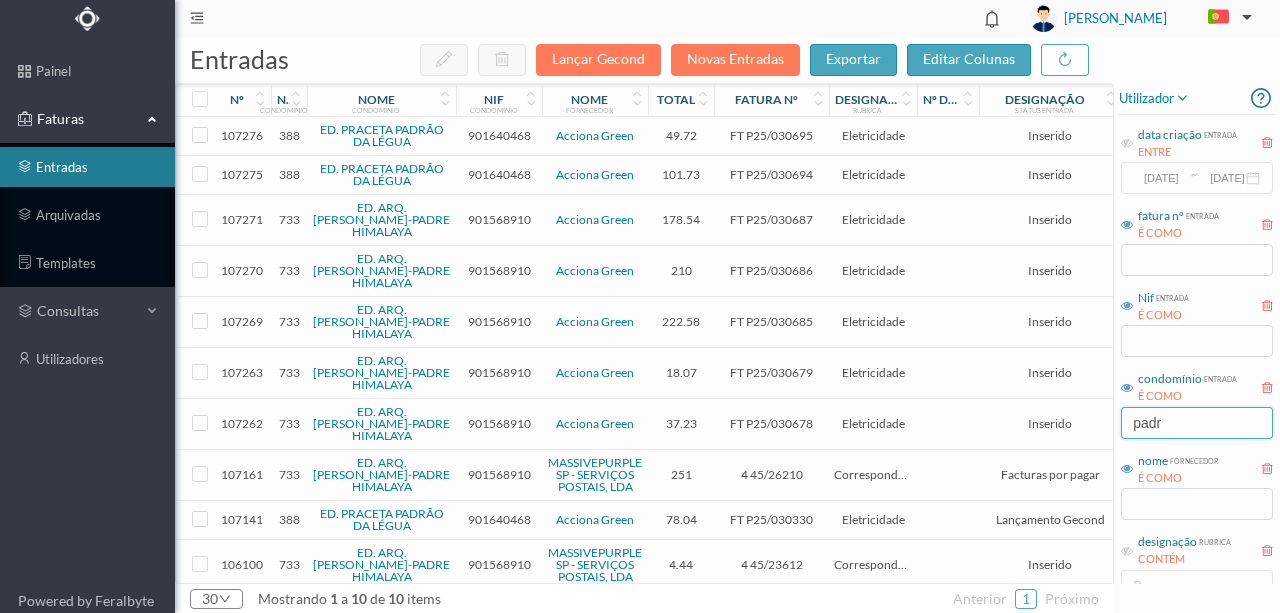 drag, startPoint x: 1172, startPoint y: 423, endPoint x: 922, endPoint y: 392, distance: 251.91467 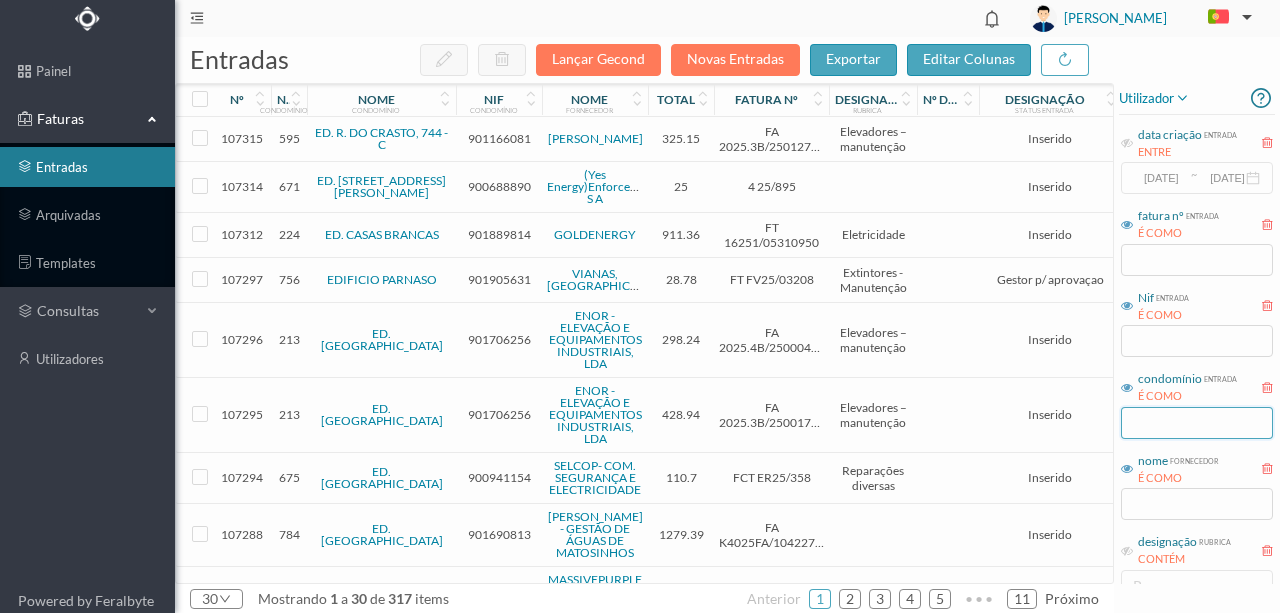 type 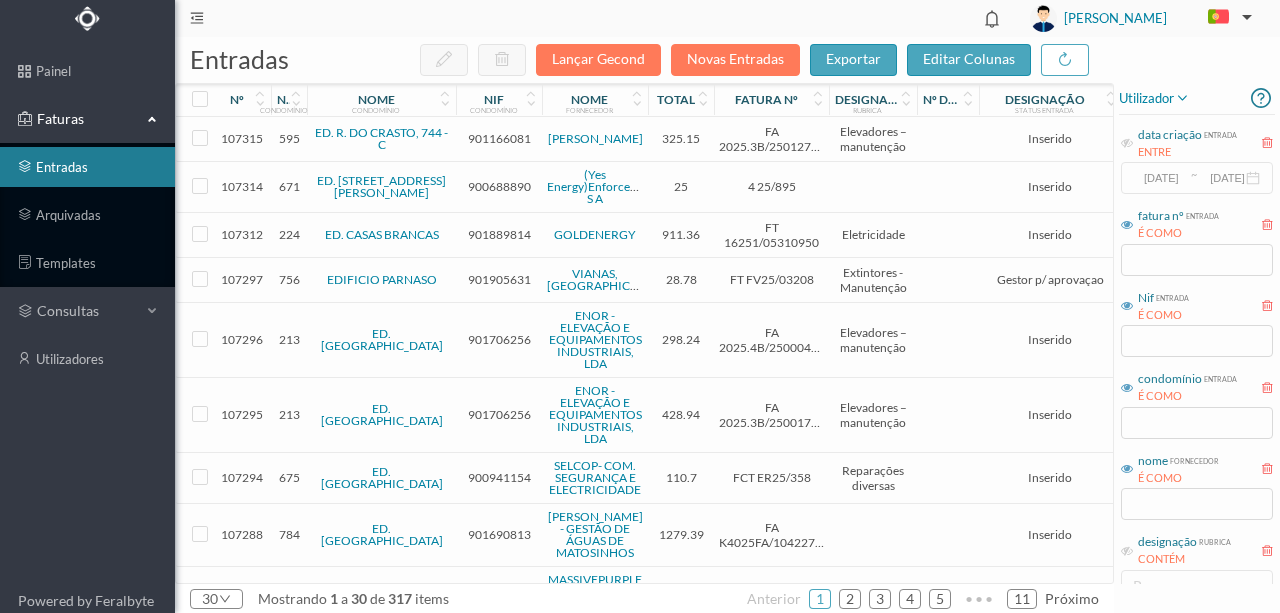 click on "901166081" at bounding box center (499, 138) 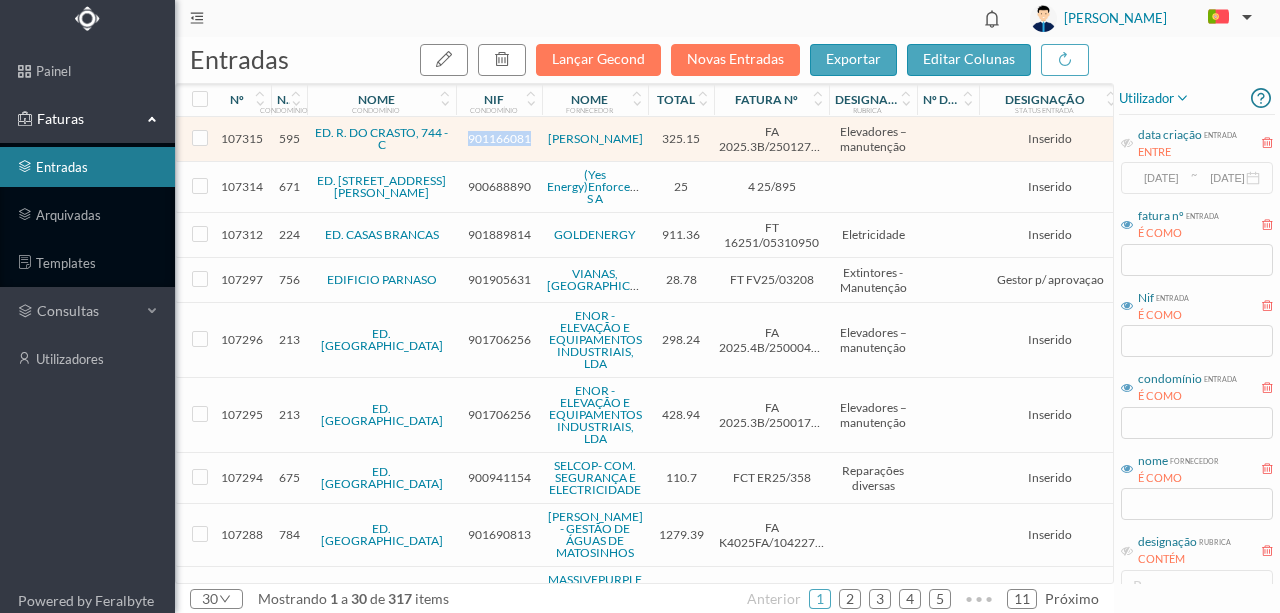 click on "901166081" at bounding box center (499, 138) 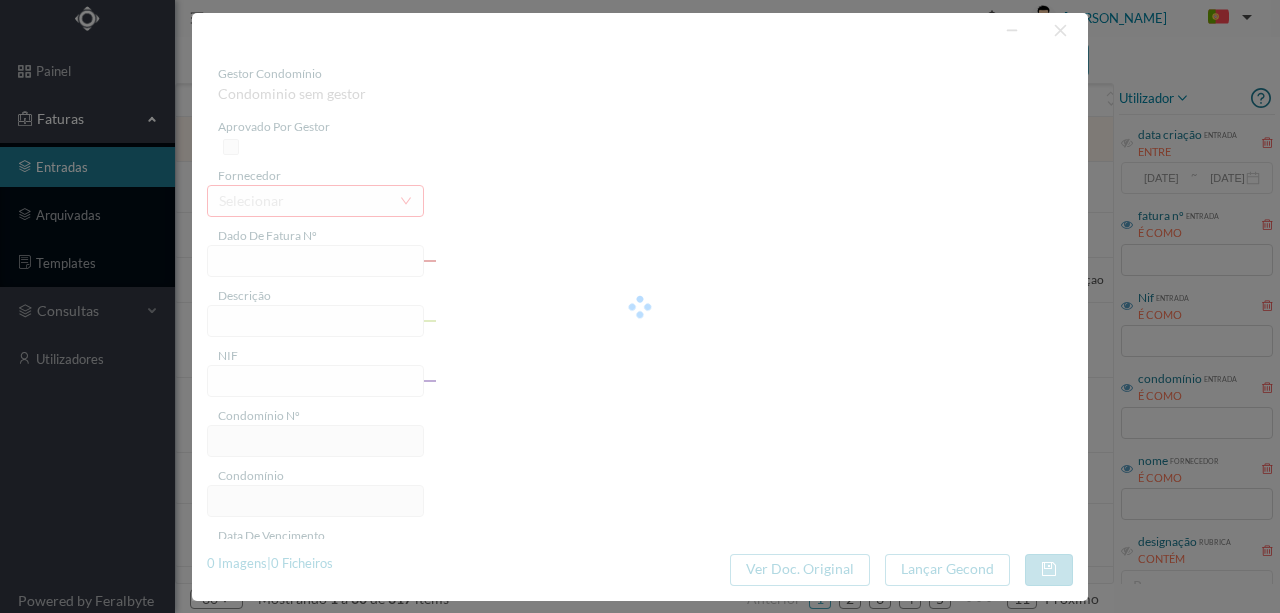 type on "FA 2025.3B/25012703" 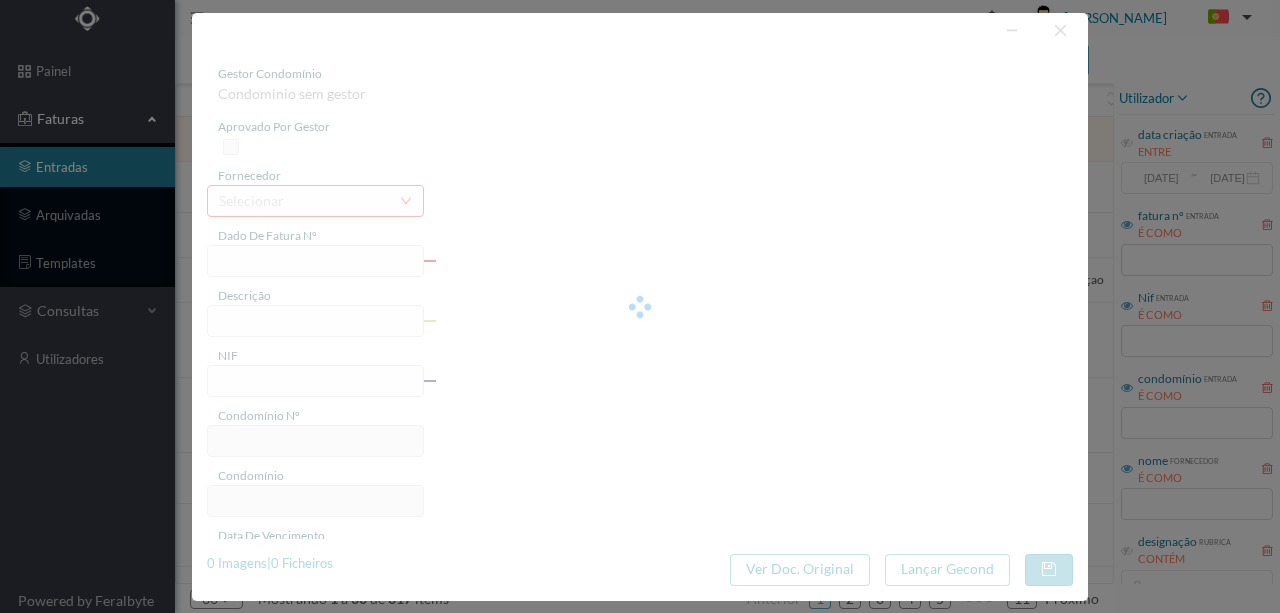 type on "REF. AO ORCAMENTO NT387825 DA INSTAL. SITA EM" 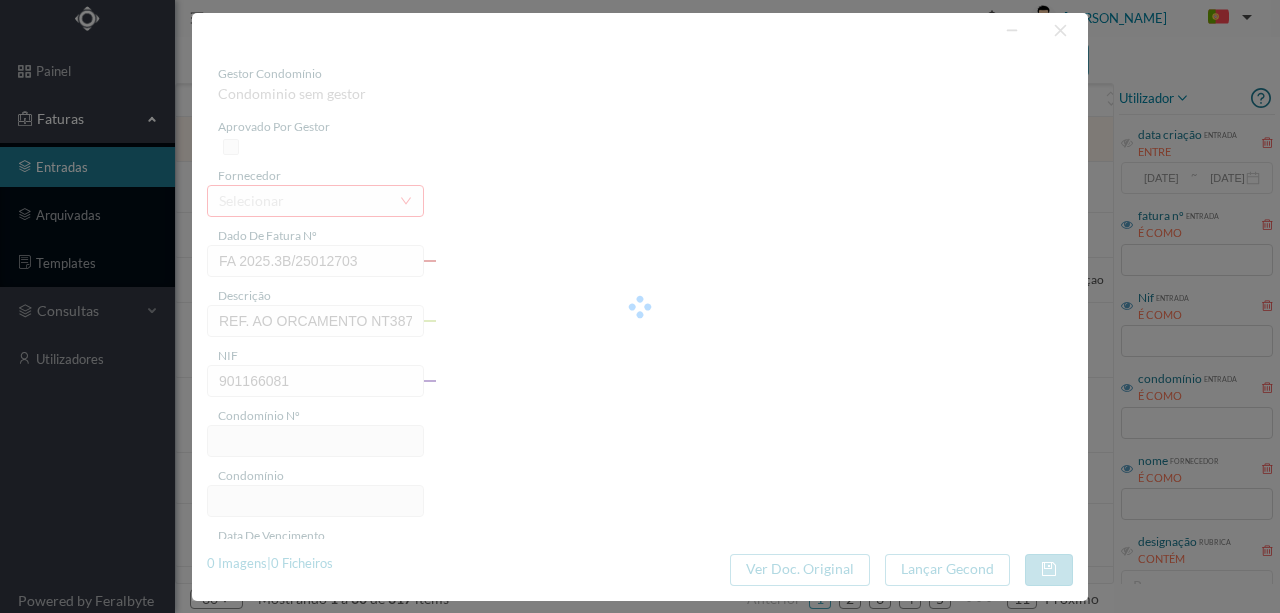 type on "325.15" 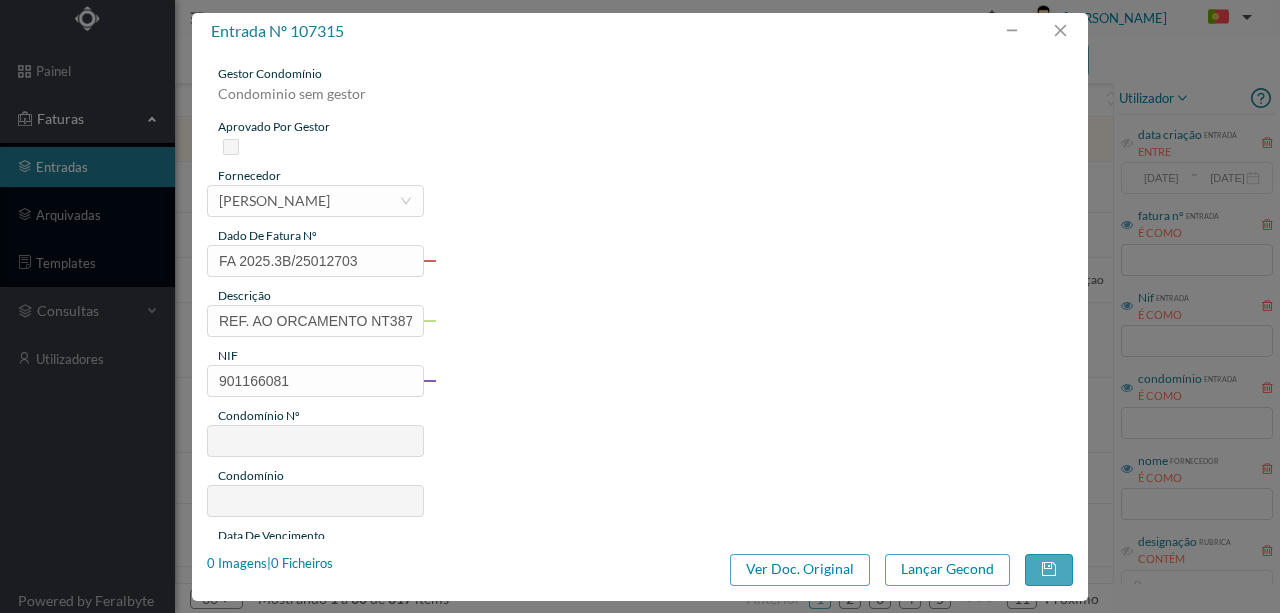 type on "595" 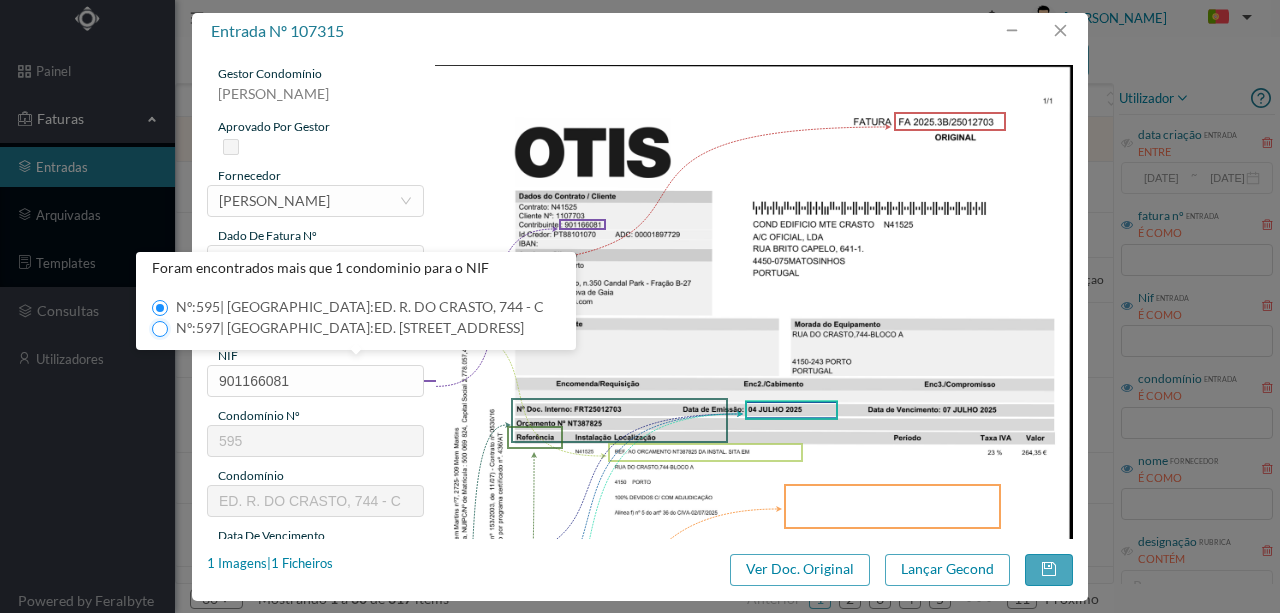 click on "Nº:  597  | Nome:  ED. RUA DE CRASTO, 744 - A" at bounding box center (160, 329) 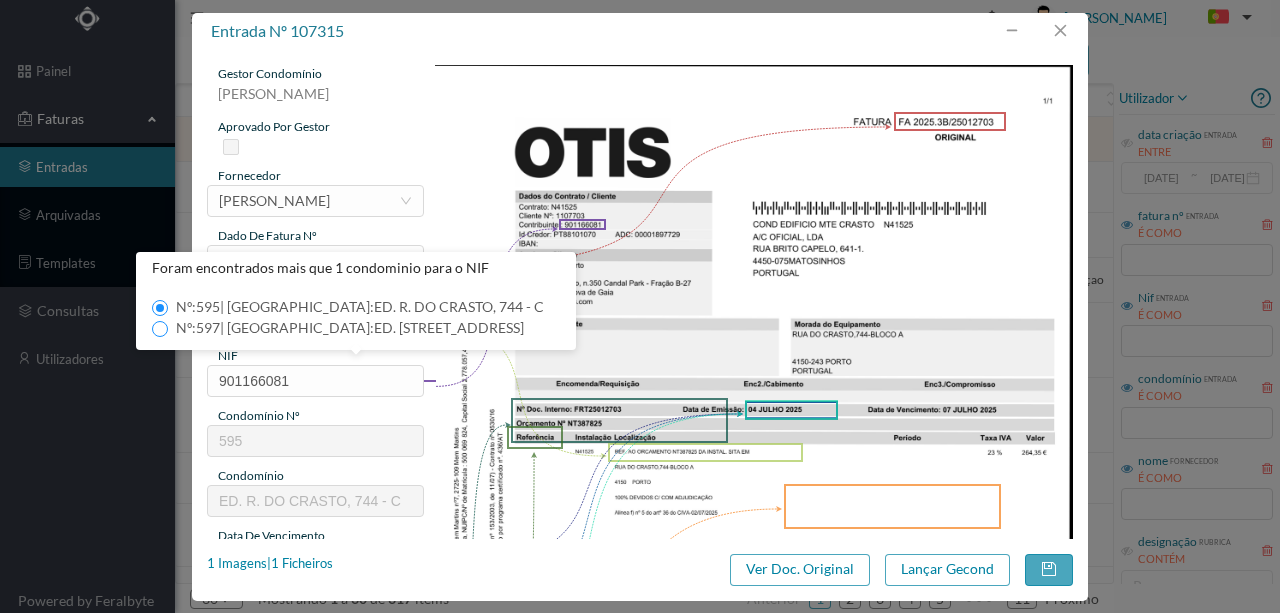 type on "597" 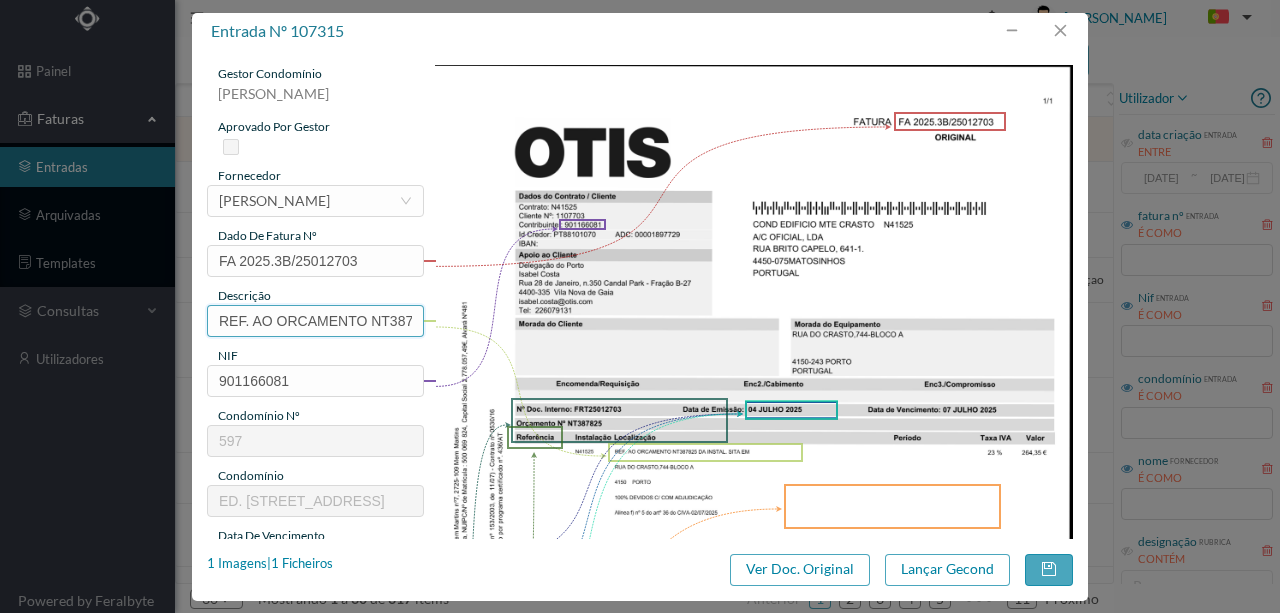 scroll, scrollTop: 0, scrollLeft: 162, axis: horizontal 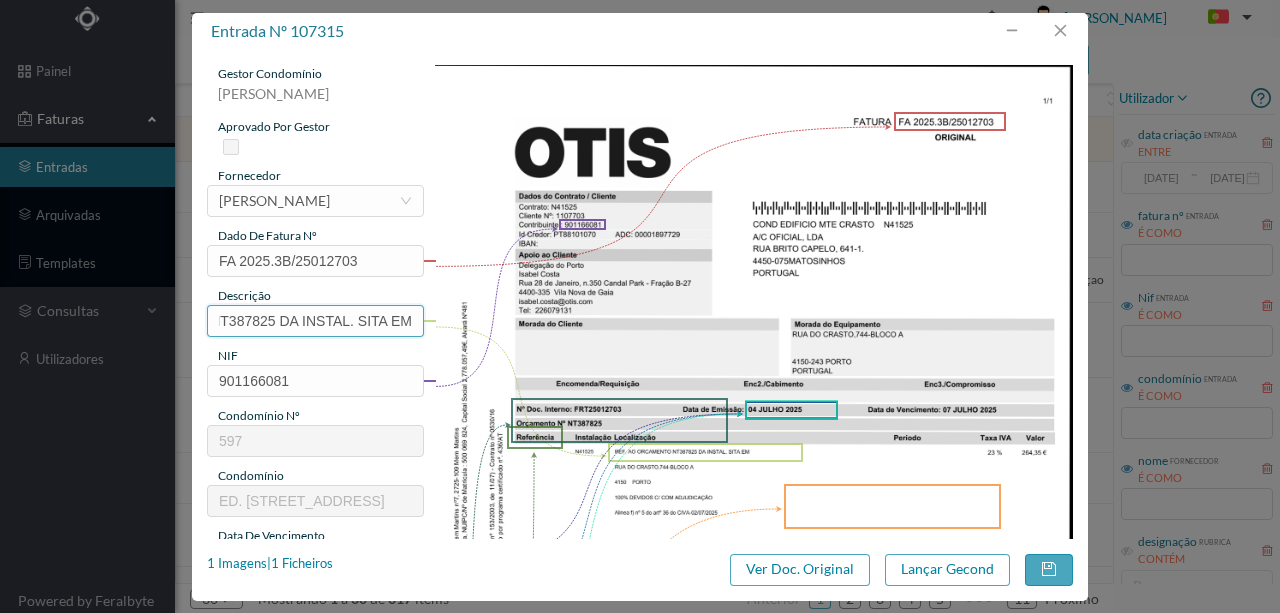 drag, startPoint x: 213, startPoint y: 319, endPoint x: 508, endPoint y: 309, distance: 295.16943 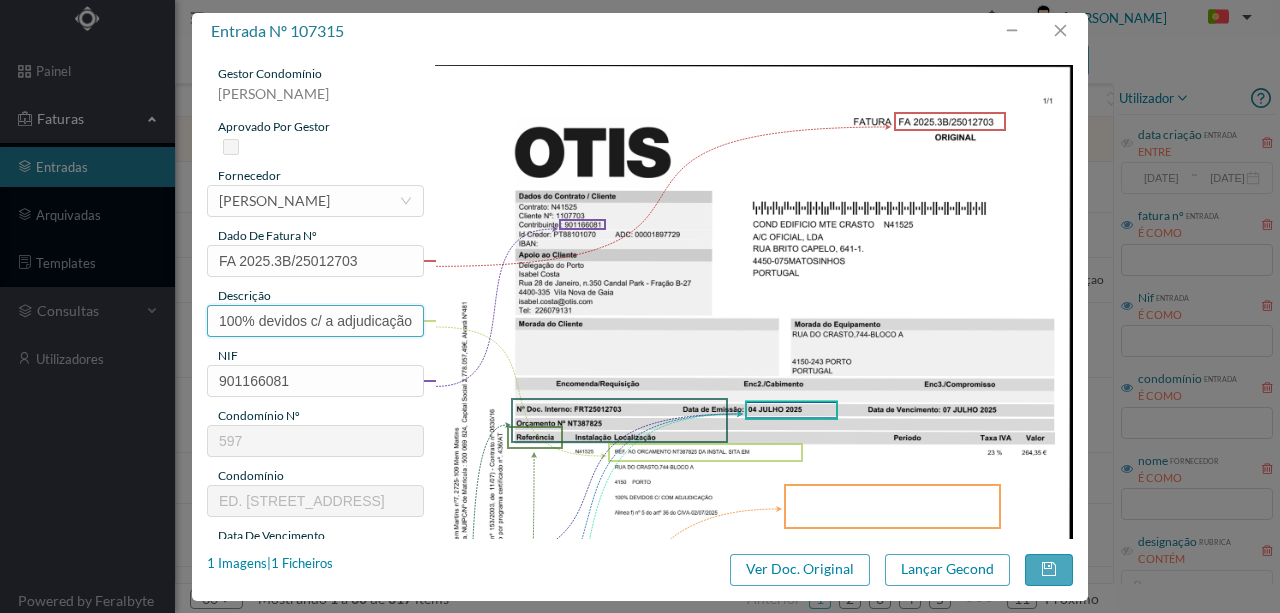 scroll, scrollTop: 0, scrollLeft: 4, axis: horizontal 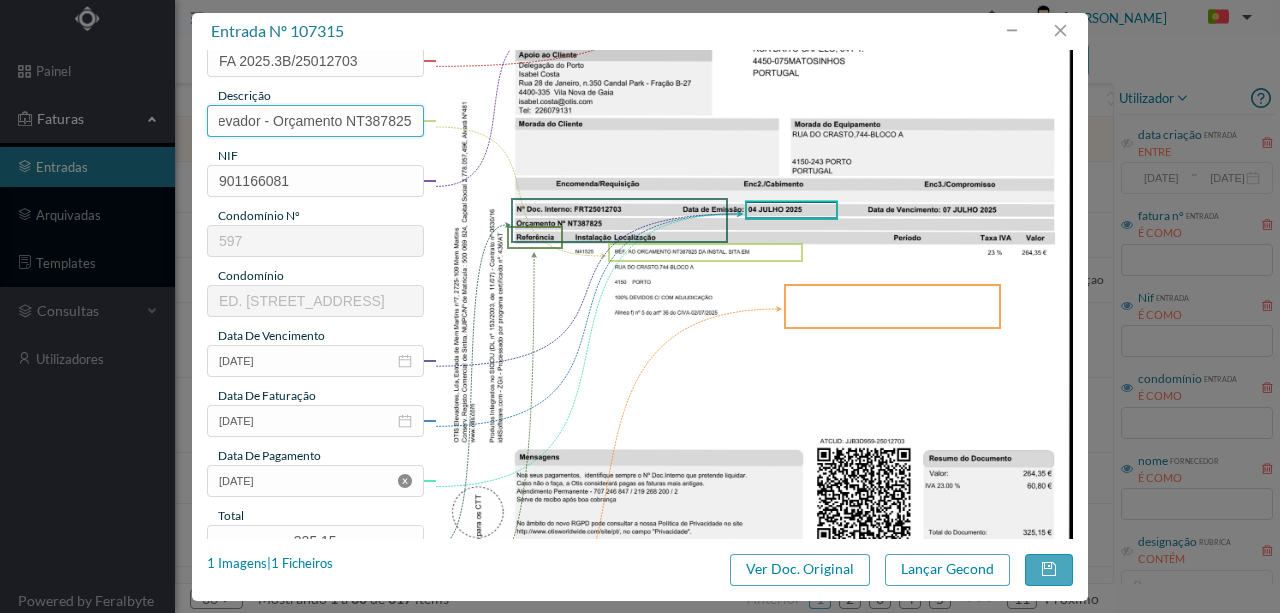 type on "Reparação de elevador - Orçamento NT387825" 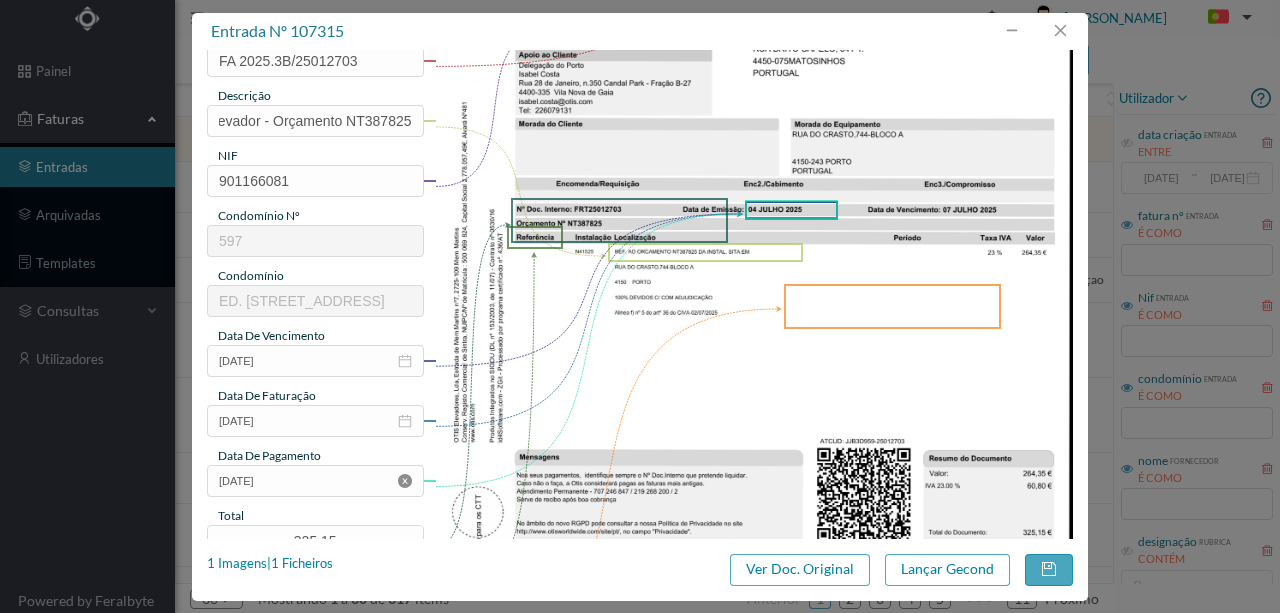 scroll, scrollTop: 0, scrollLeft: 0, axis: both 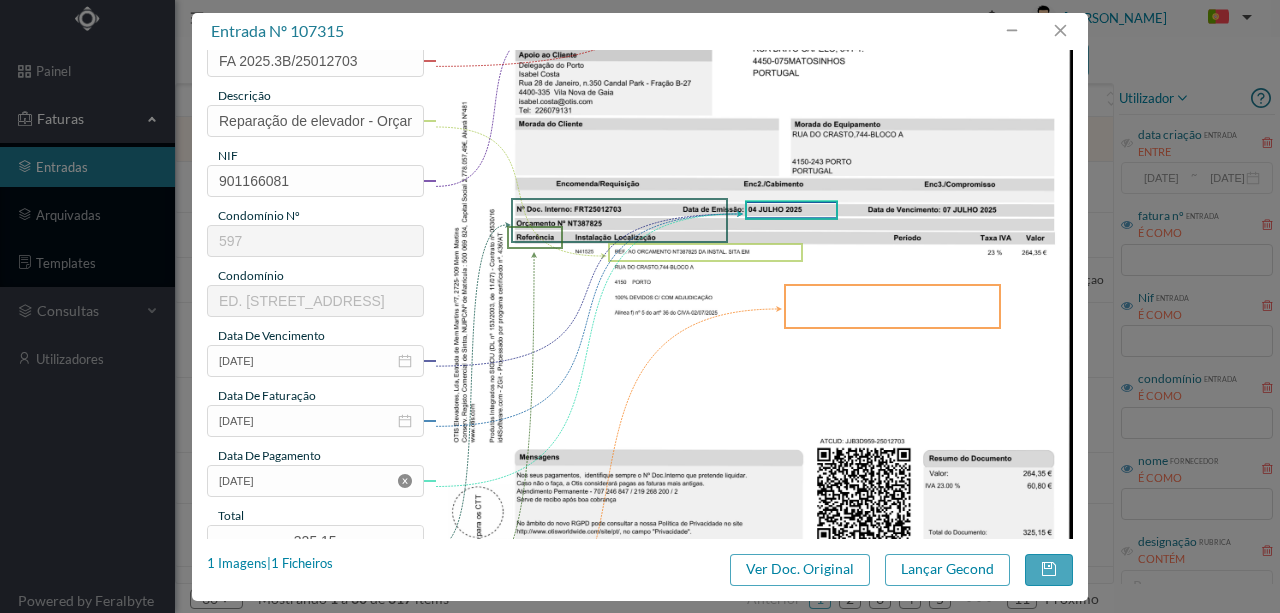 click 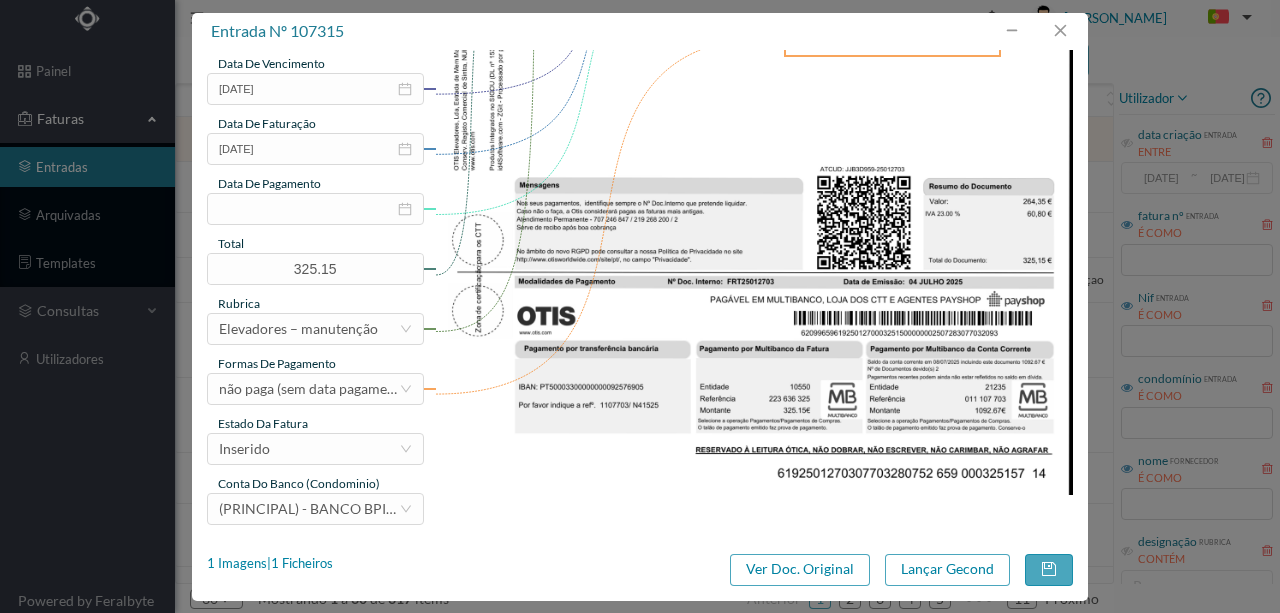 scroll, scrollTop: 473, scrollLeft: 0, axis: vertical 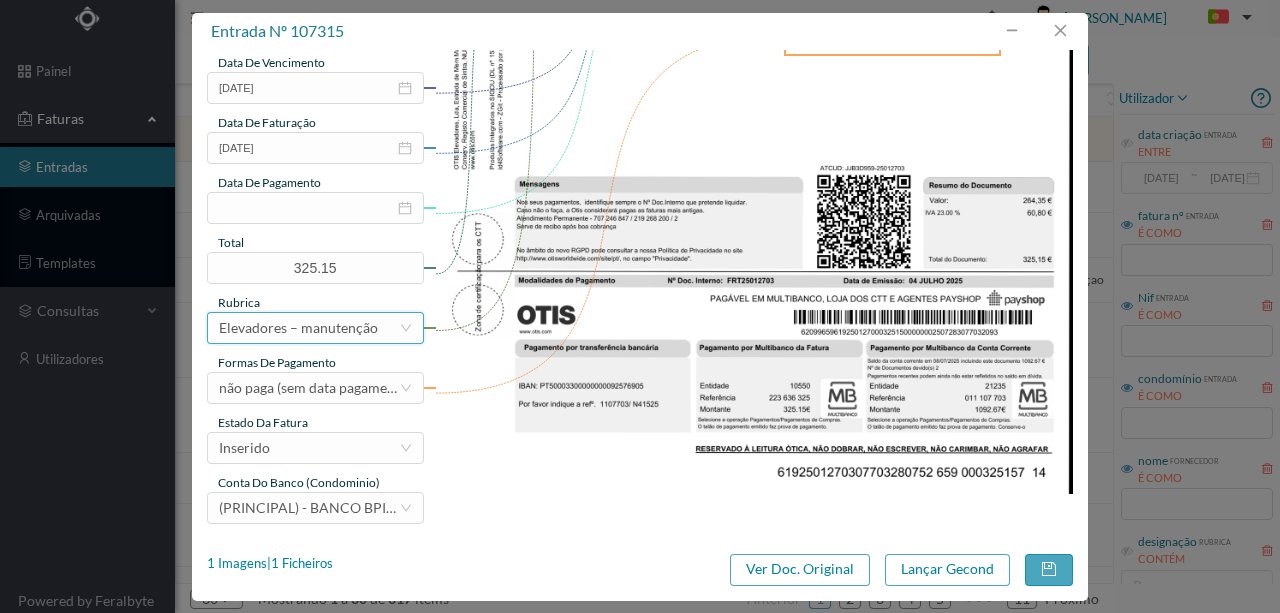 click on "Elevadores – manutenção" at bounding box center [298, 328] 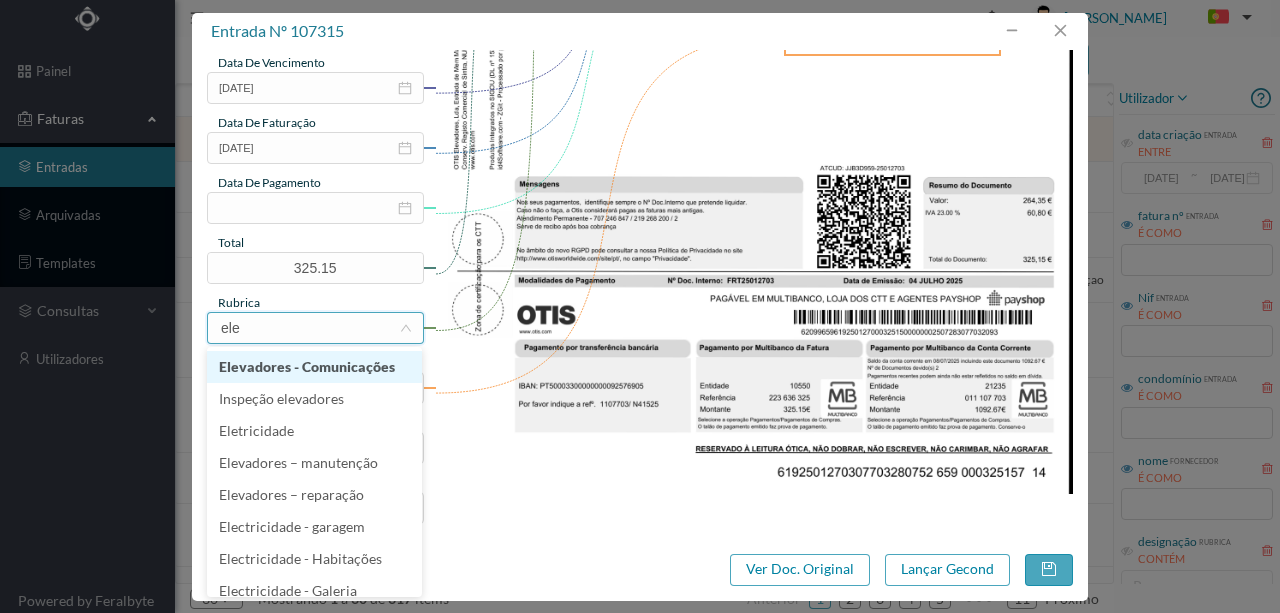 type on "elev" 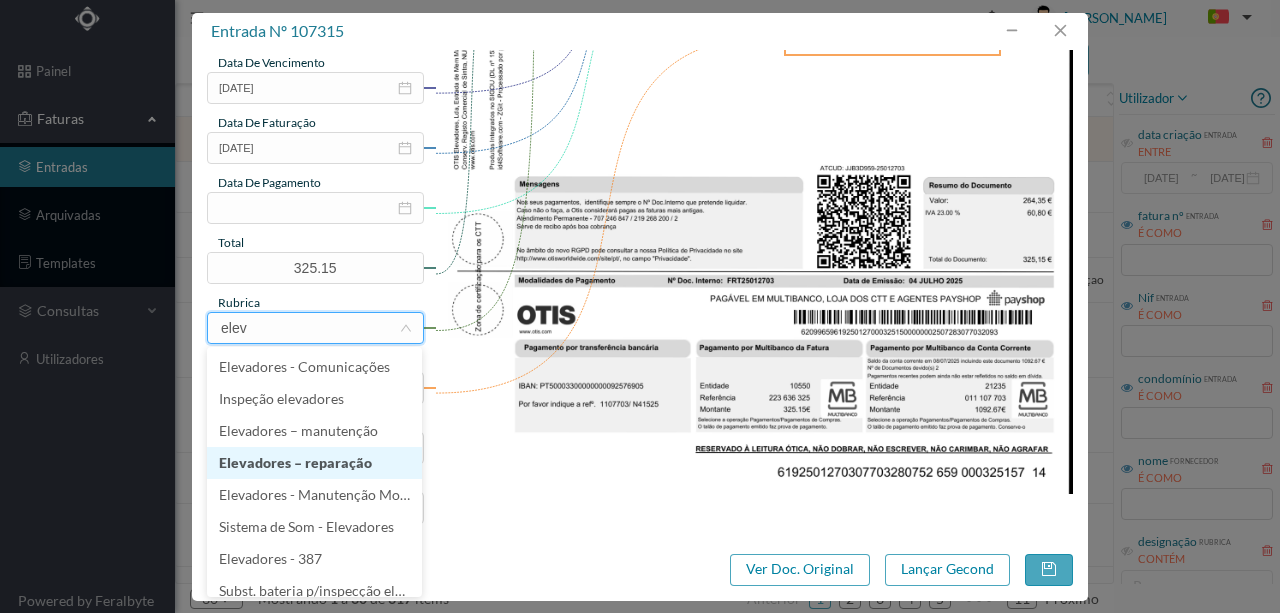 click on "Elevadores – reparação" at bounding box center [314, 463] 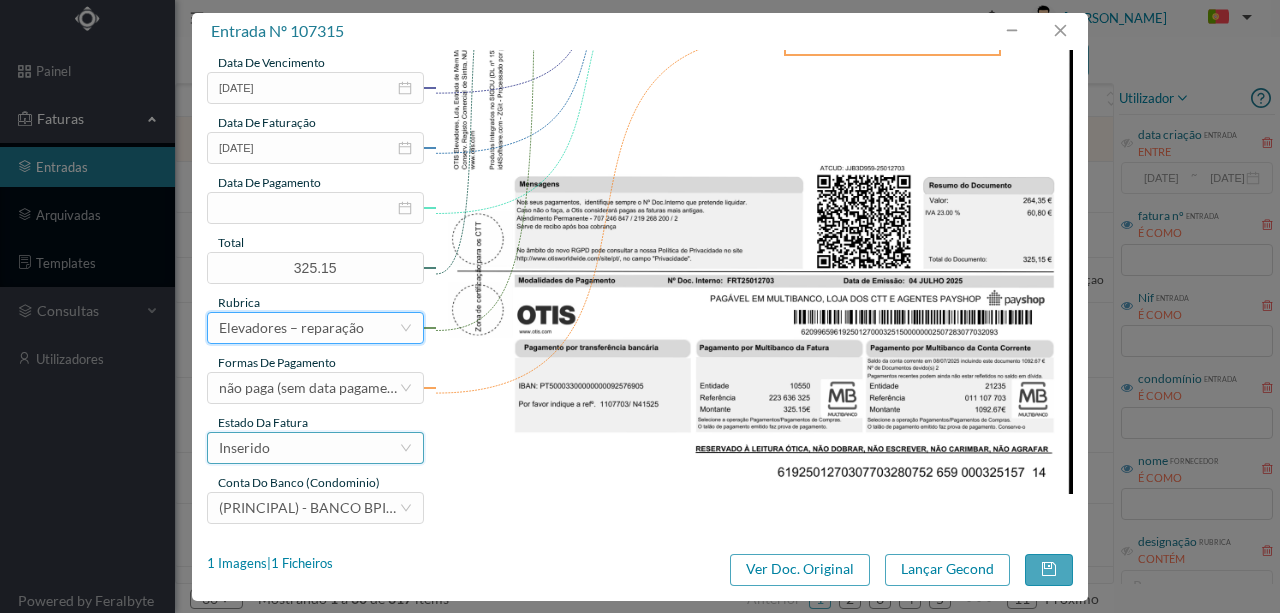 click on "Inserido" at bounding box center [309, 448] 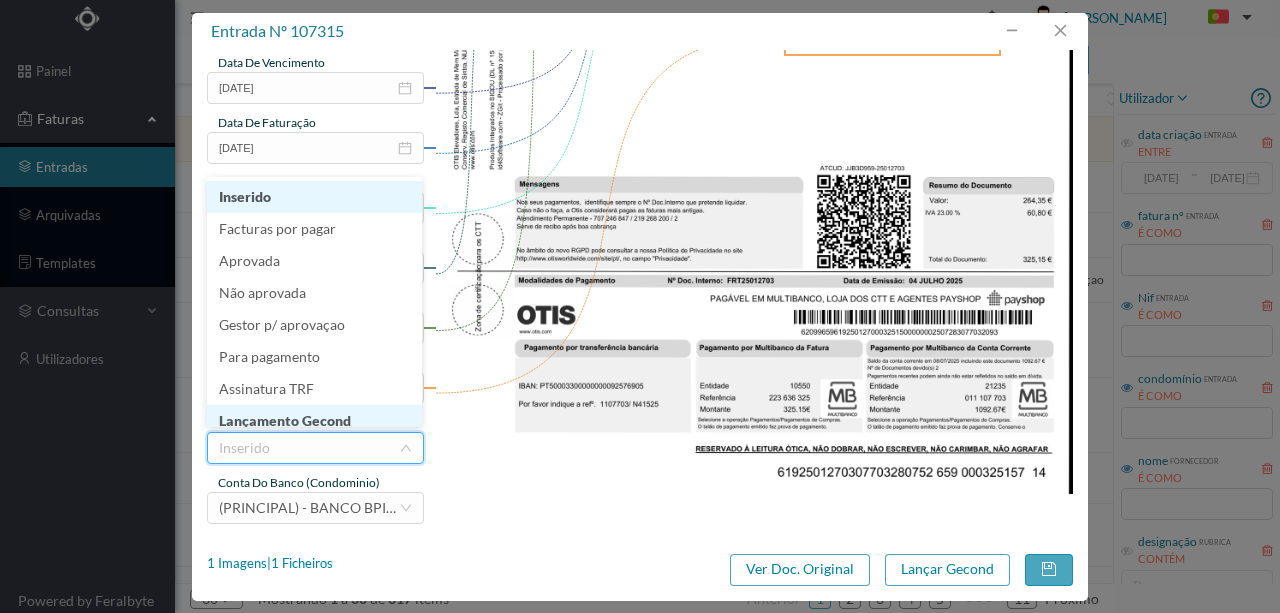 scroll, scrollTop: 10, scrollLeft: 0, axis: vertical 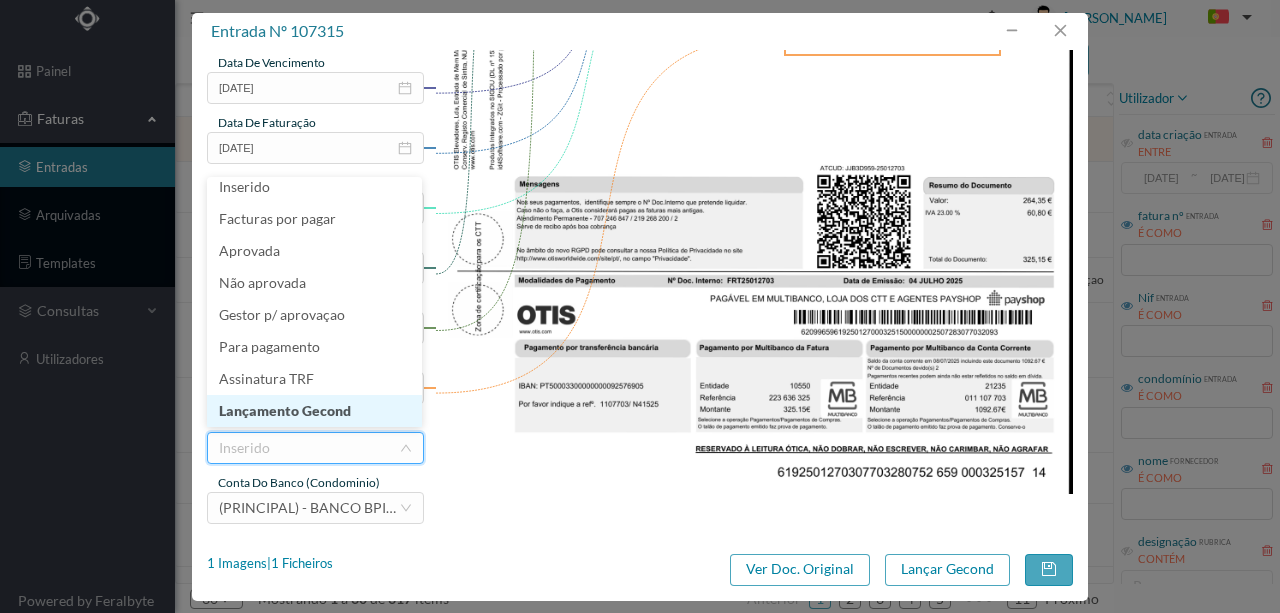 click on "Lançamento Gecond" at bounding box center [314, 411] 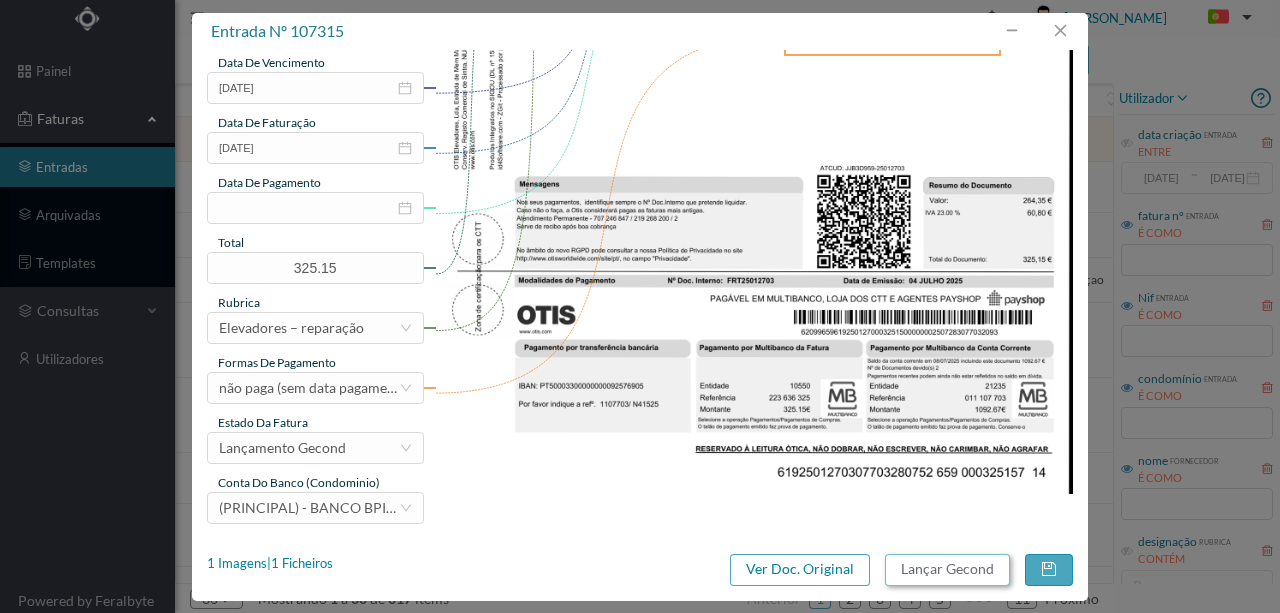 click on "Lançar Gecond" at bounding box center (947, 570) 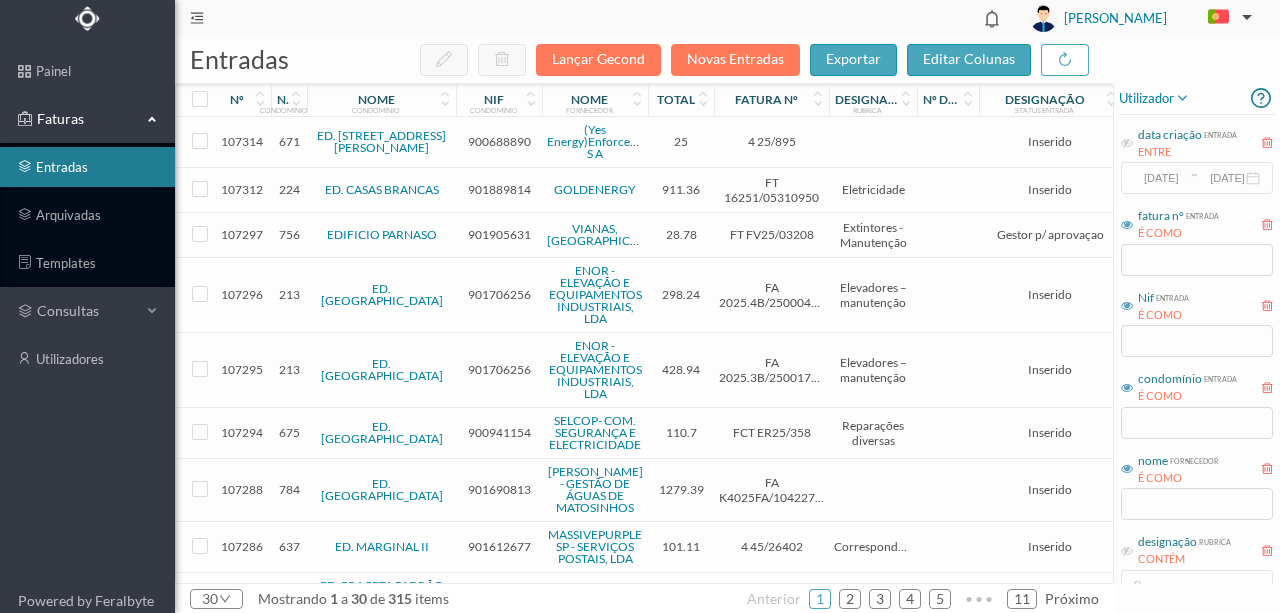 click on "900688890" at bounding box center (499, 141) 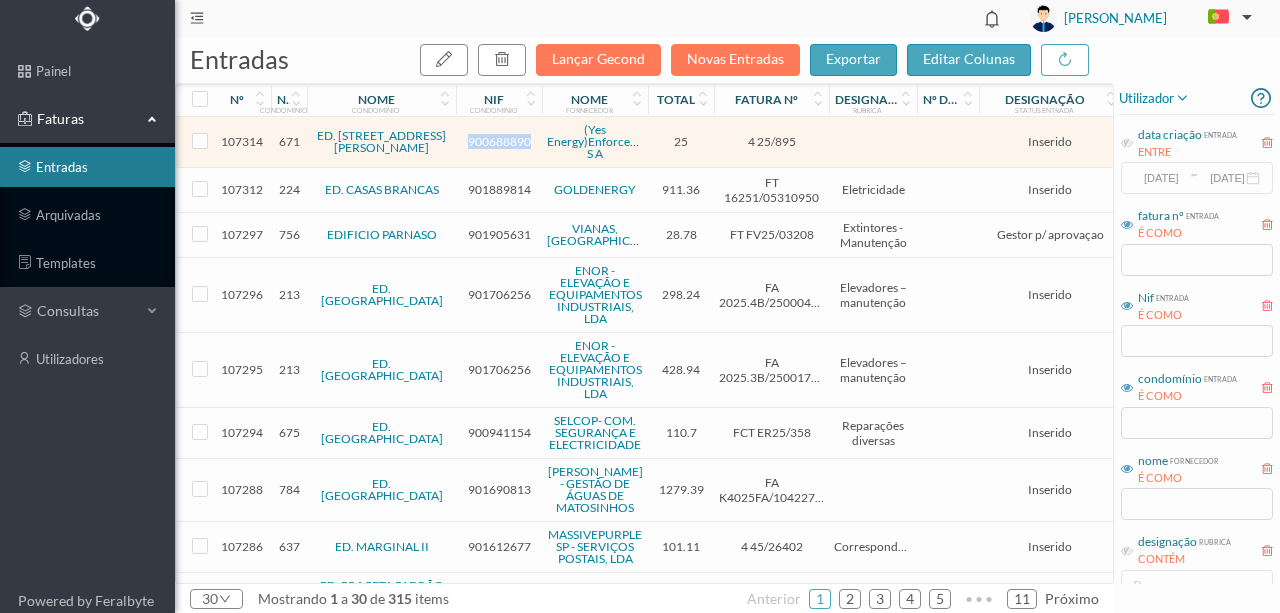 click on "900688890" at bounding box center [499, 141] 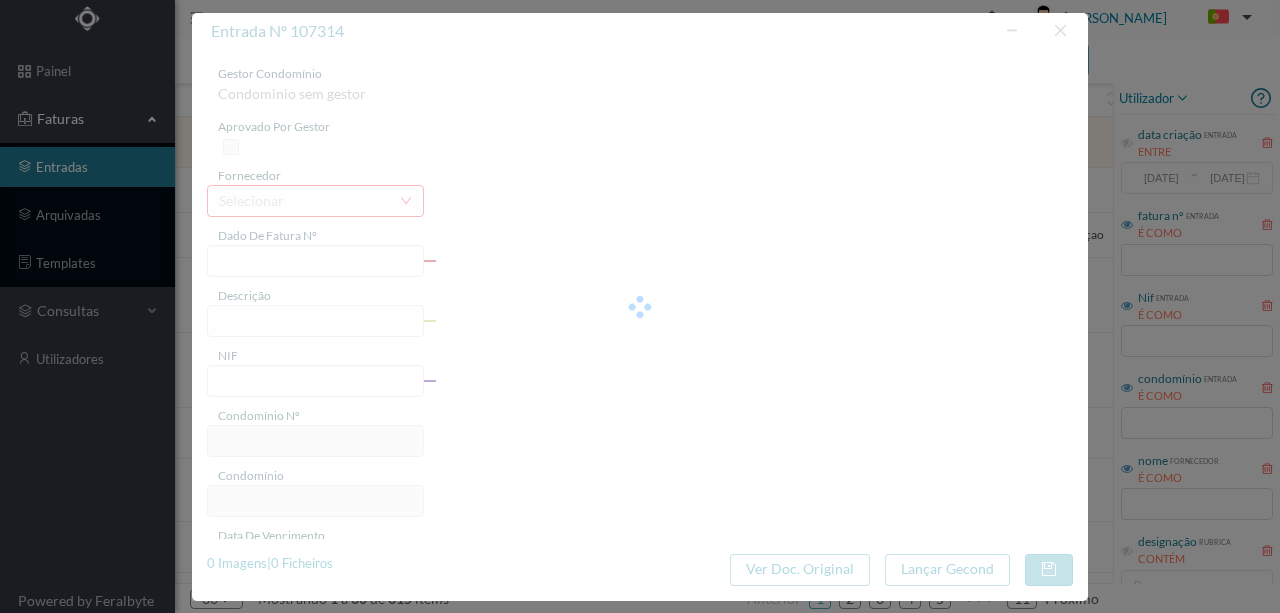 type on "4 25/895" 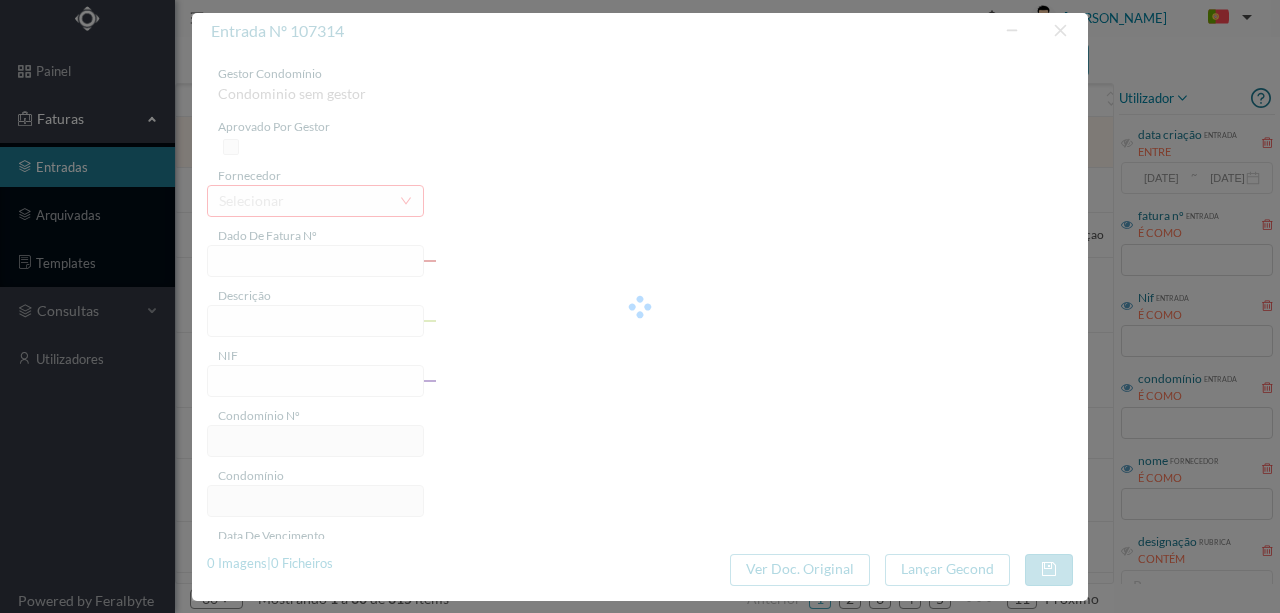 type on "900688890" 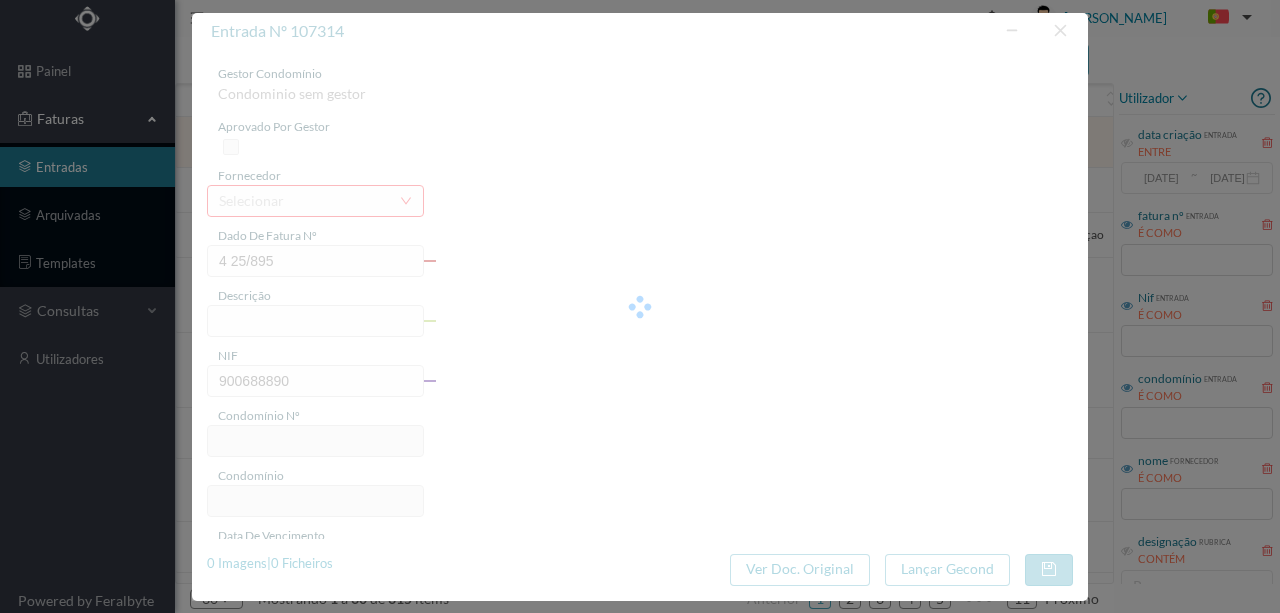 type on "671" 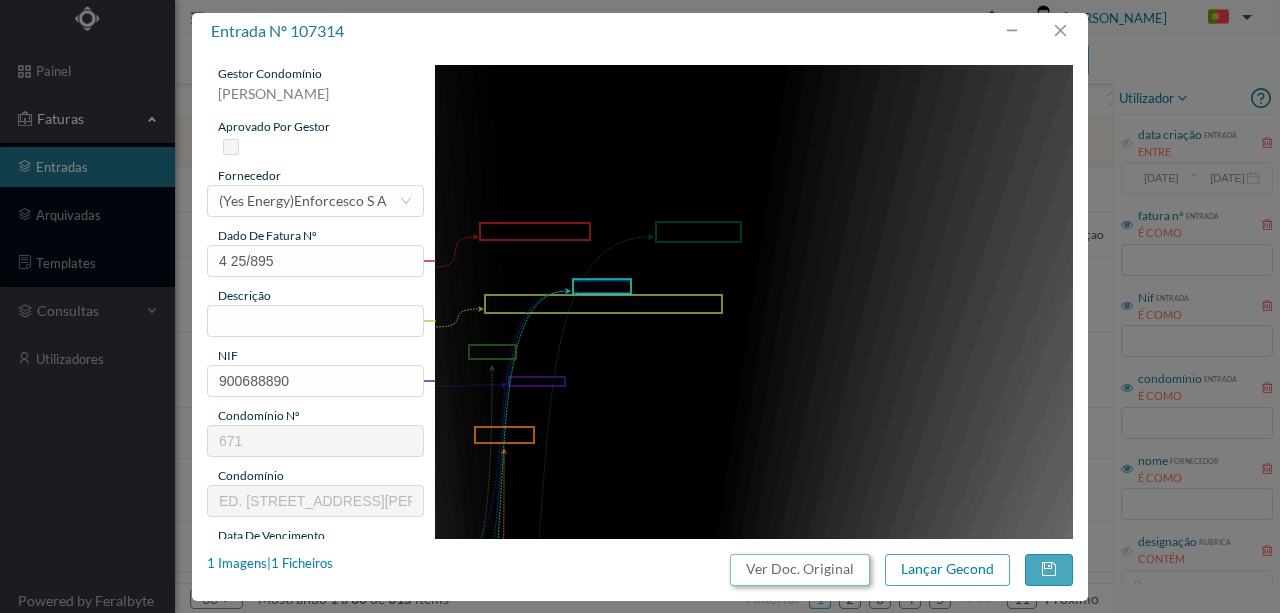 click on "Ver Doc. Original" at bounding box center [800, 570] 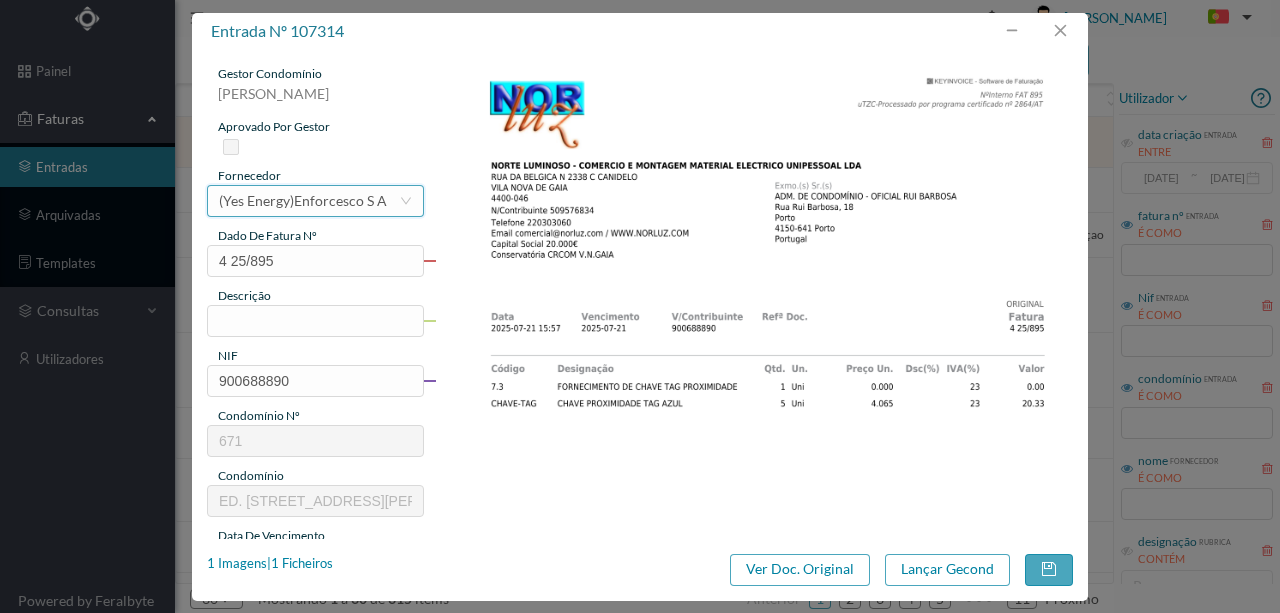 click on "(Yes Energy)Enforcesco S A" at bounding box center (303, 201) 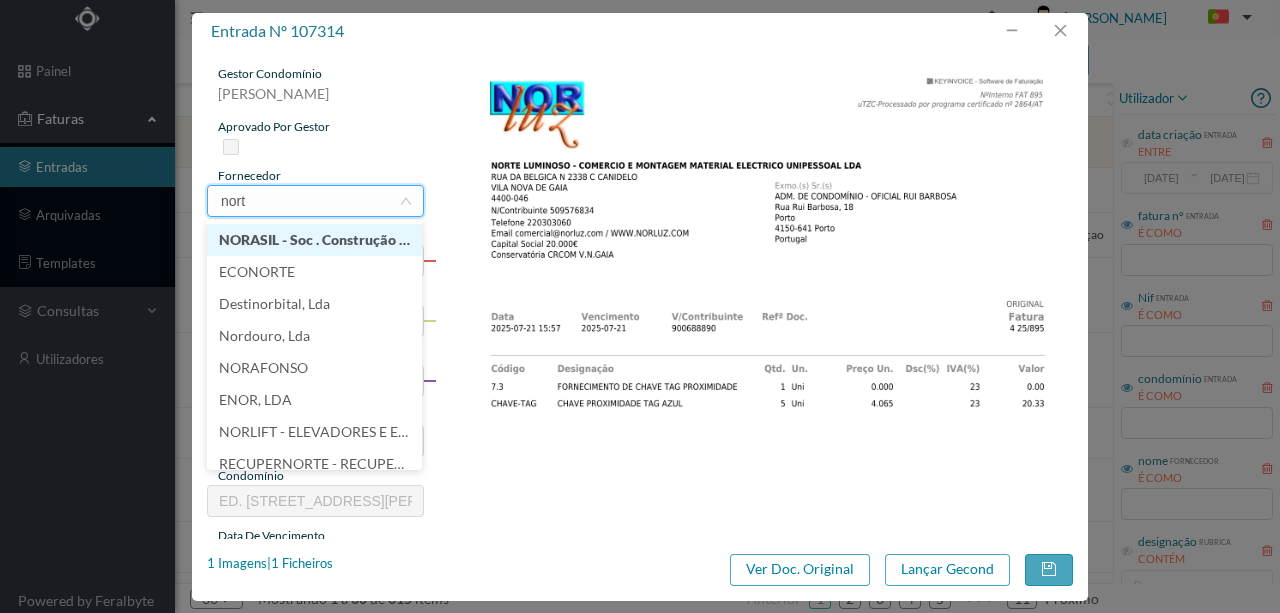 scroll, scrollTop: 0, scrollLeft: 0, axis: both 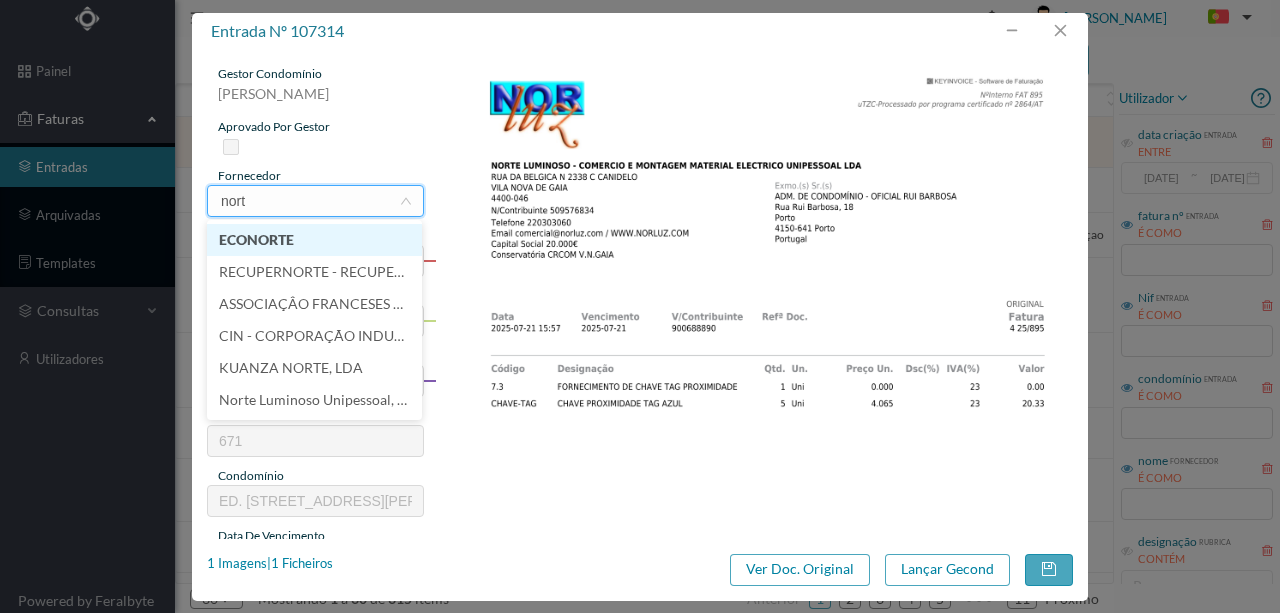 type on "norte" 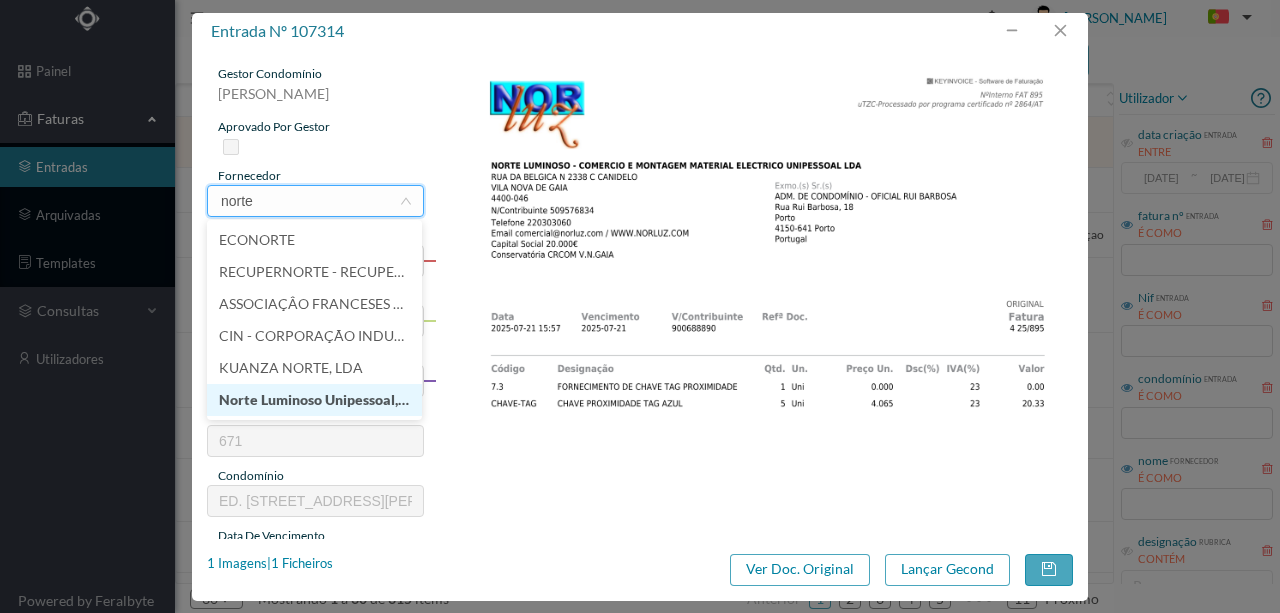 click on "Norte Luminoso Unipessoal, Lda." at bounding box center (314, 400) 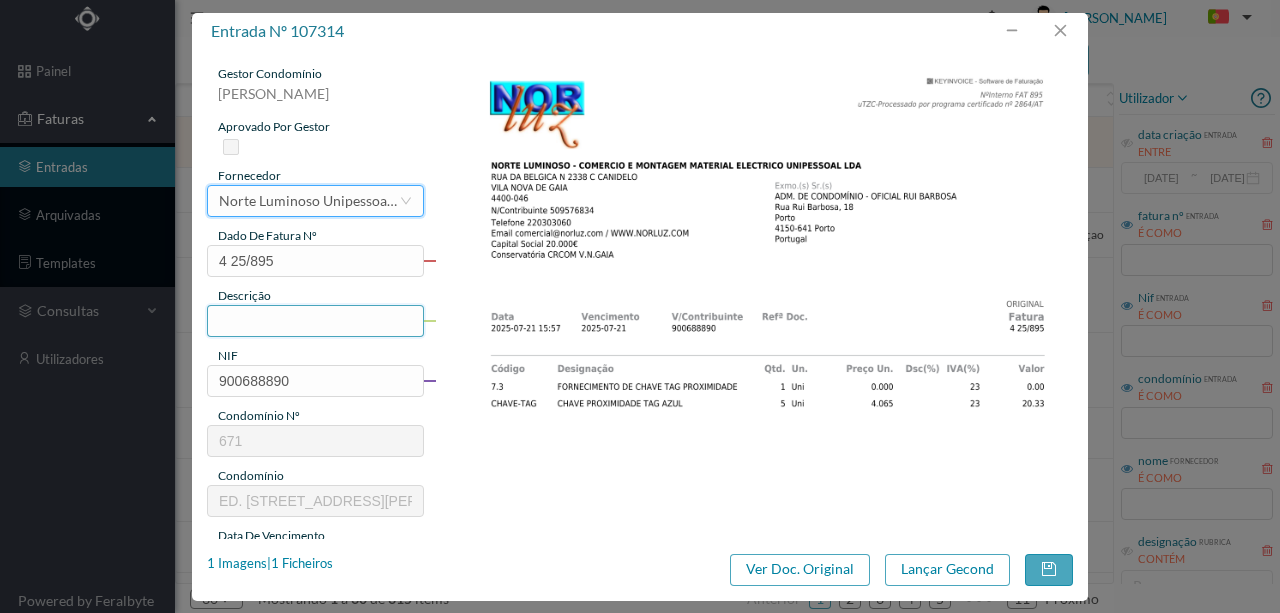 click at bounding box center (315, 321) 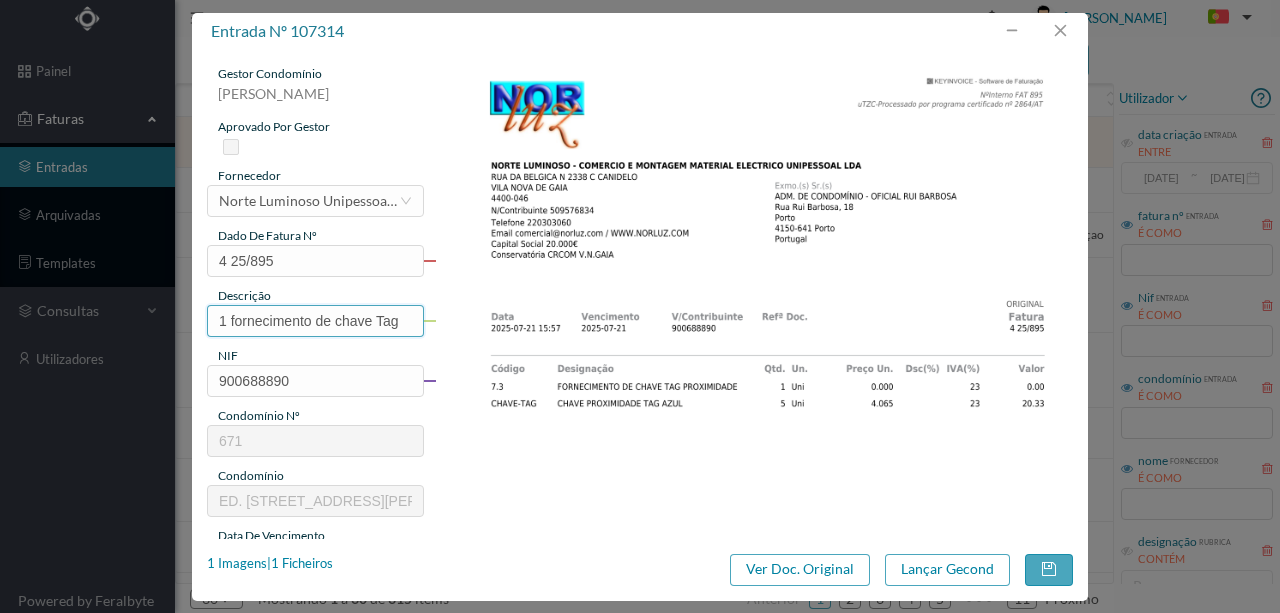 drag, startPoint x: 400, startPoint y: 322, endPoint x: 198, endPoint y: 306, distance: 202.63268 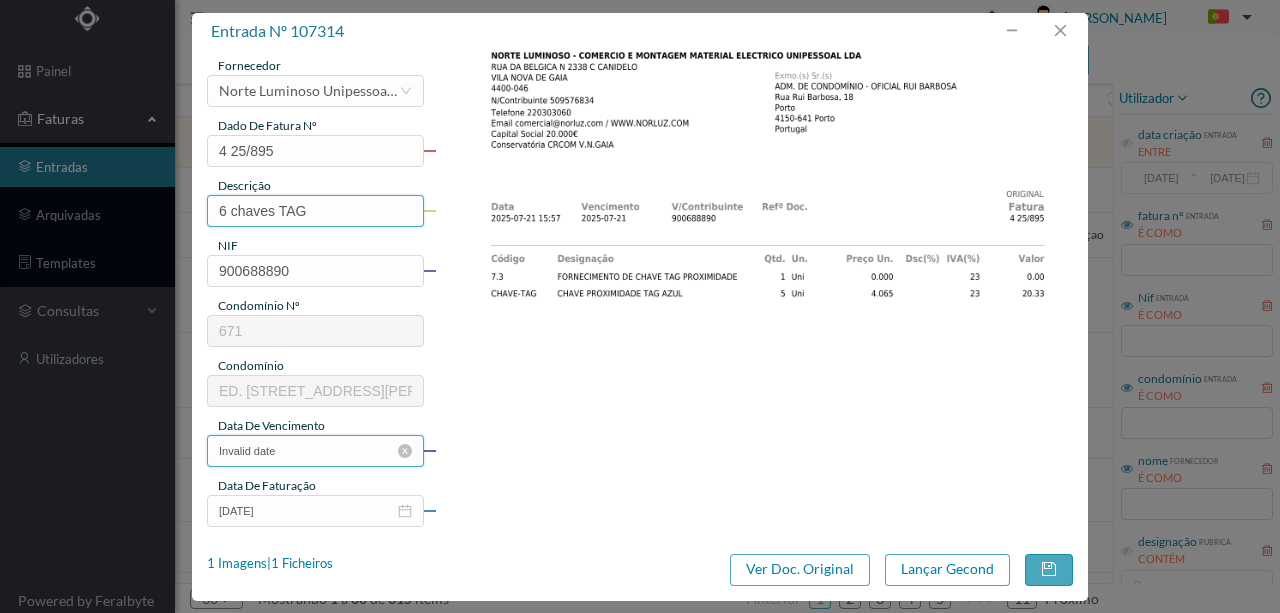 scroll, scrollTop: 133, scrollLeft: 0, axis: vertical 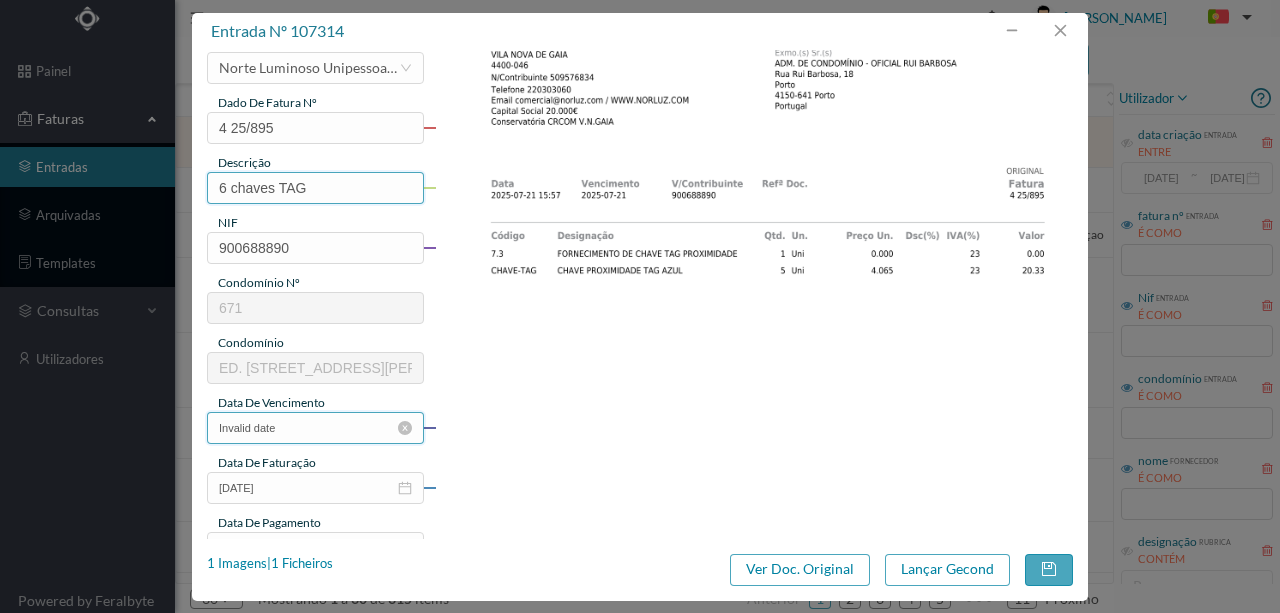 type on "6 chaves TAG" 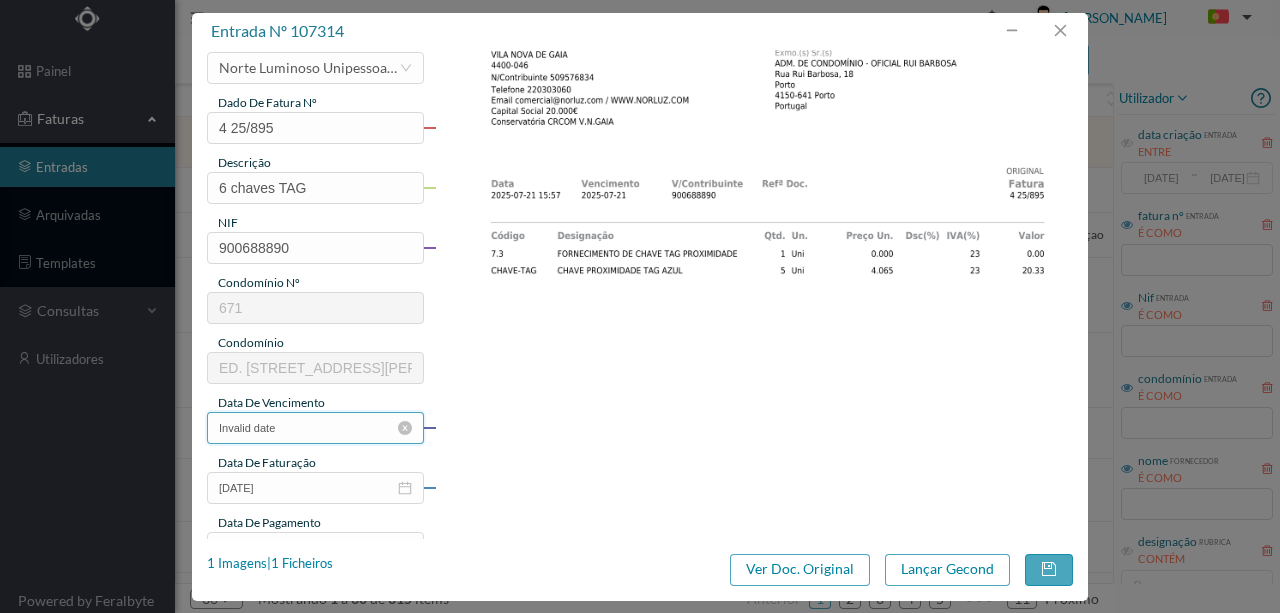 click on "Invalid date" at bounding box center (315, 428) 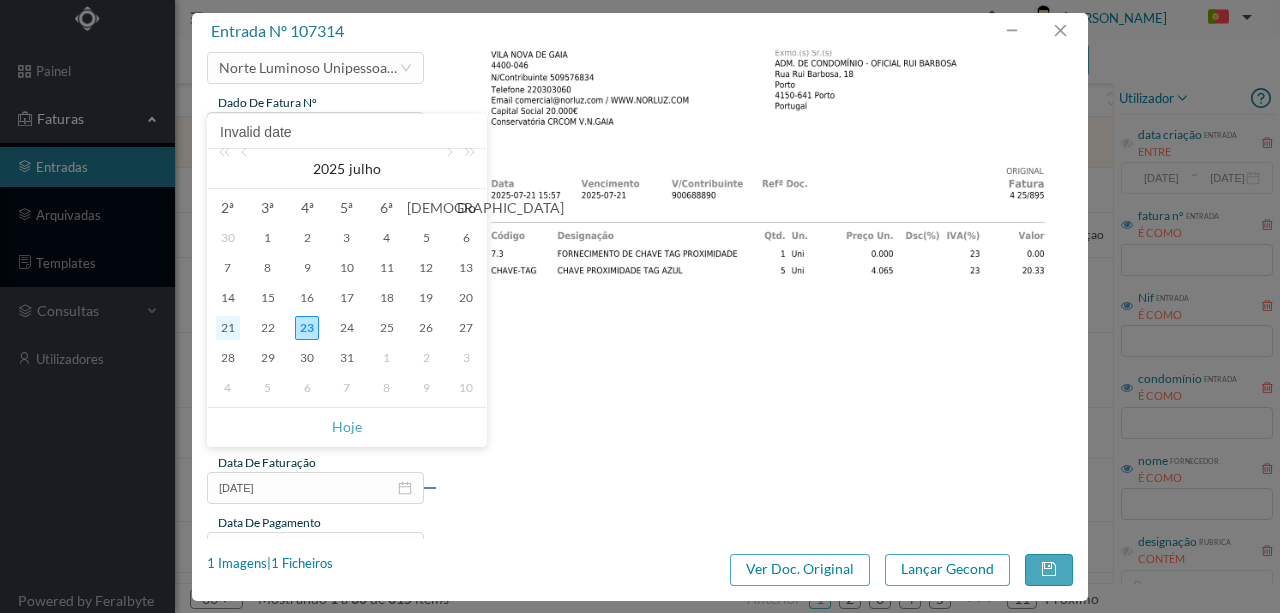 click on "21" at bounding box center [228, 328] 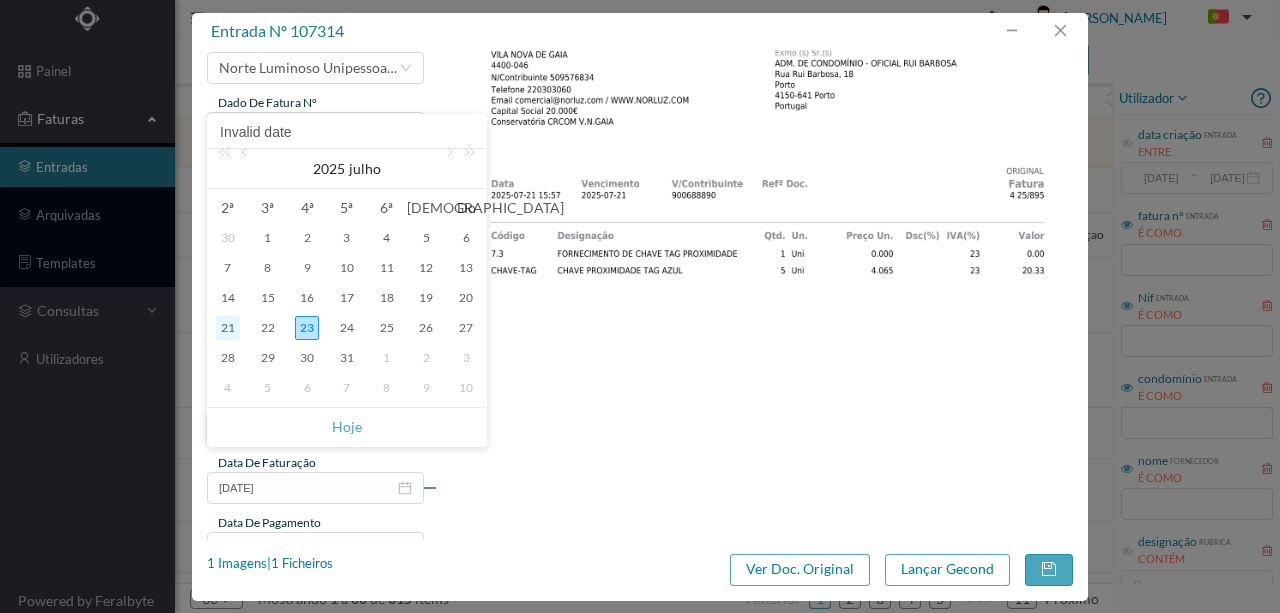 type on "21-07-2025" 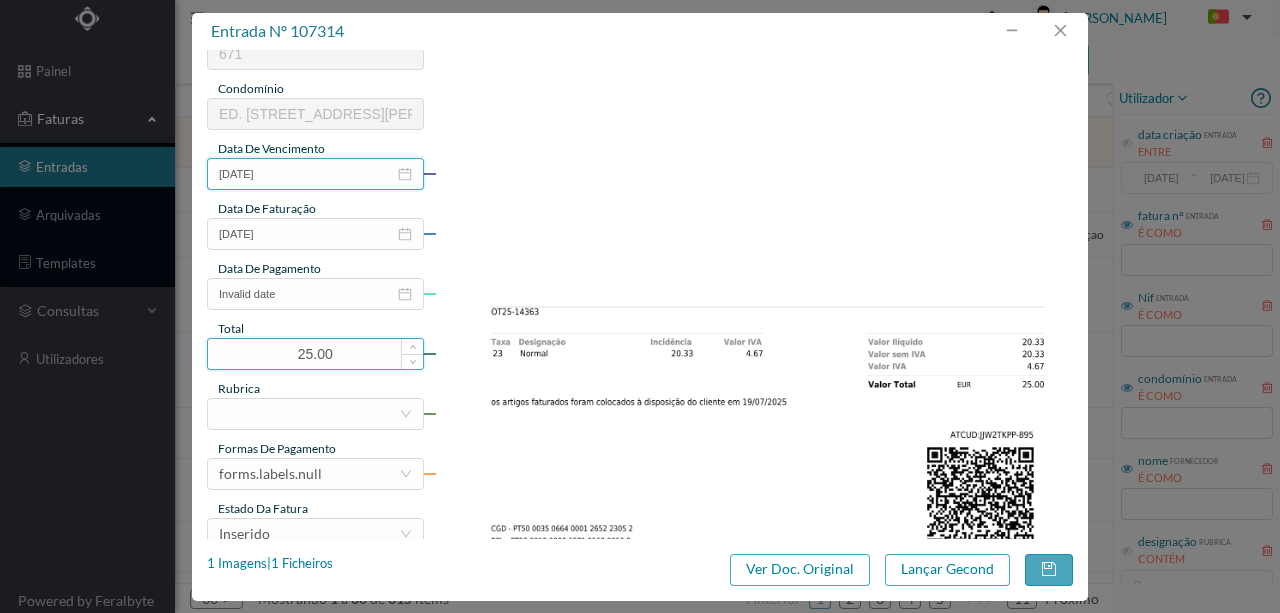 scroll, scrollTop: 400, scrollLeft: 0, axis: vertical 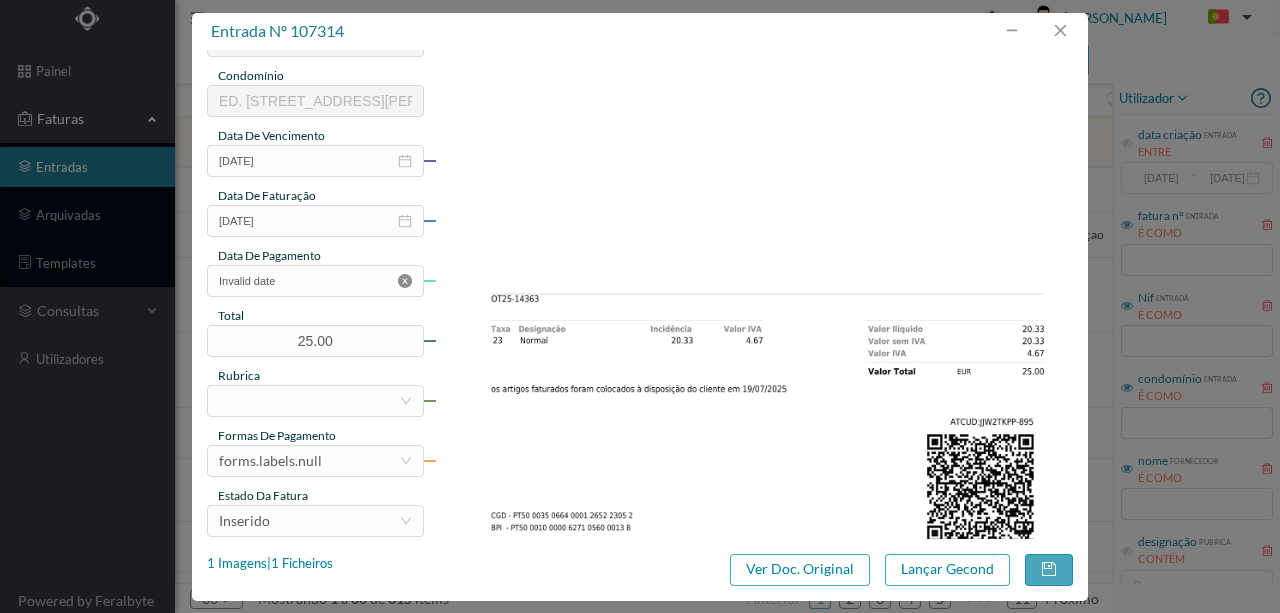 click 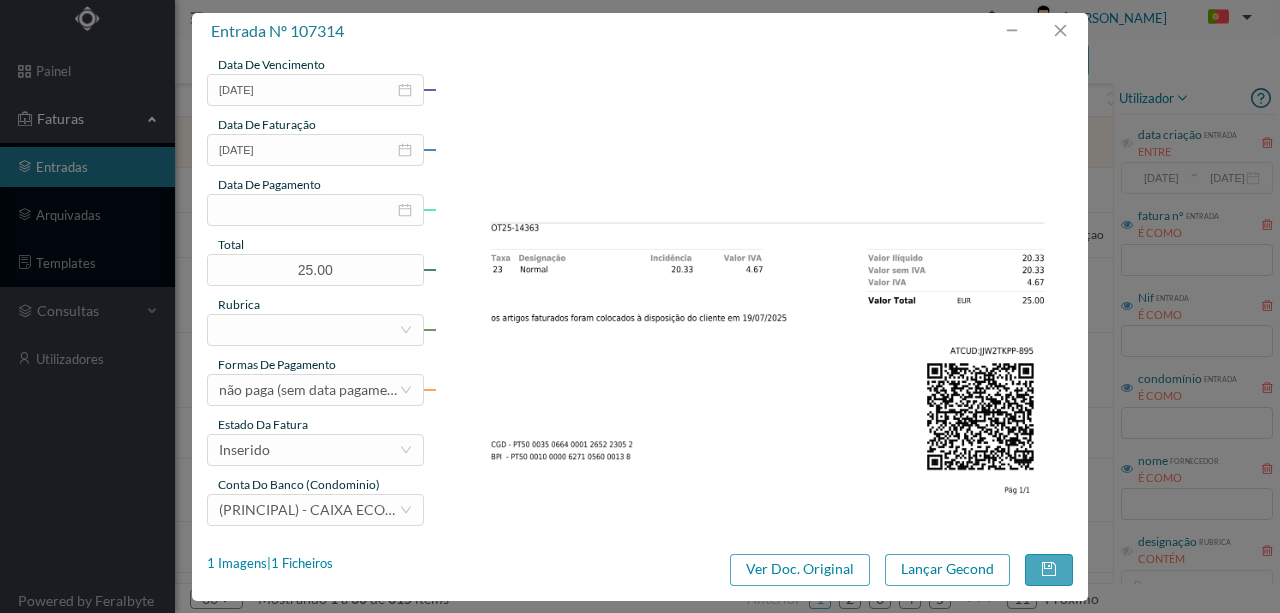 scroll, scrollTop: 473, scrollLeft: 0, axis: vertical 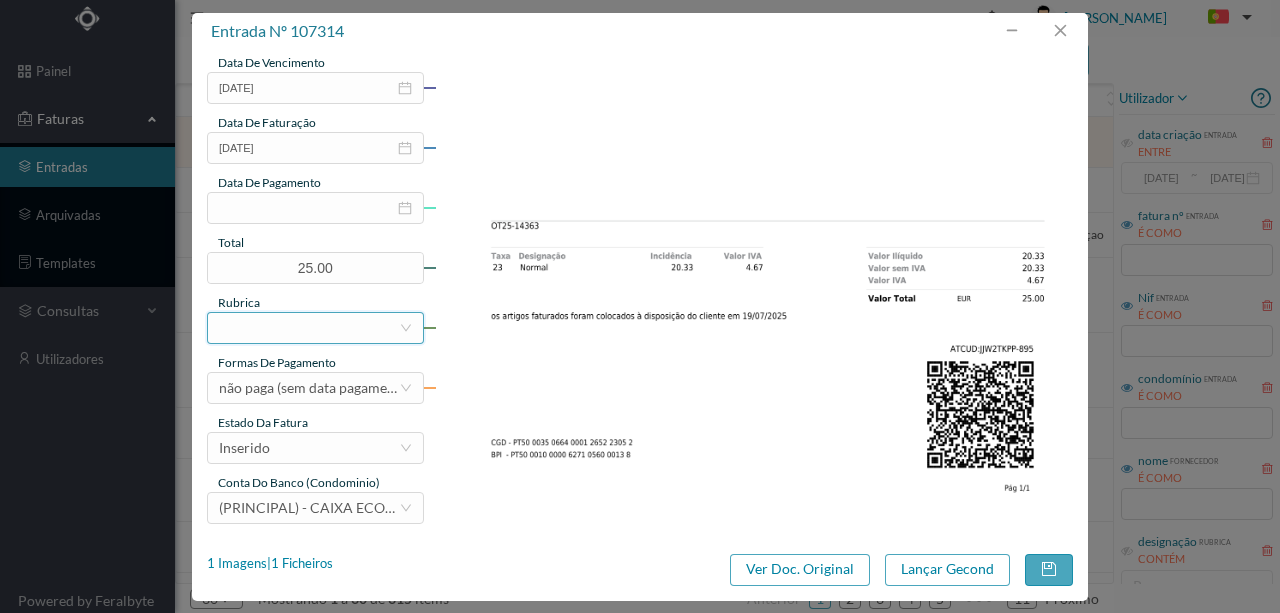 click at bounding box center [309, 328] 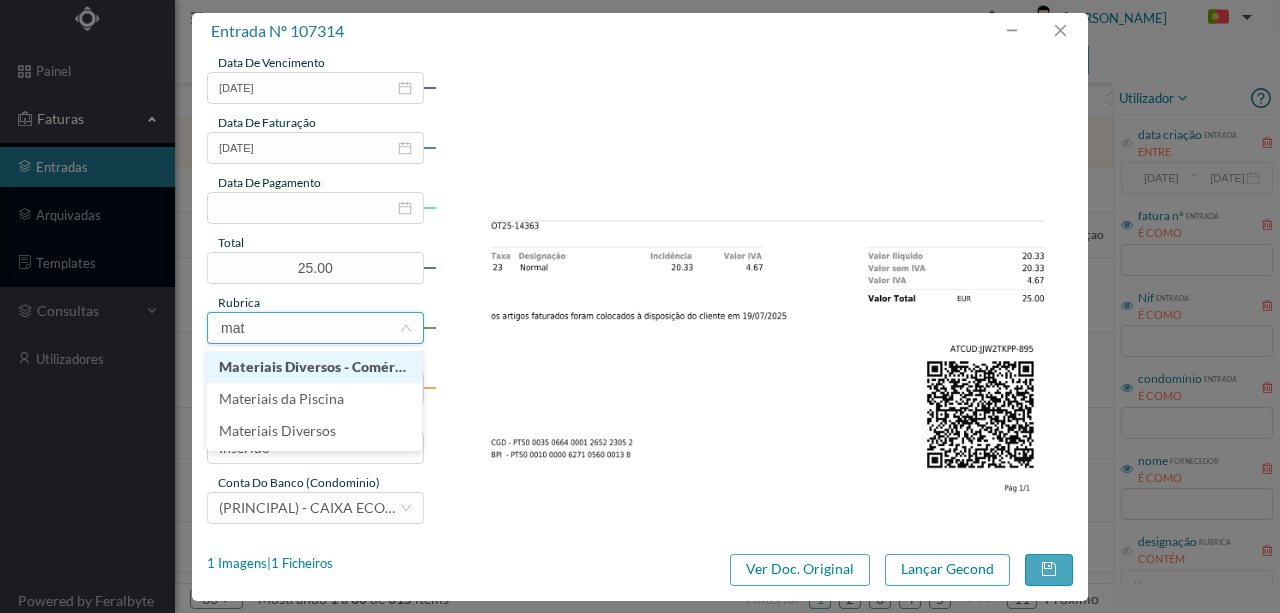 type on "mate" 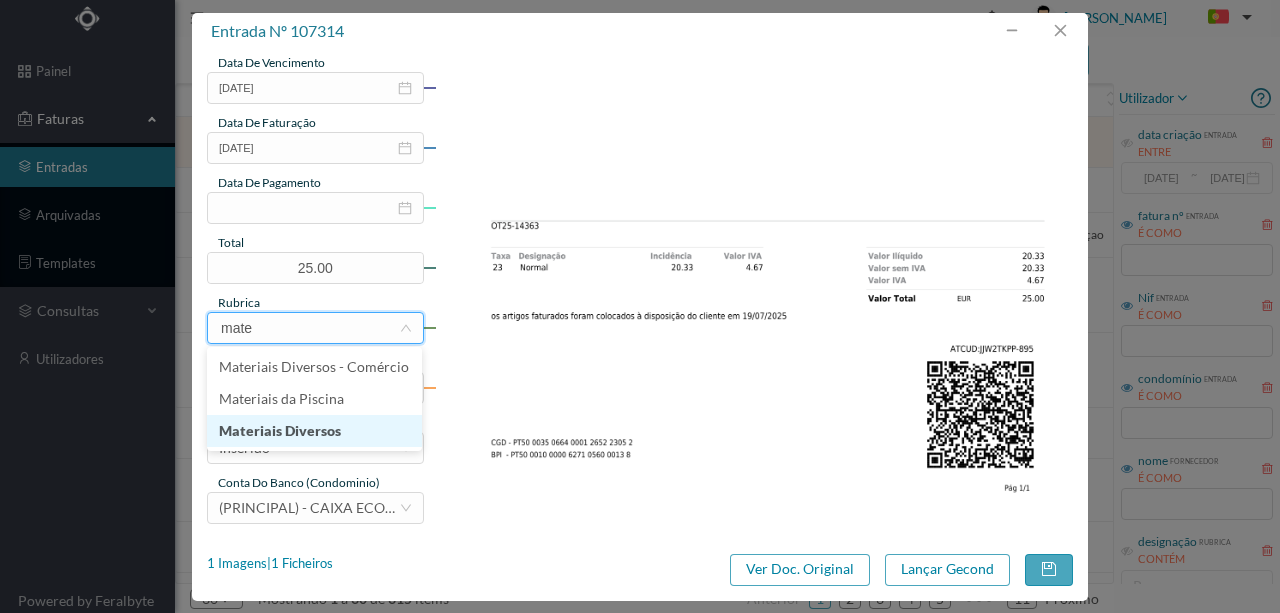 click on "Materiais Diversos" at bounding box center [314, 431] 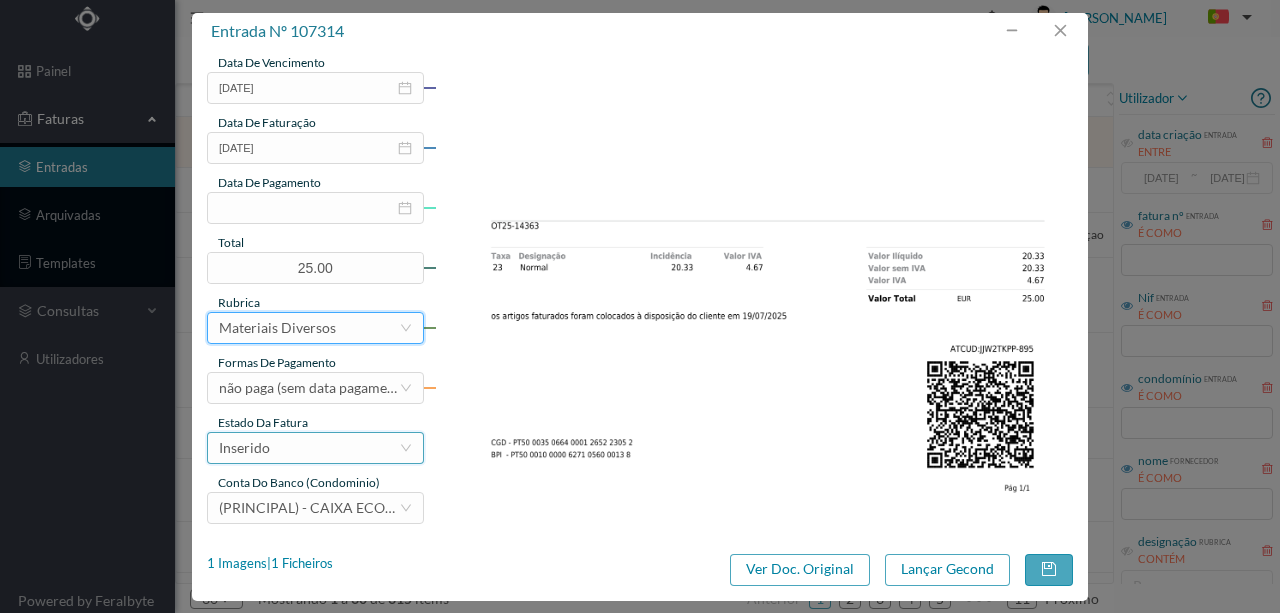 click on "Inserido" at bounding box center [309, 448] 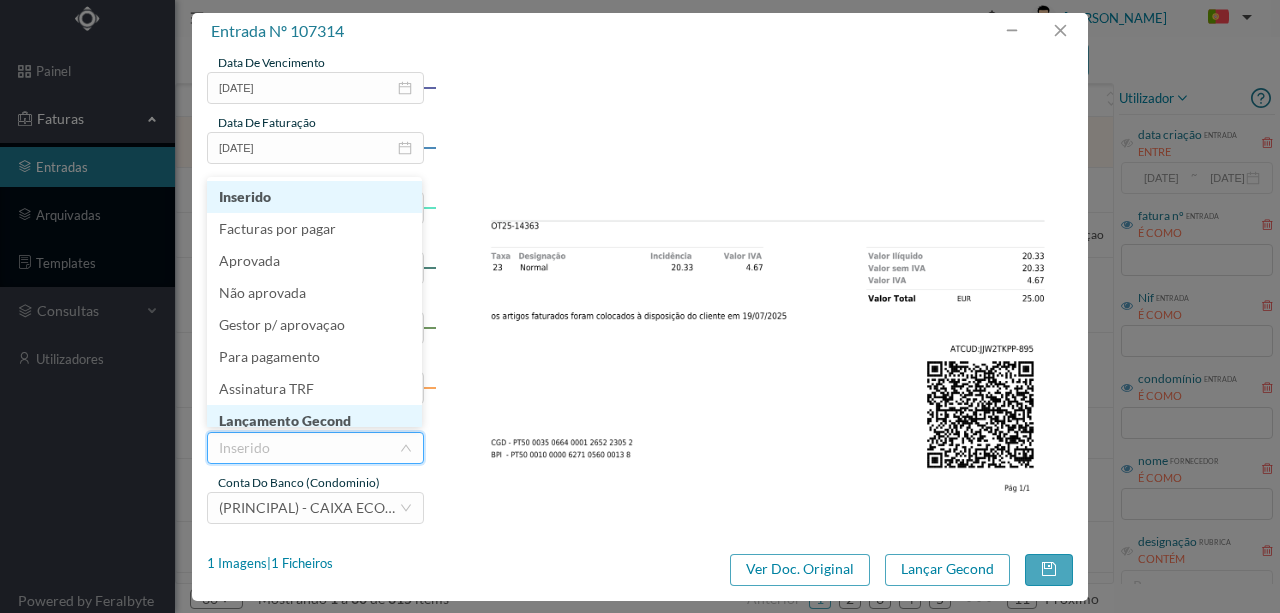 scroll, scrollTop: 10, scrollLeft: 0, axis: vertical 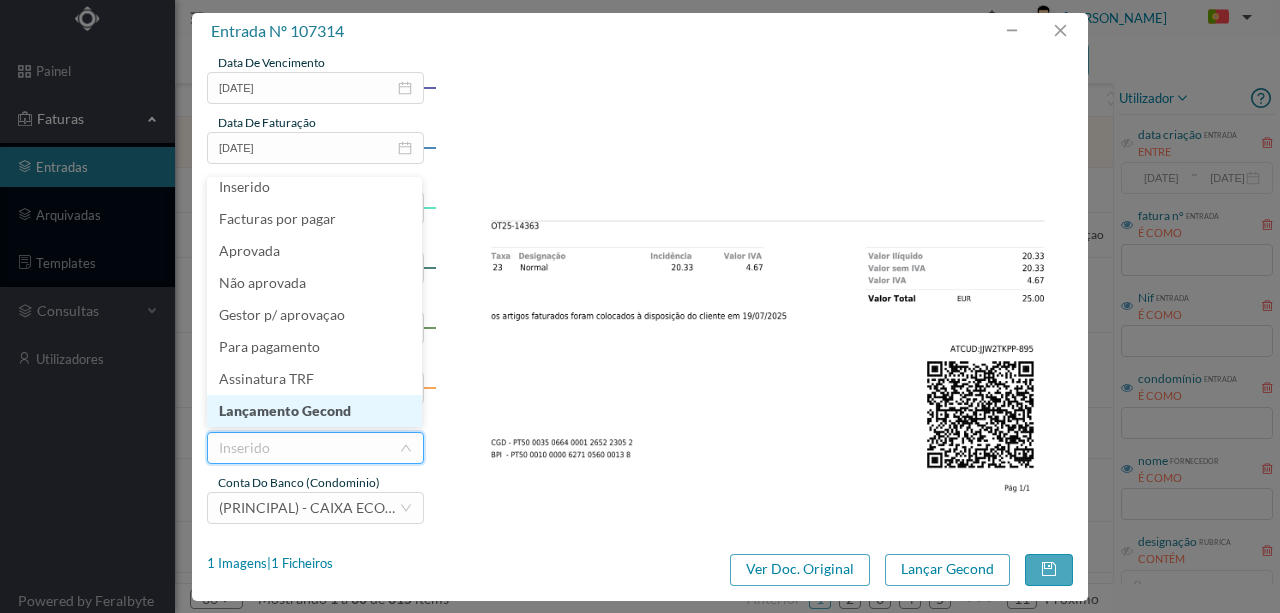 click on "Lançamento Gecond" at bounding box center [314, 411] 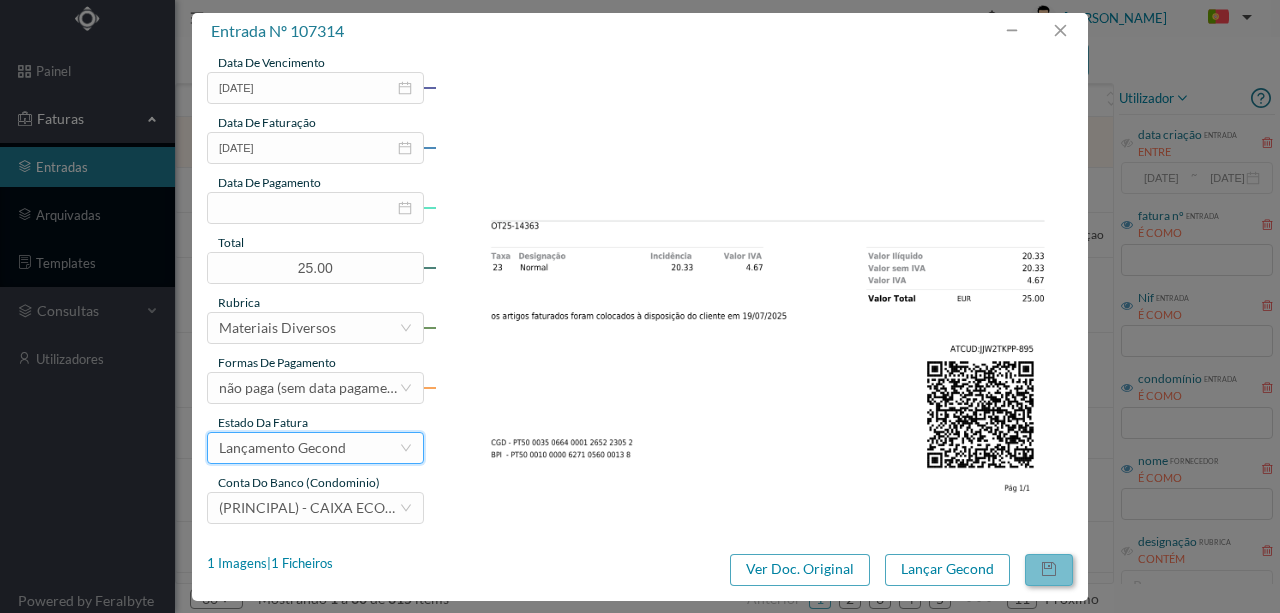 click at bounding box center (1049, 570) 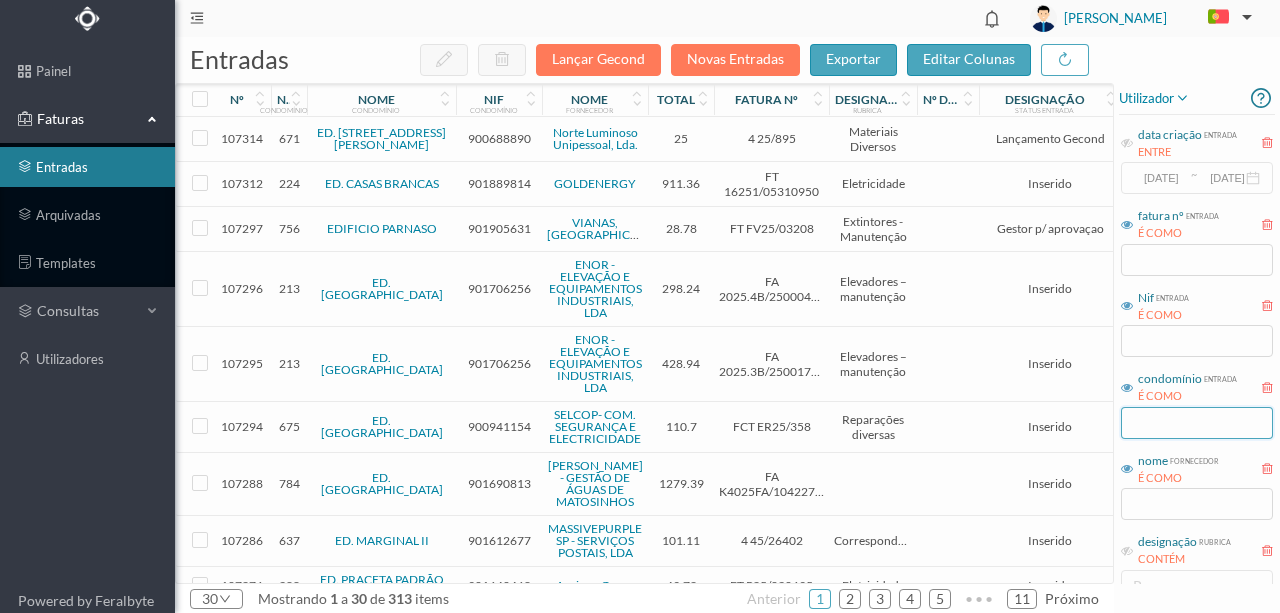 click at bounding box center [1197, 423] 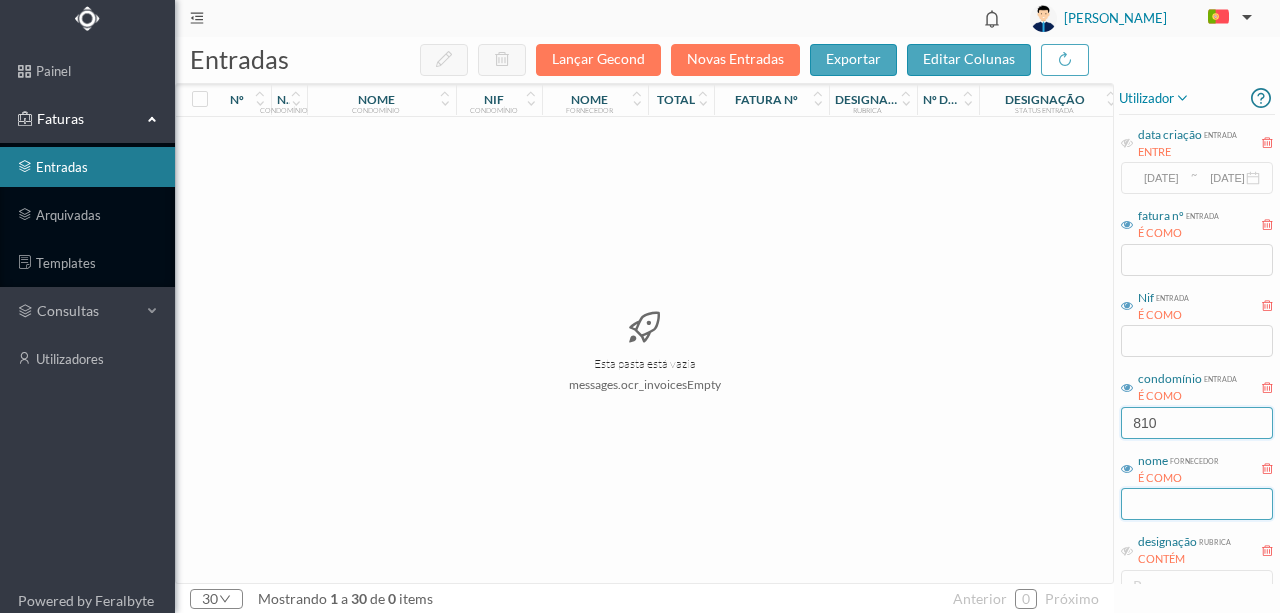 type on "810" 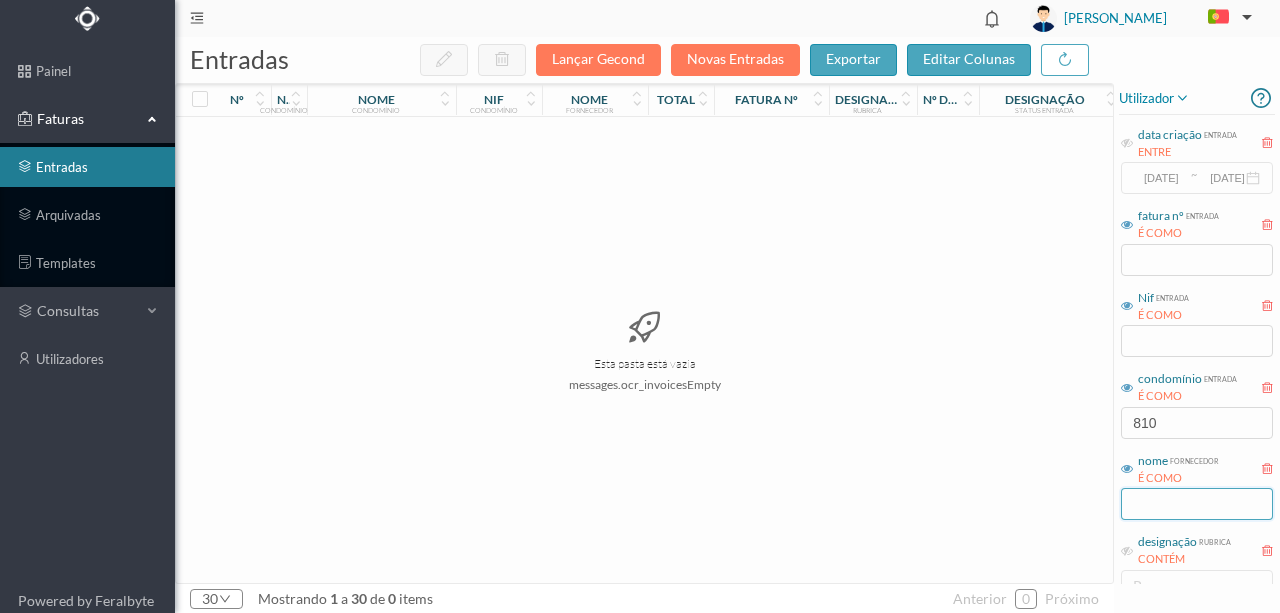 drag, startPoint x: 1161, startPoint y: 500, endPoint x: 1151, endPoint y: 502, distance: 10.198039 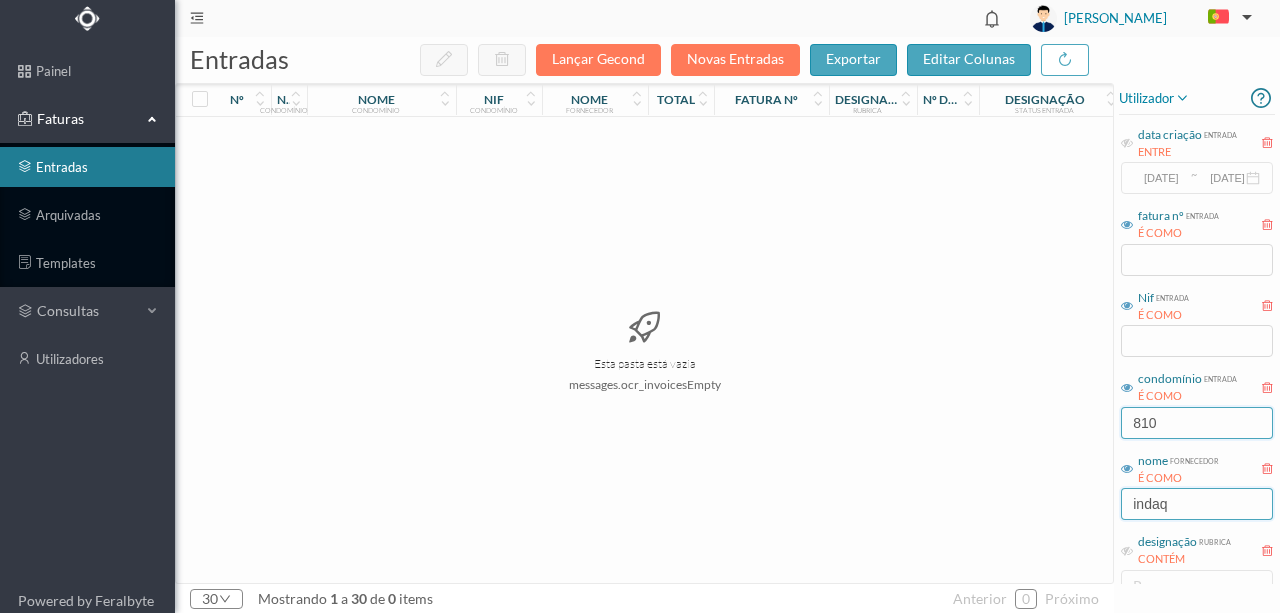 type on "indaq" 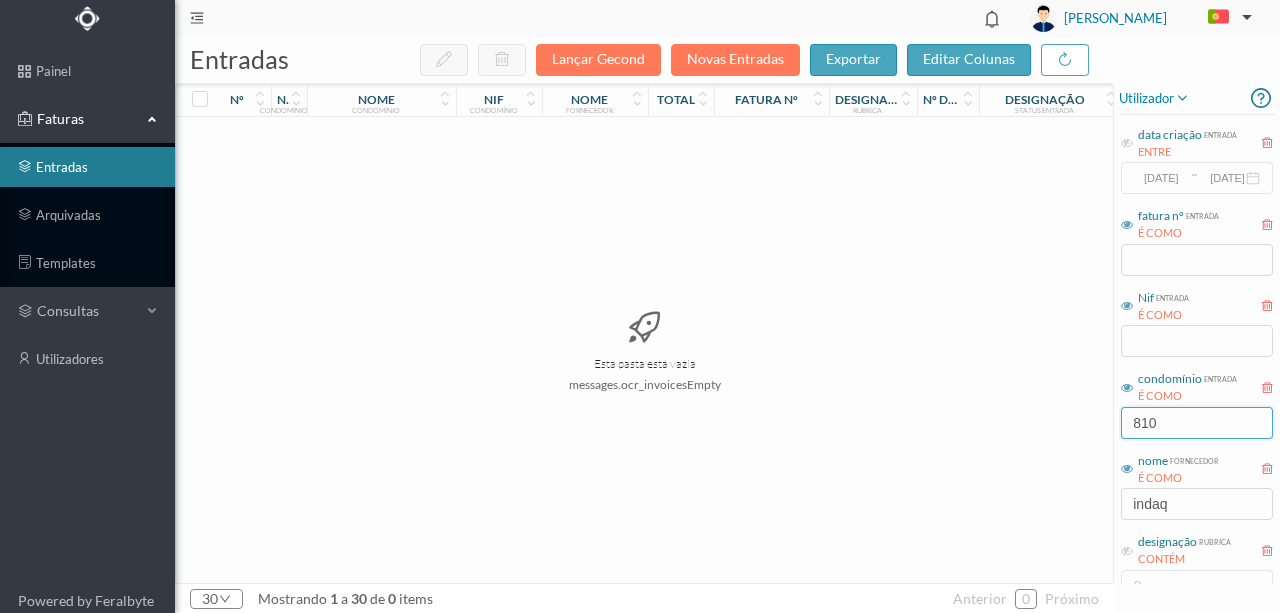drag, startPoint x: 1174, startPoint y: 425, endPoint x: 1055, endPoint y: 429, distance: 119.06721 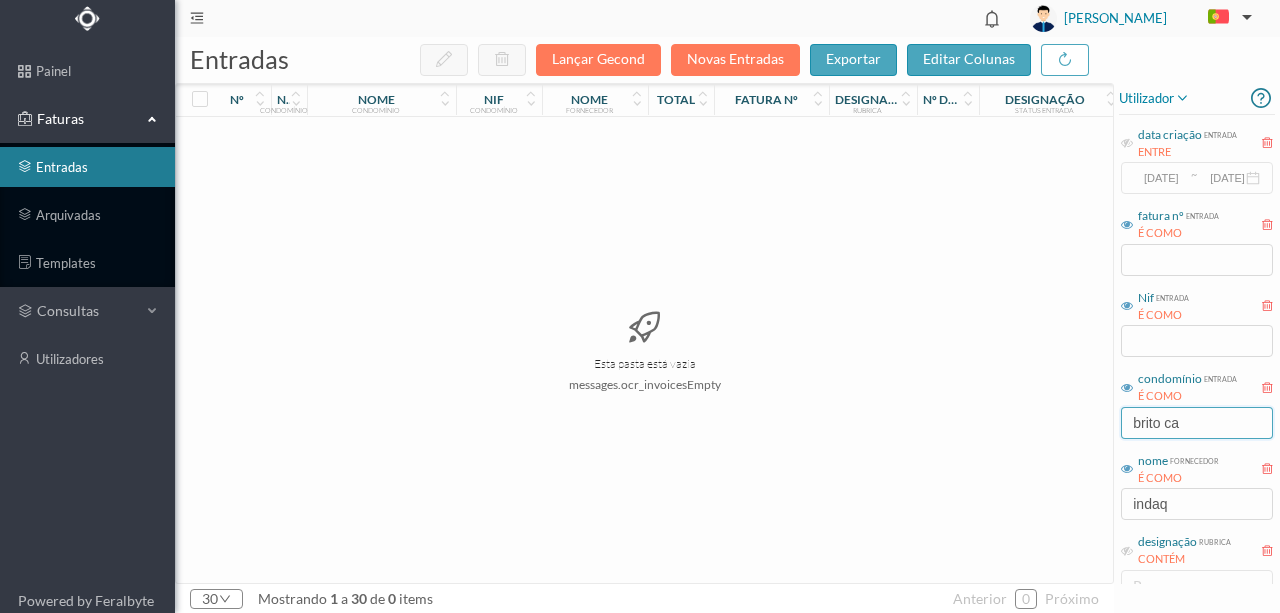 type on "brito ca" 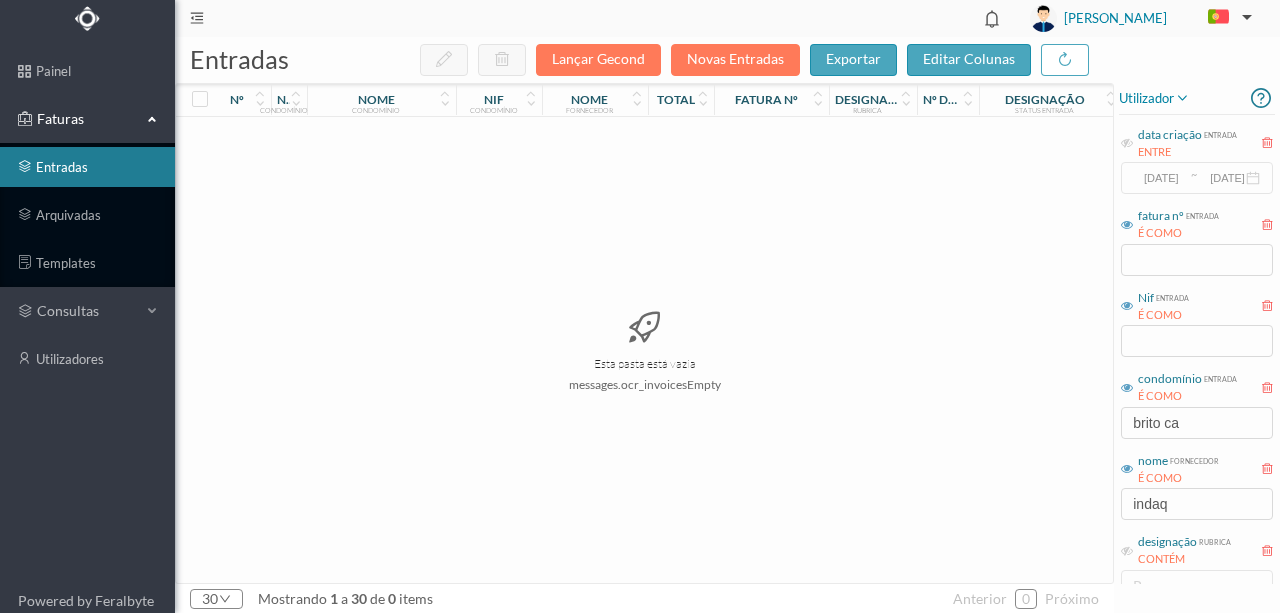 click on "Esta pasta está vazia messages.ocr_invoicesEmpty" at bounding box center (644, 350) 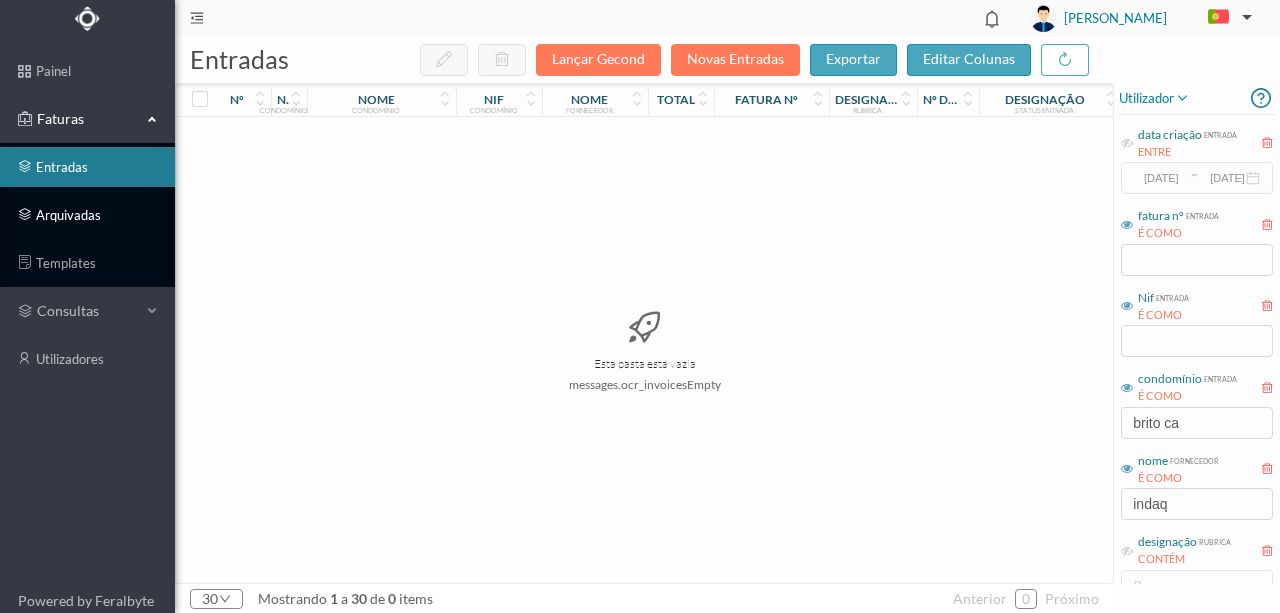 click on "arquivadas" at bounding box center [87, 215] 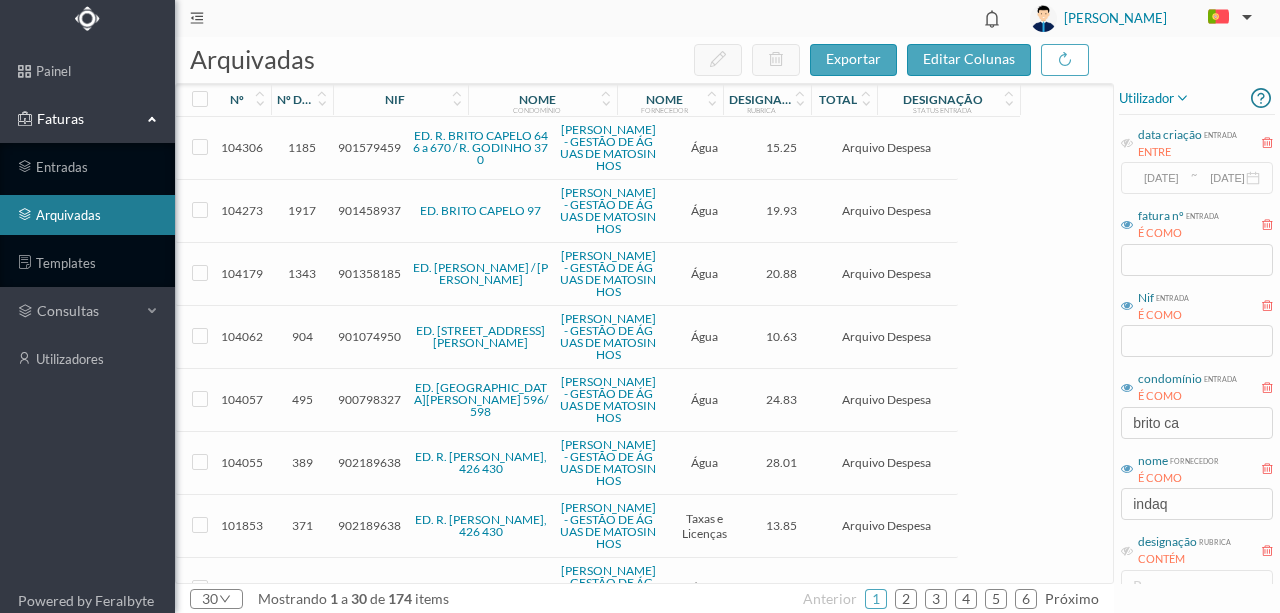click on "ED. RUA BRITO CAPELO 810" at bounding box center [480, 336] 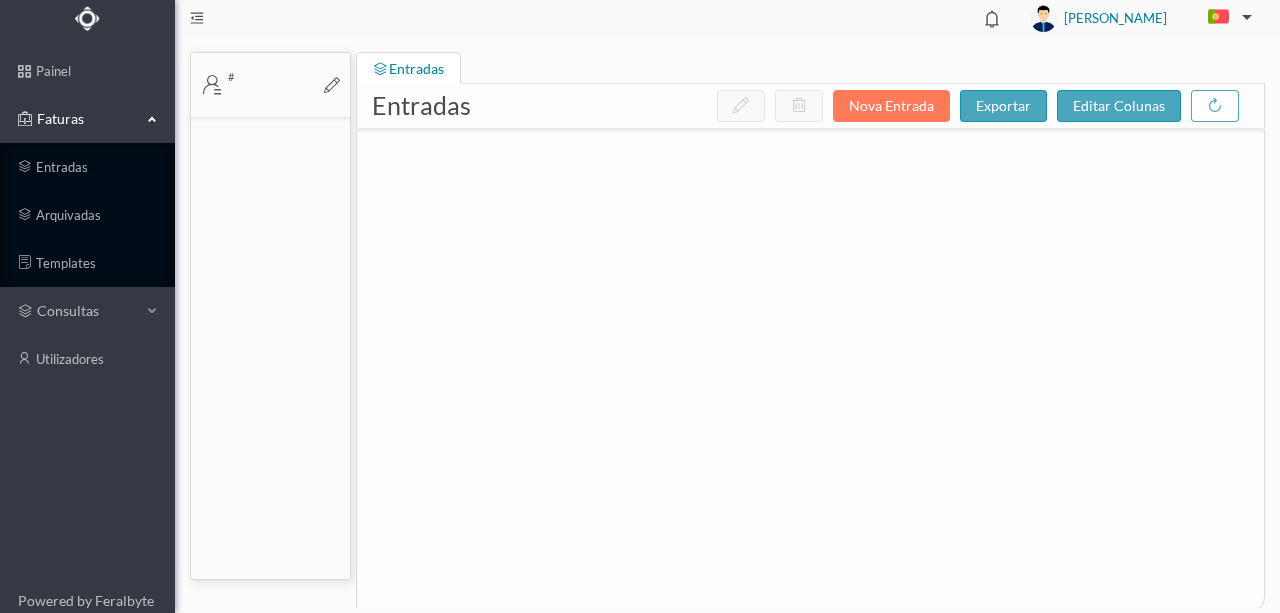 click at bounding box center [810, 354] 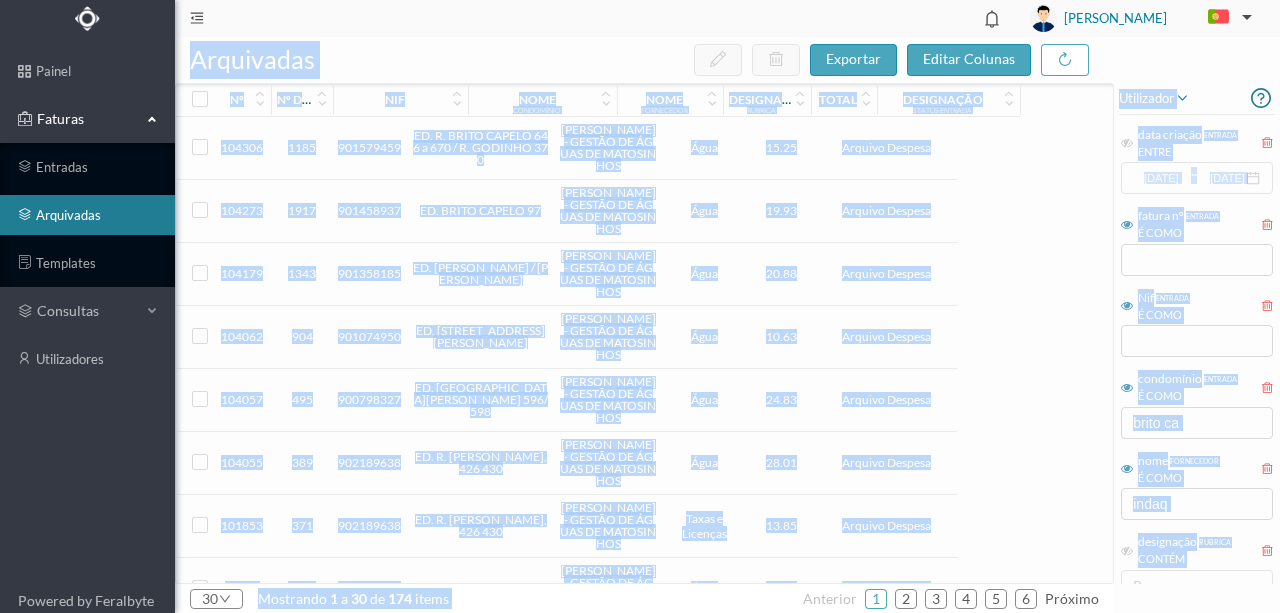 click on "901074950" at bounding box center [369, 336] 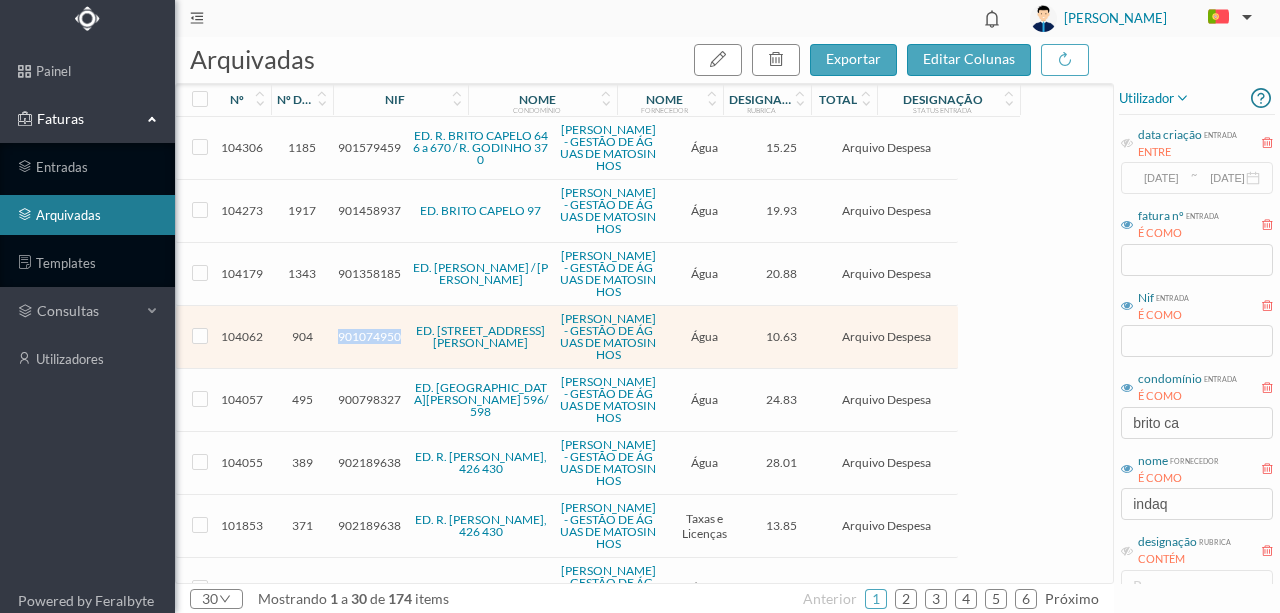 click on "901074950" at bounding box center [369, 336] 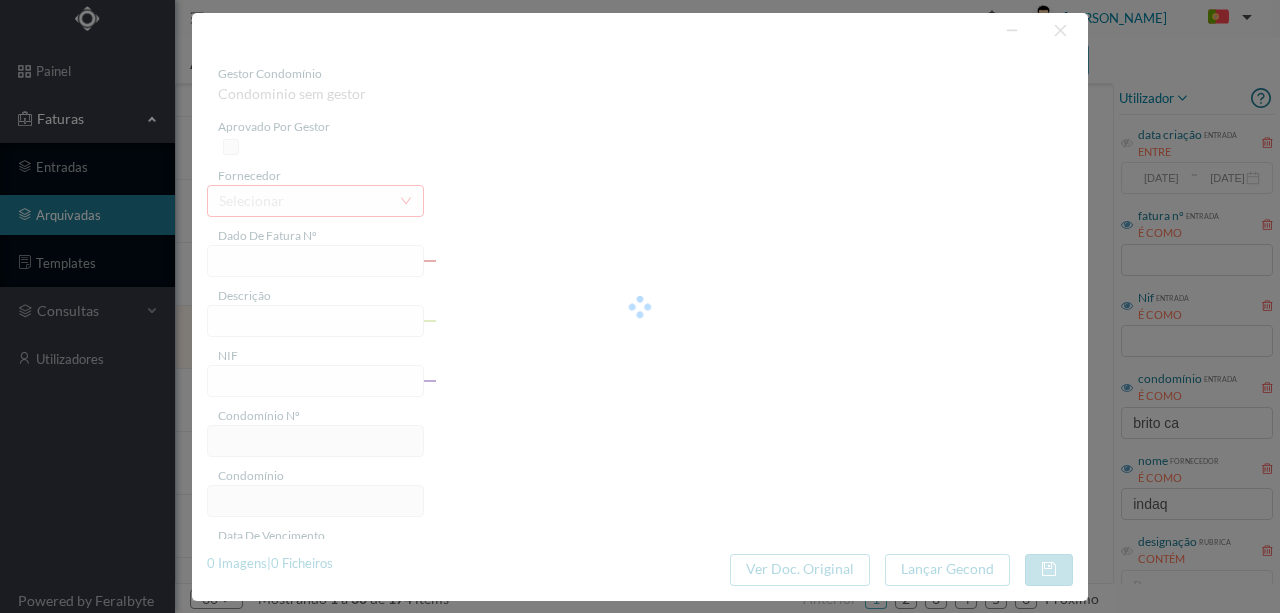 type on "FA K4025FA/10336025" 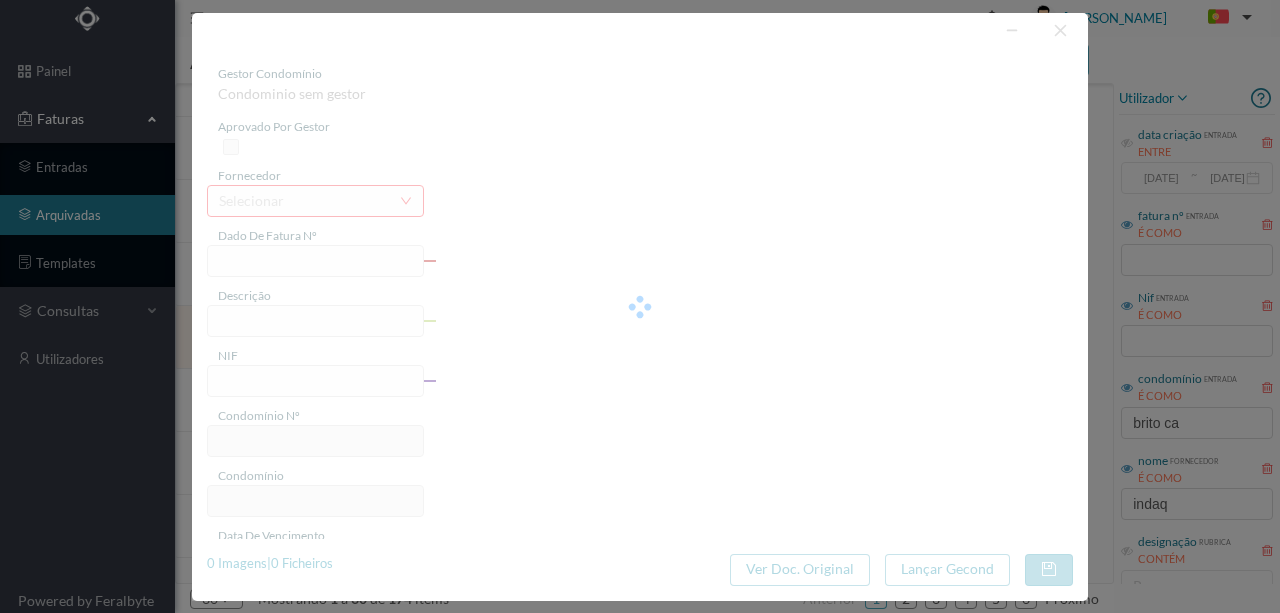 type on "810 TOTALIZADOR (08.04.2025 a 06.06.2025)" 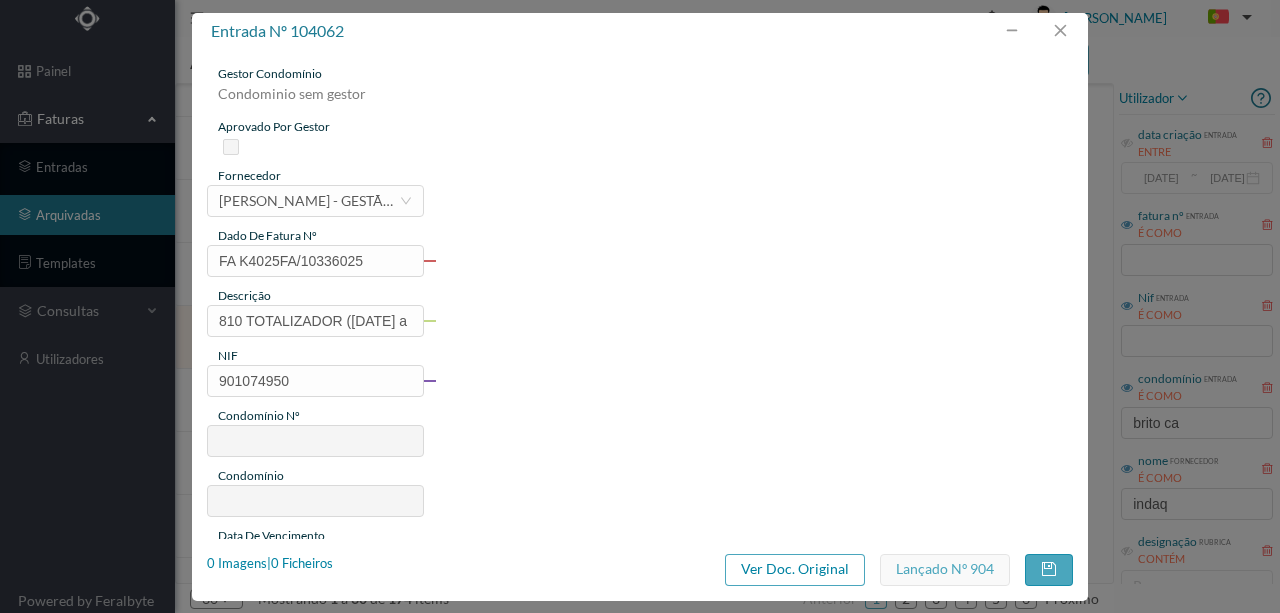 type on "575" 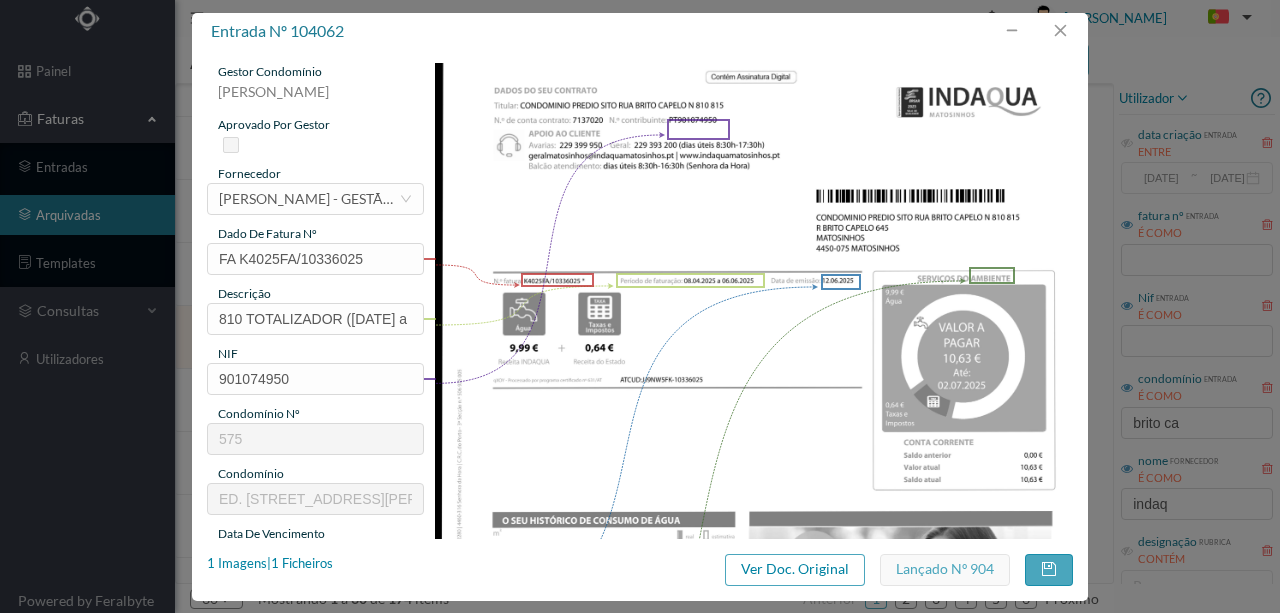 scroll, scrollTop: 0, scrollLeft: 0, axis: both 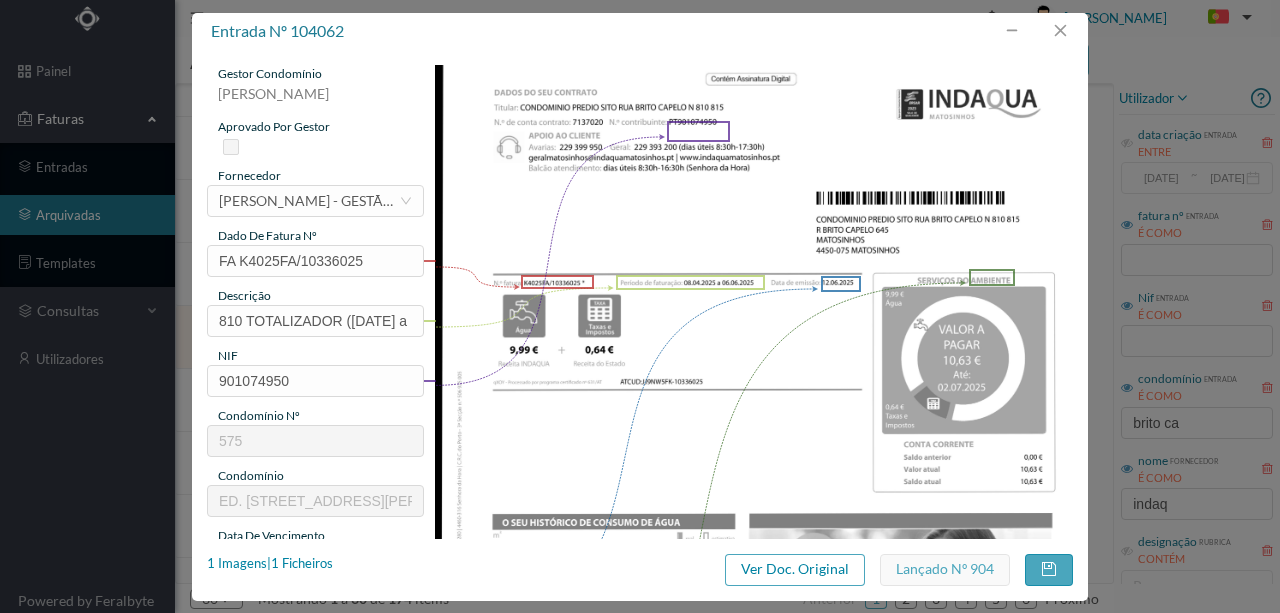 click at bounding box center [754, 516] 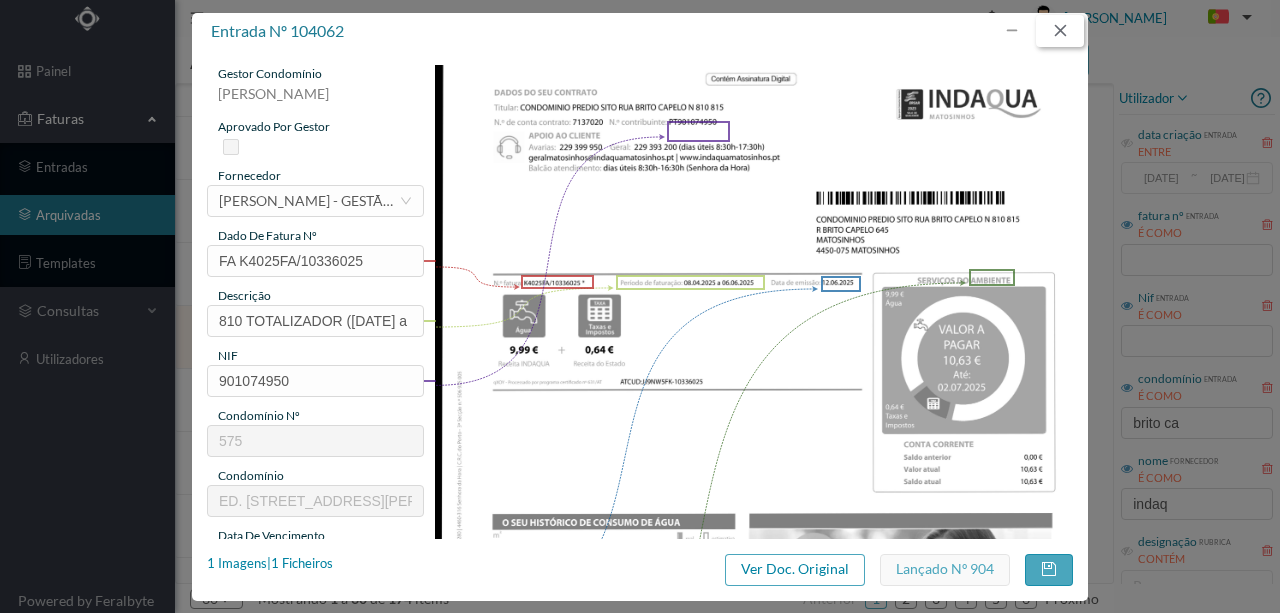 click at bounding box center (1060, 31) 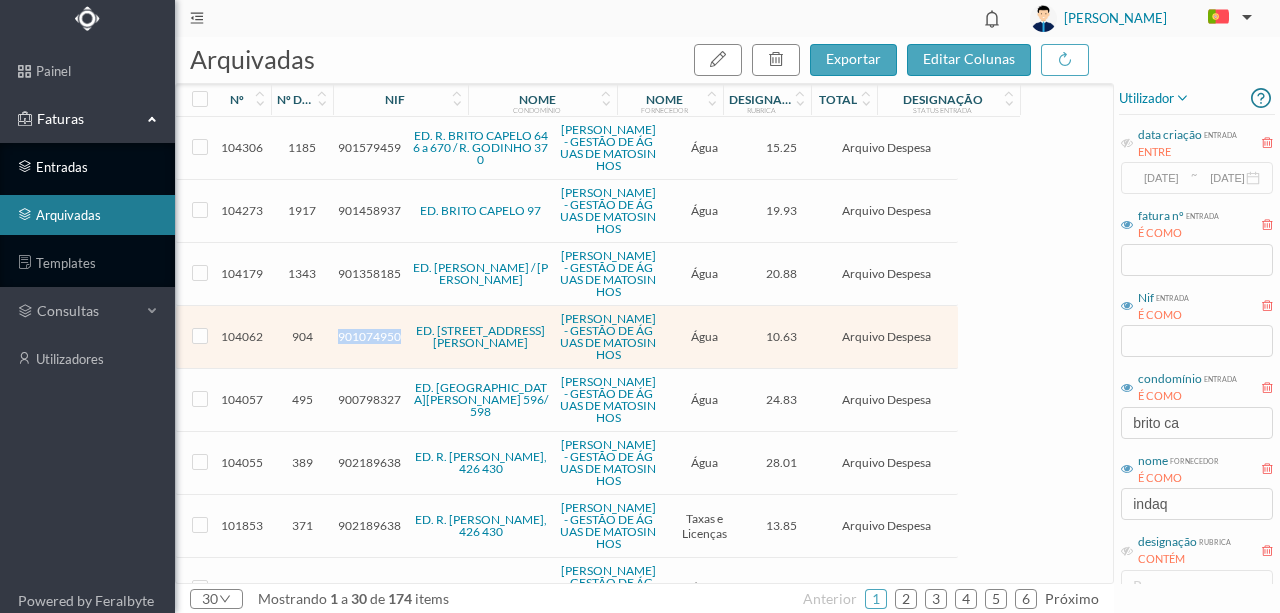 click on "entradas" at bounding box center (87, 167) 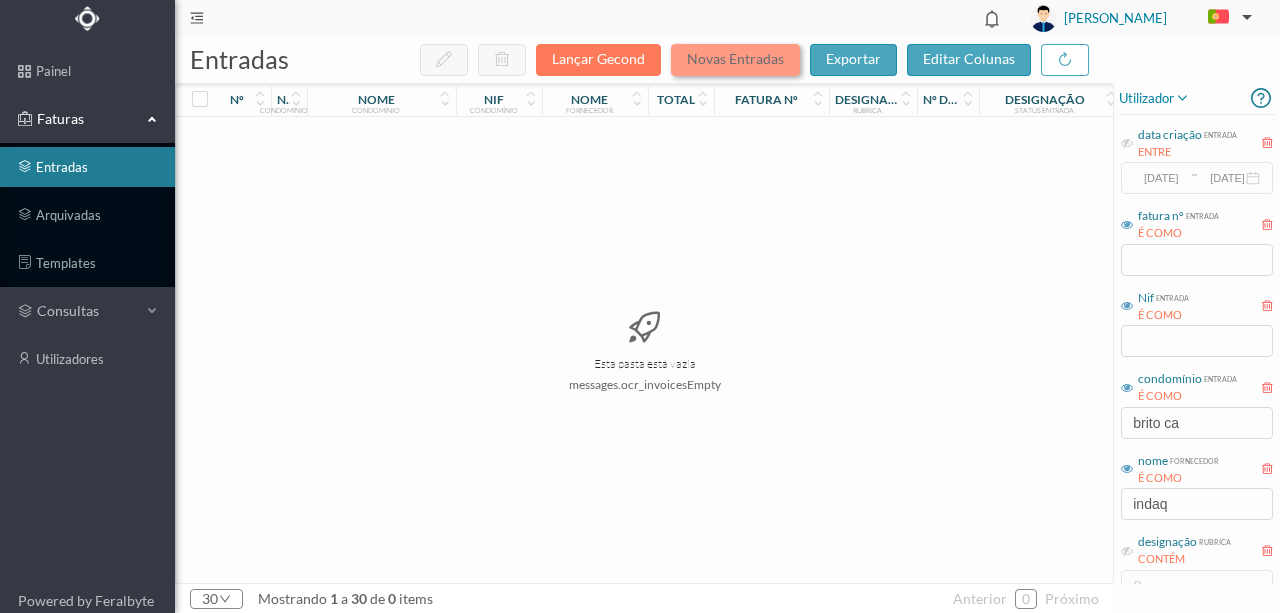 click on "Novas Entradas" at bounding box center [735, 60] 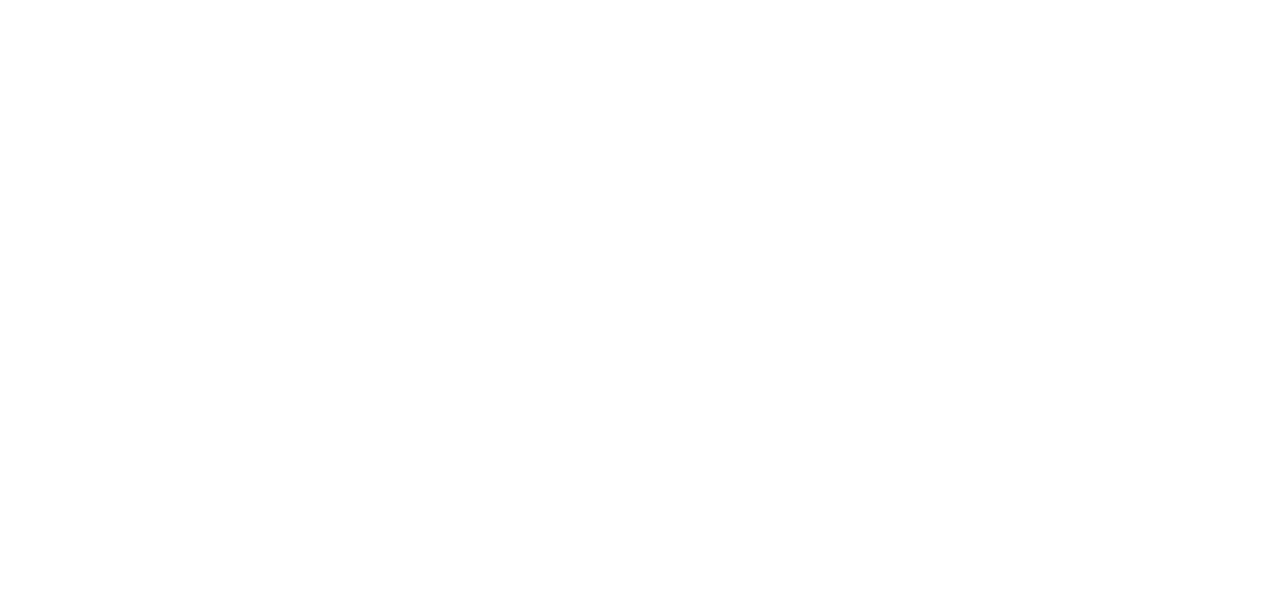 scroll, scrollTop: 0, scrollLeft: 0, axis: both 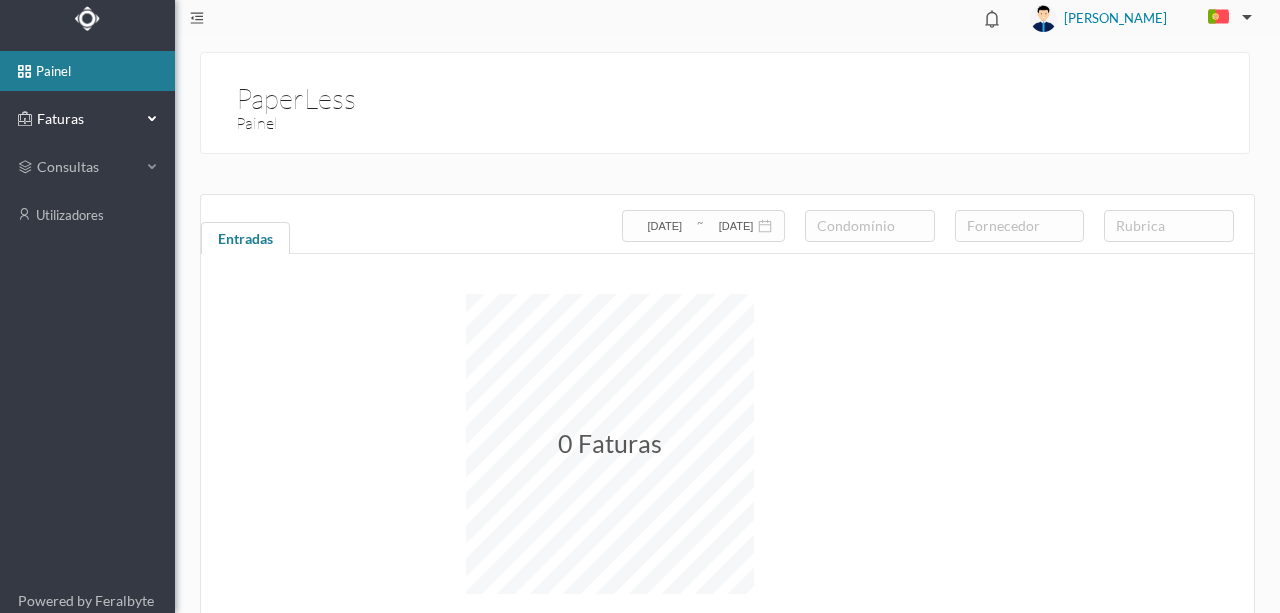 click on "Faturas" at bounding box center [87, 119] 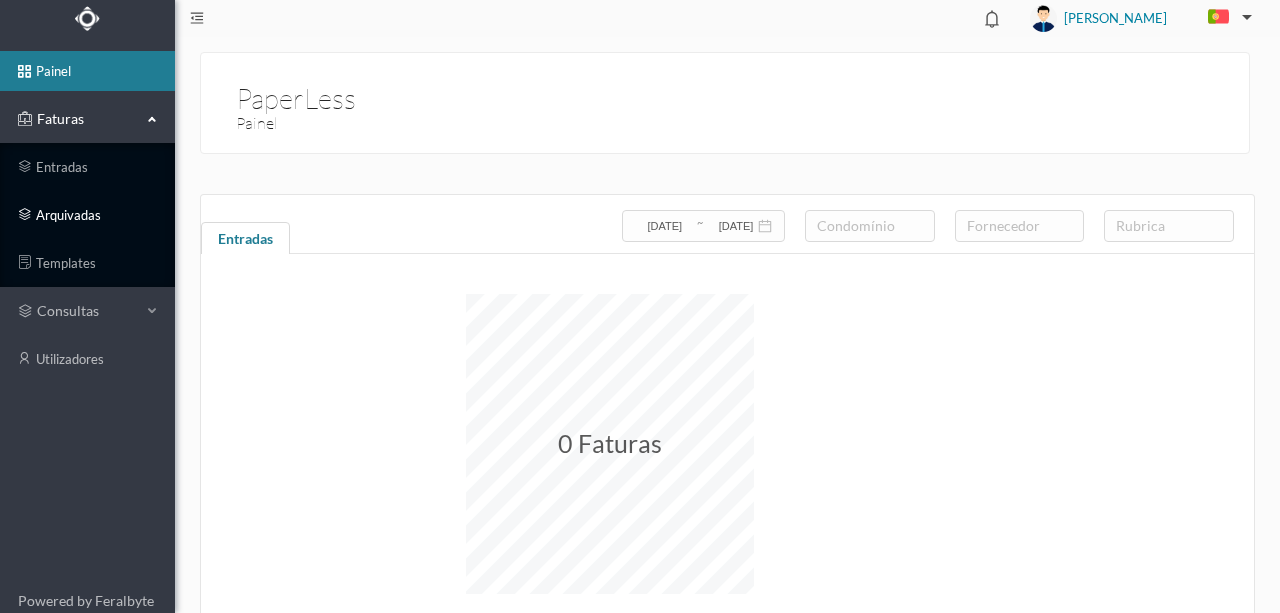 click on "arquivadas" at bounding box center (87, 215) 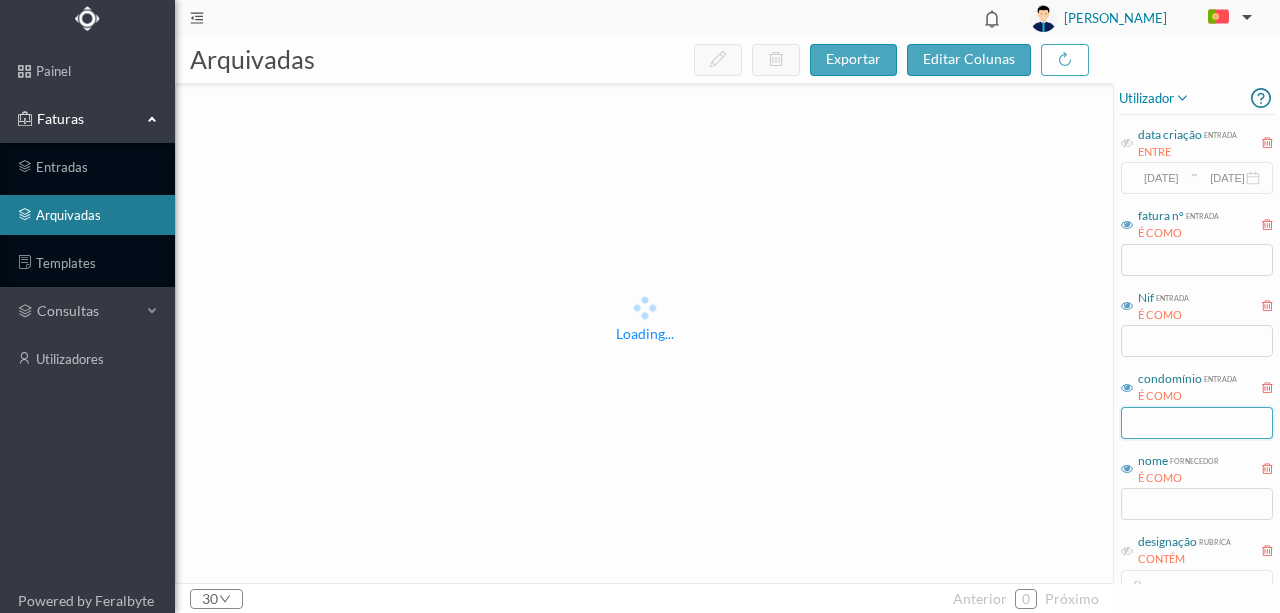 drag, startPoint x: 1146, startPoint y: 420, endPoint x: 1146, endPoint y: 408, distance: 12 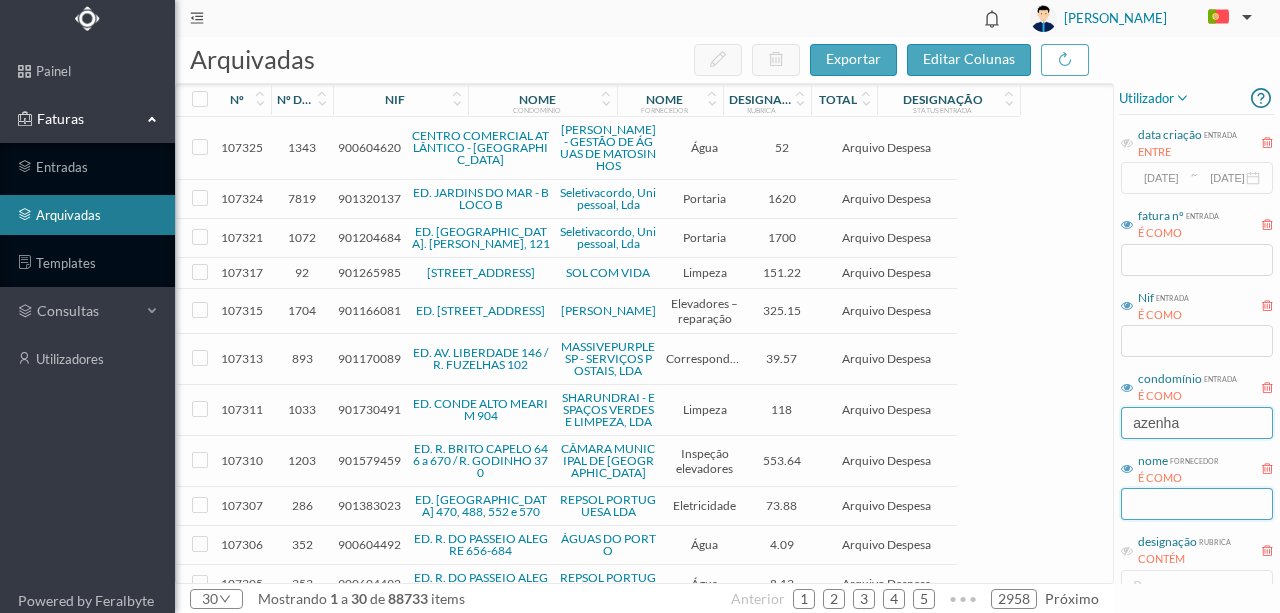 type on "azenha" 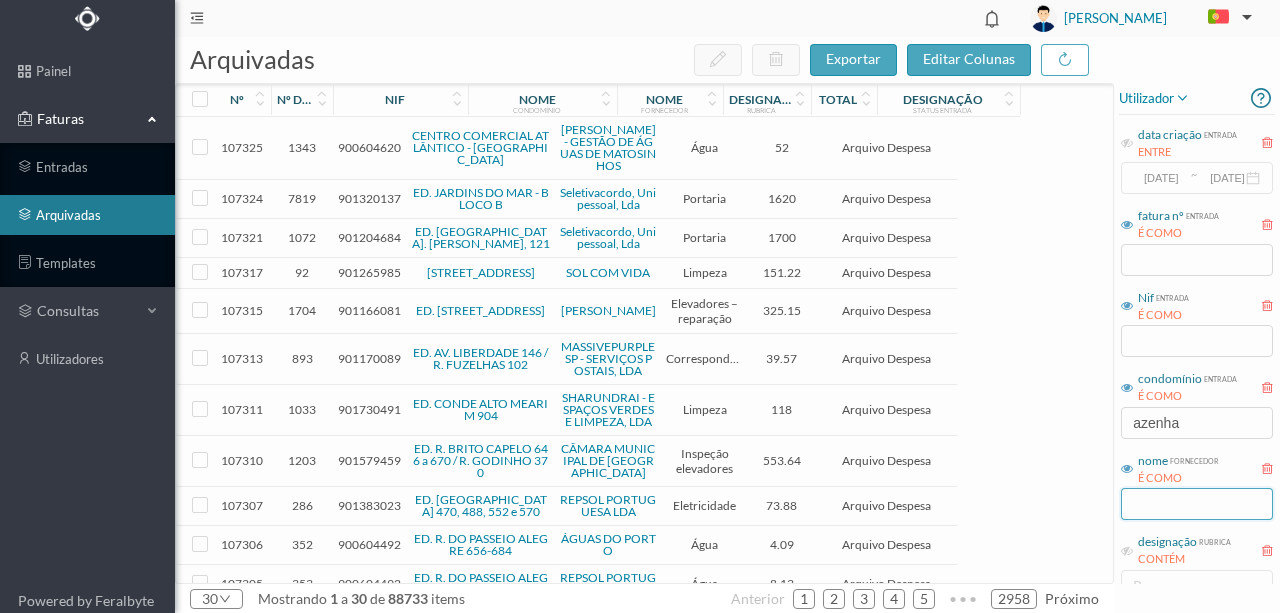 click at bounding box center [1197, 504] 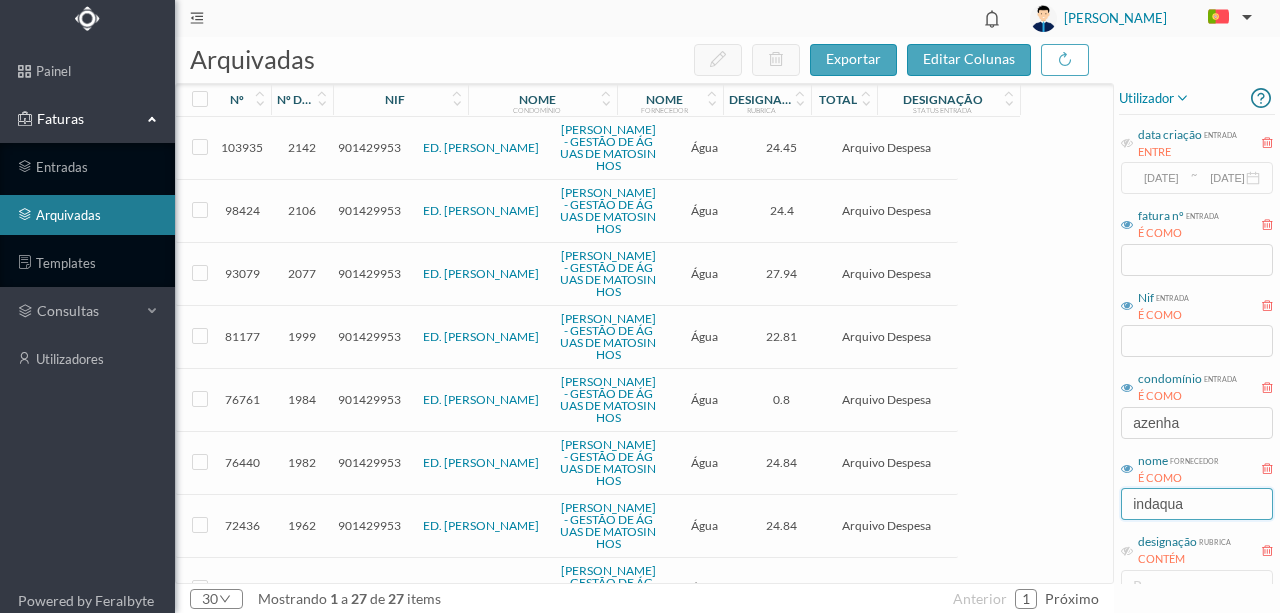 type on "indaqua" 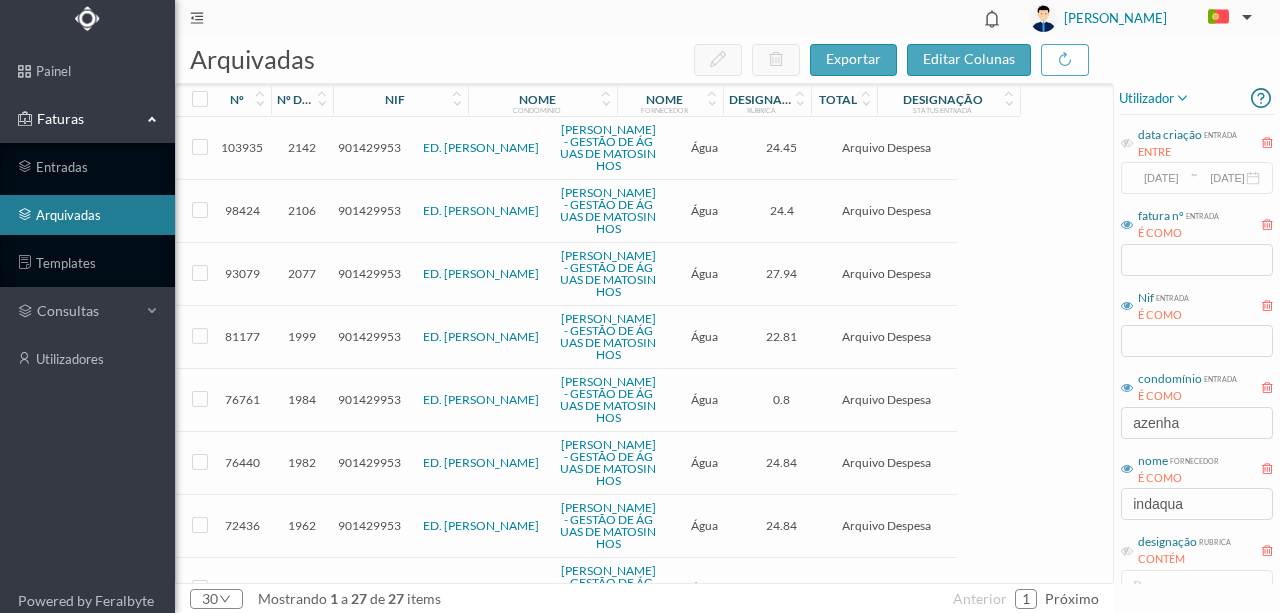 click on "ED. AZENHA TEIXEIRA PASCOAIS" at bounding box center (481, 147) 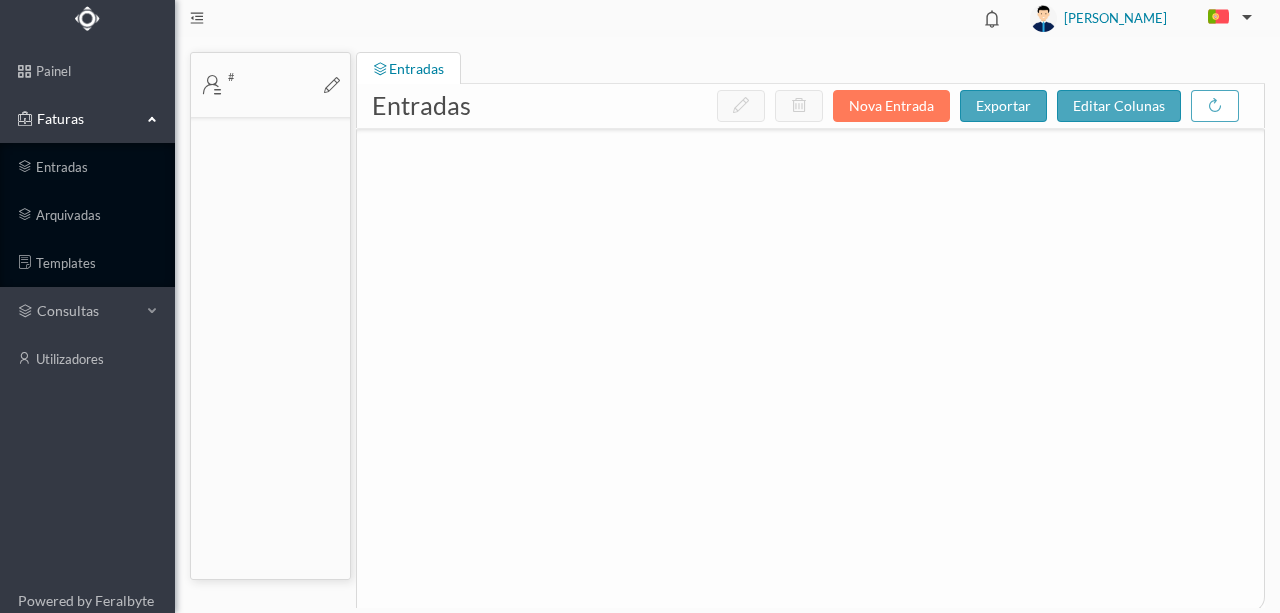 click at bounding box center [810, 354] 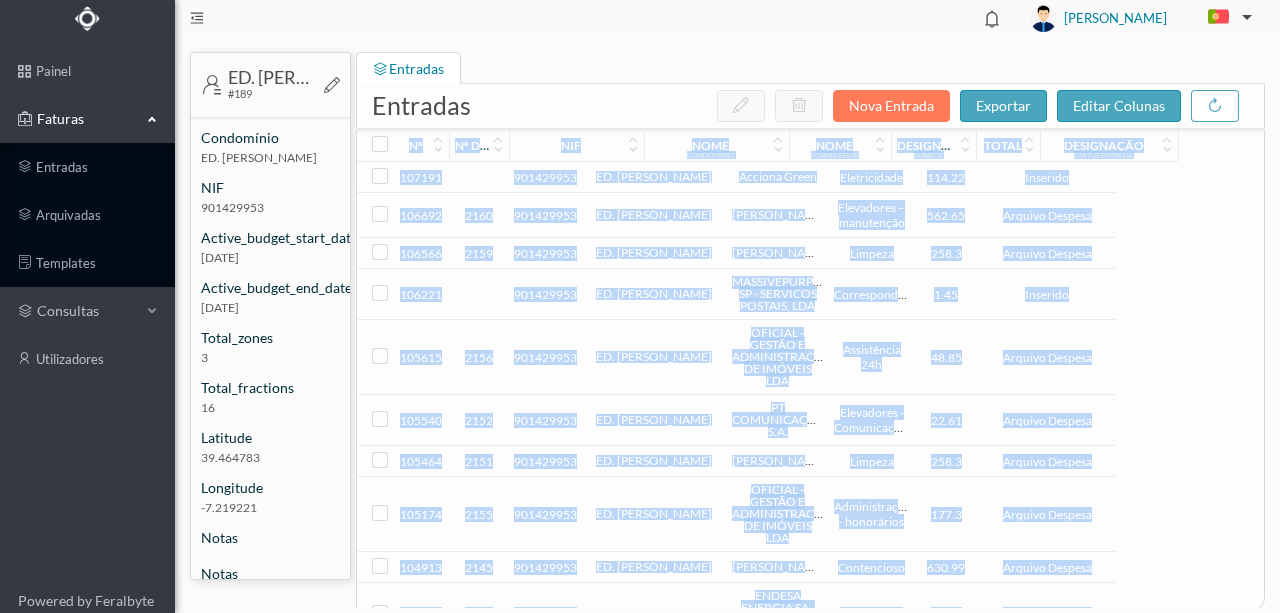 click on "901429953" at bounding box center (545, 177) 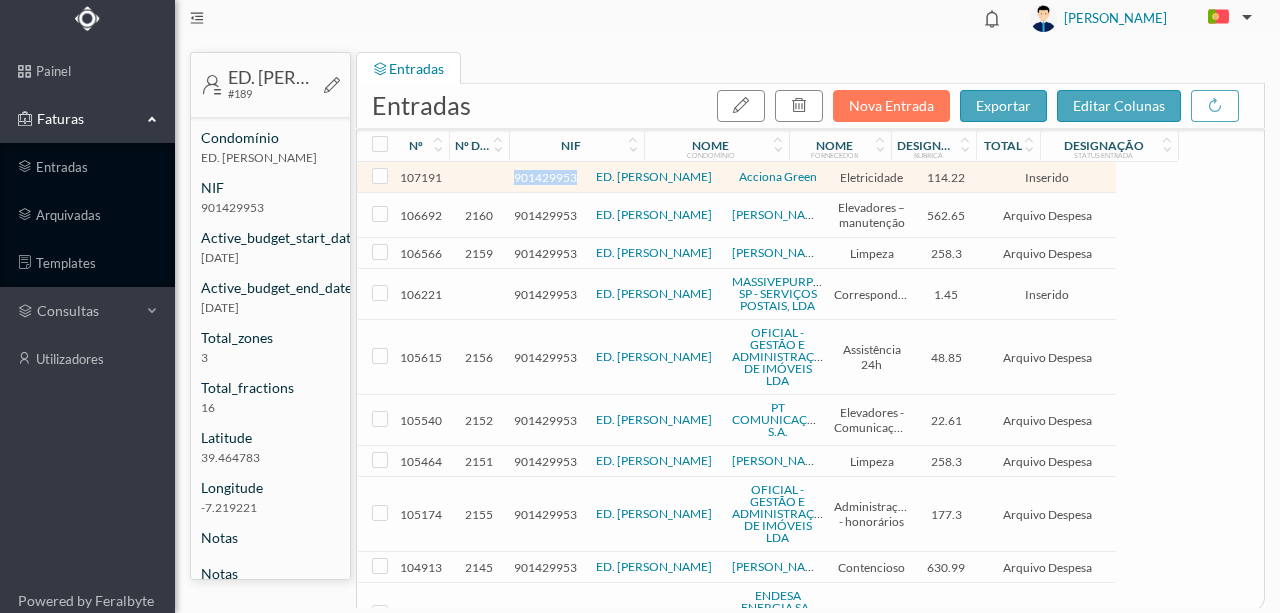 click on "901429953" at bounding box center (545, 177) 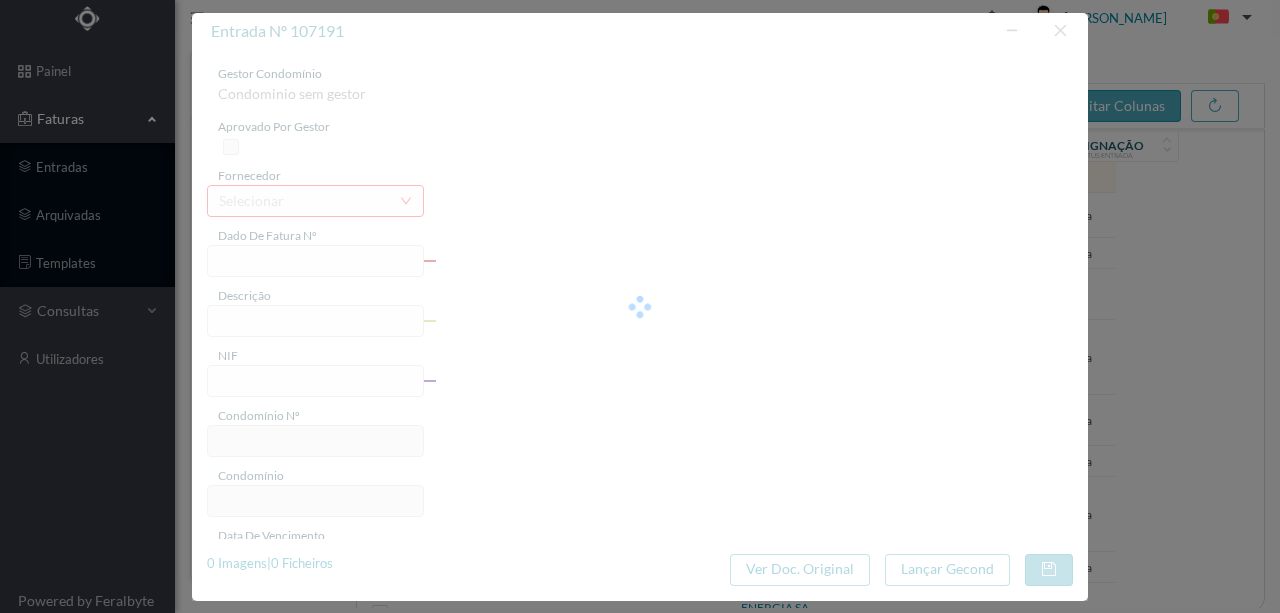 type on "FT P25/030309" 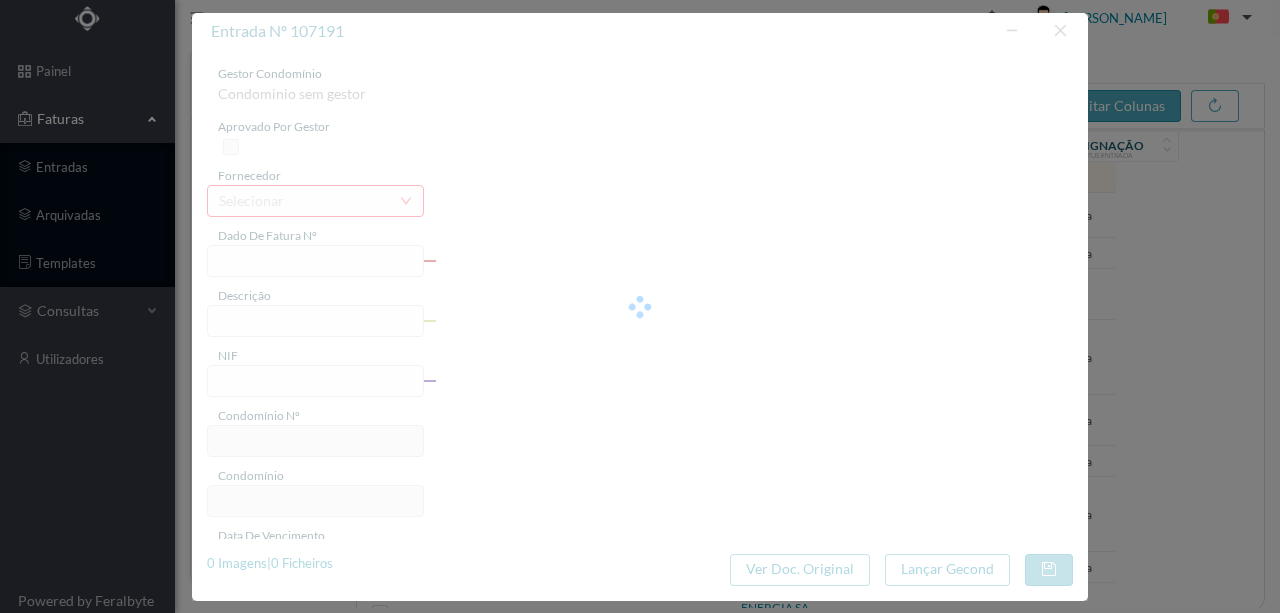 type on "TEIXEIRA DE PASCOAES ;" 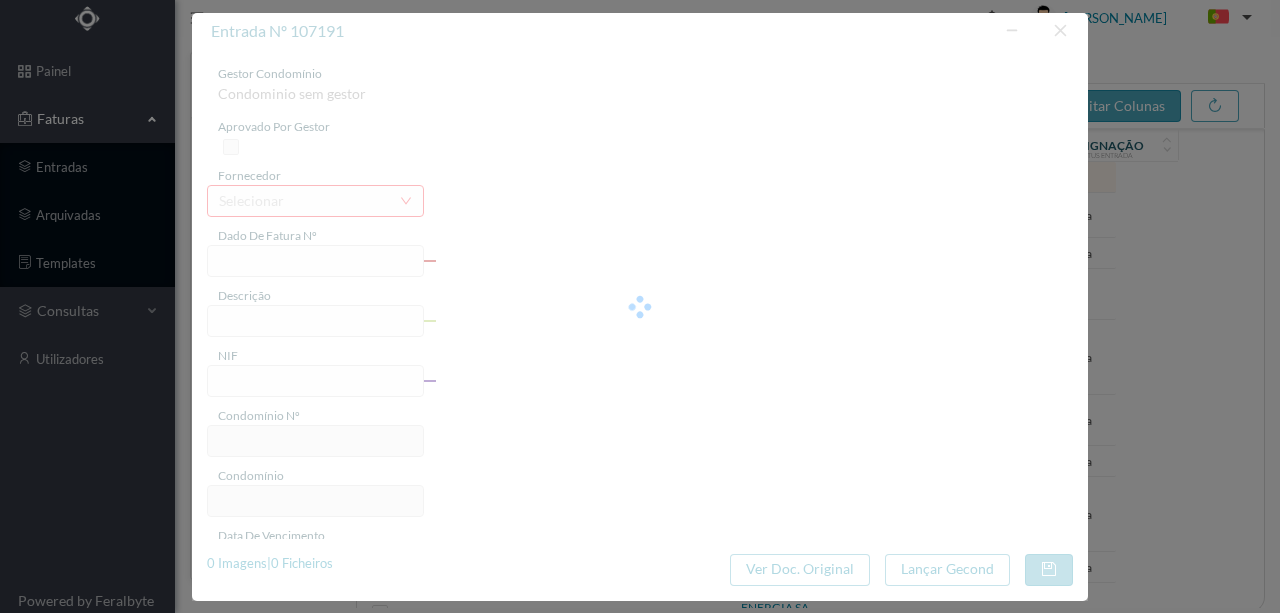 type on "901429953" 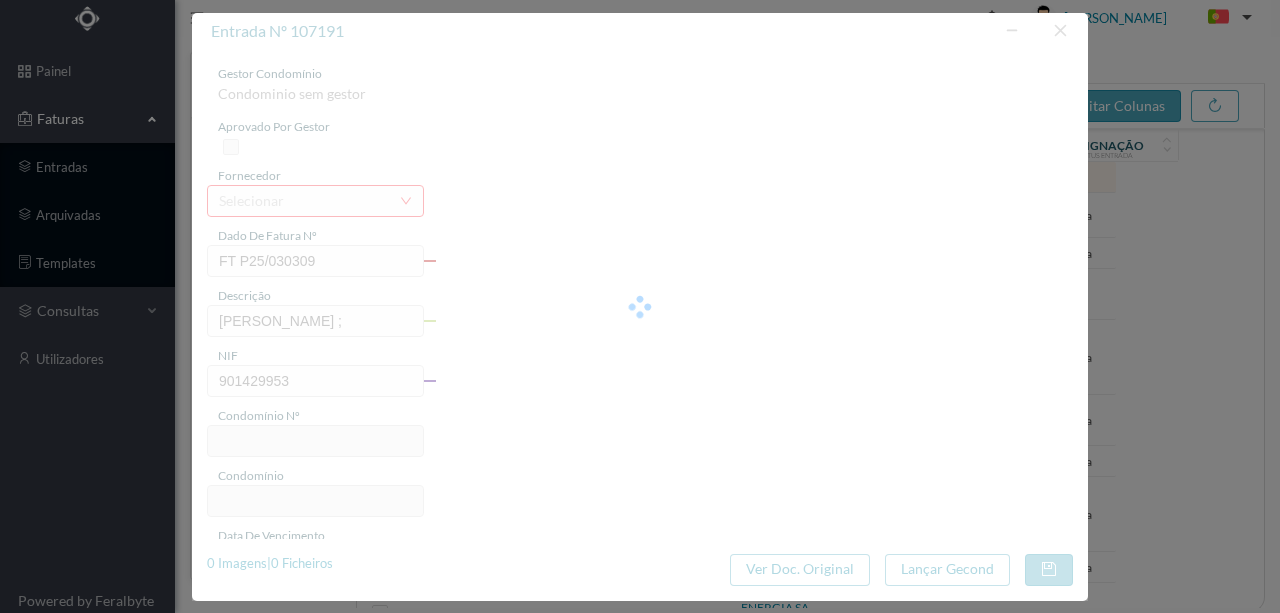 type on "189" 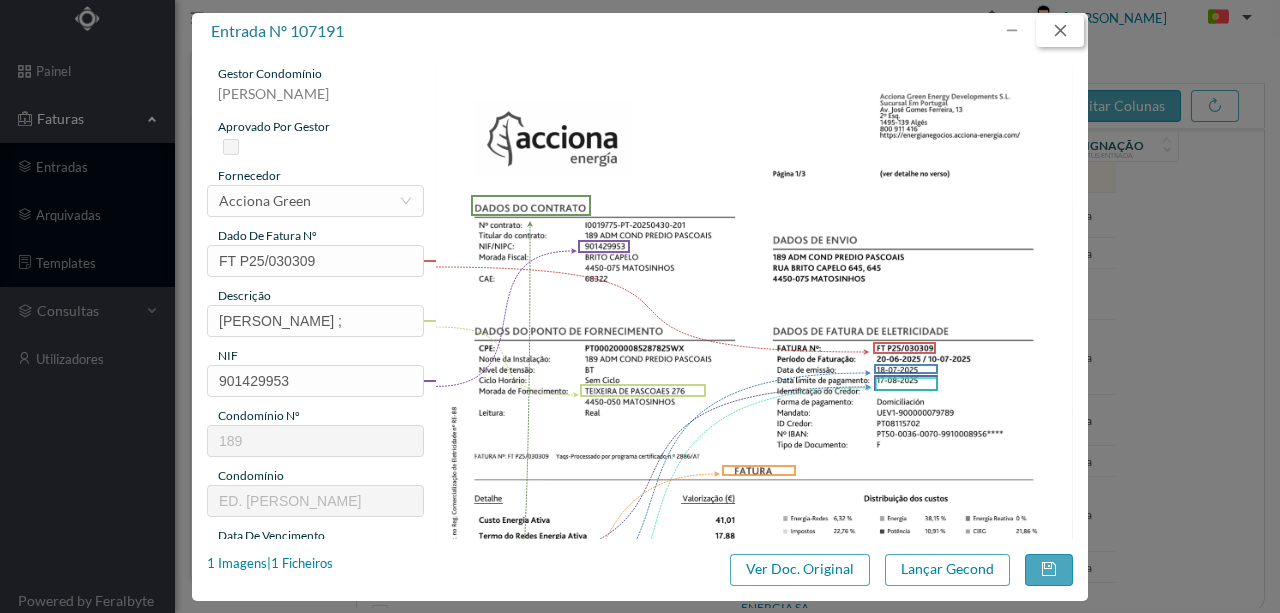 click at bounding box center [1060, 31] 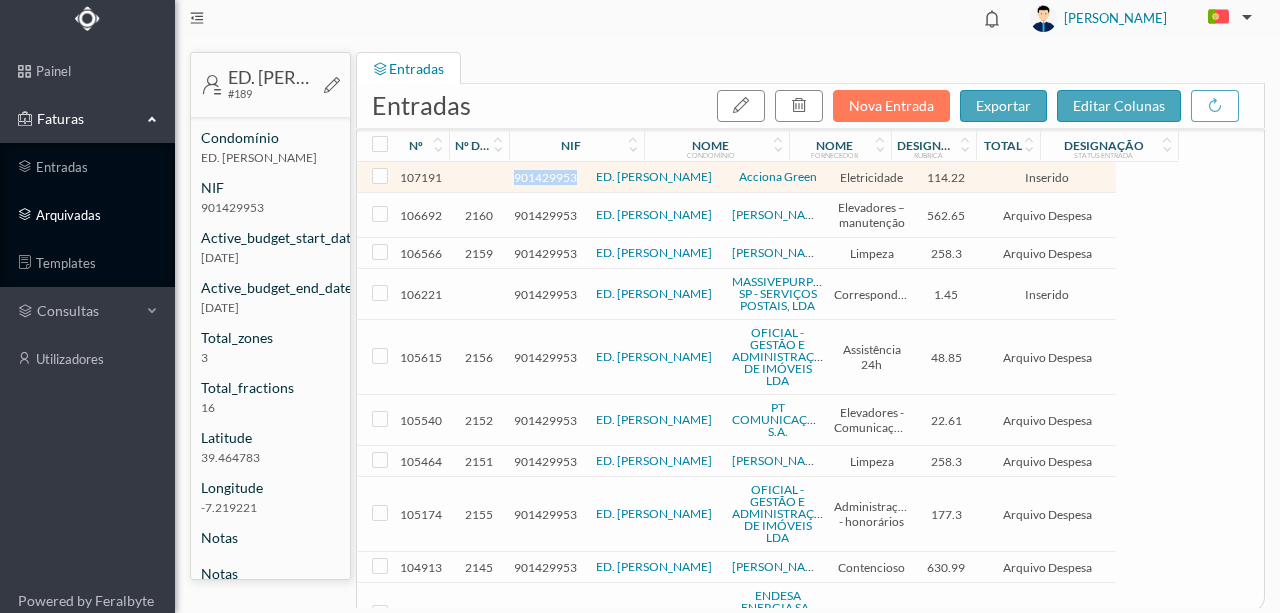 click on "arquivadas" at bounding box center [87, 215] 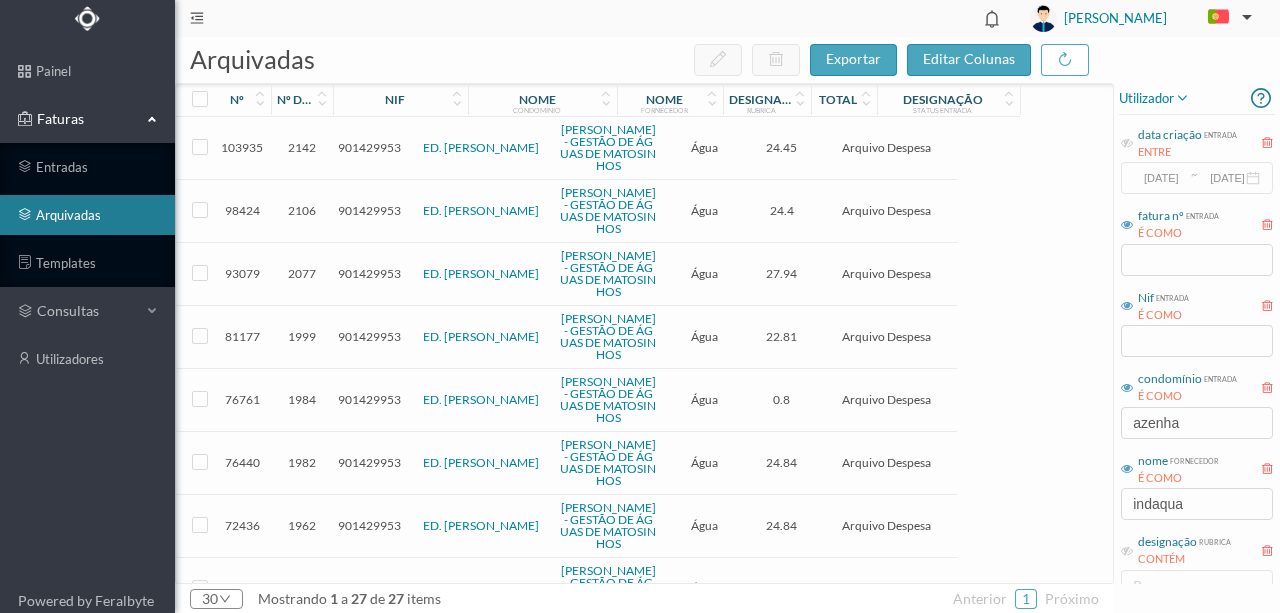click on "901429953" at bounding box center [369, 147] 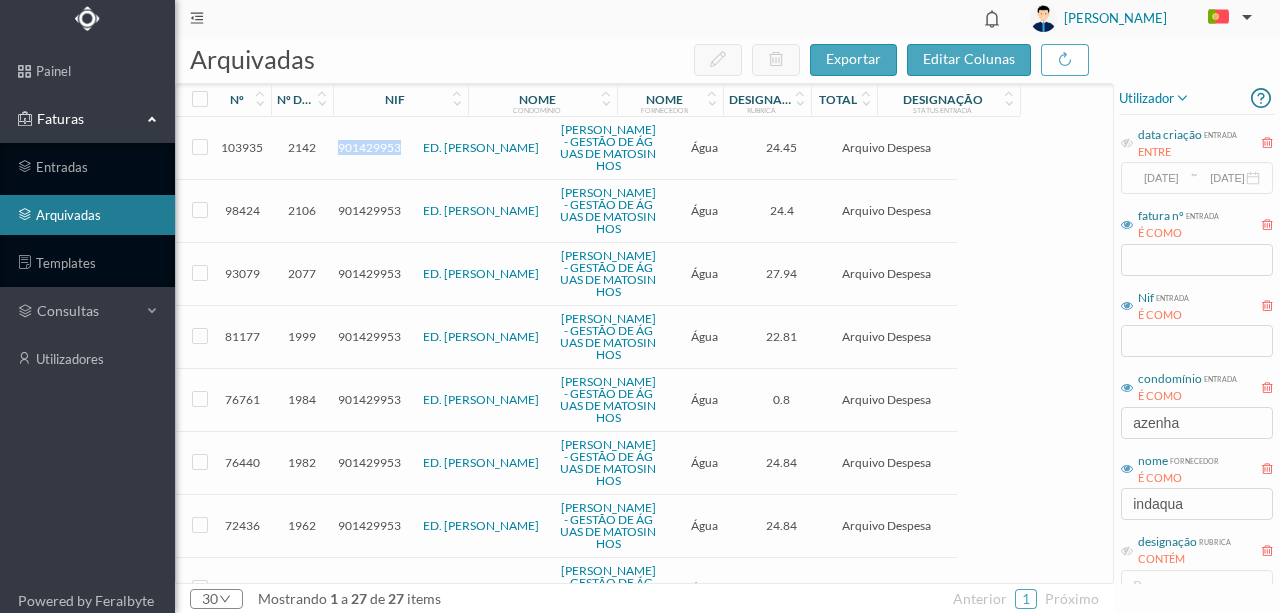 click on "901429953" at bounding box center [369, 147] 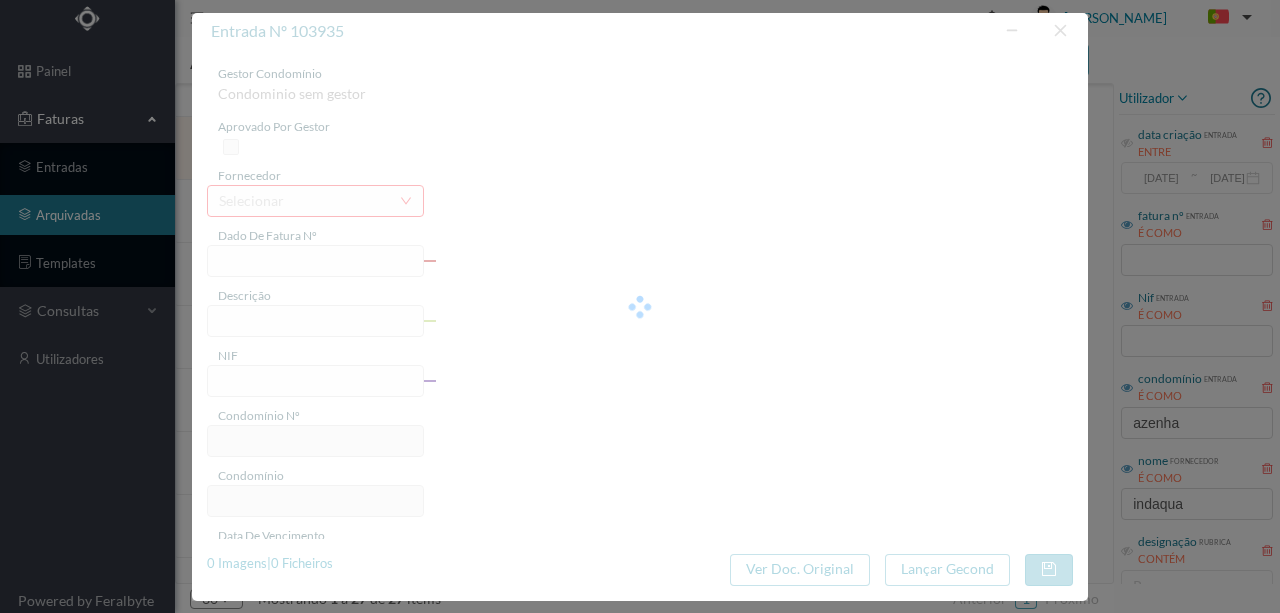 type on "FE E4025FE/10320687" 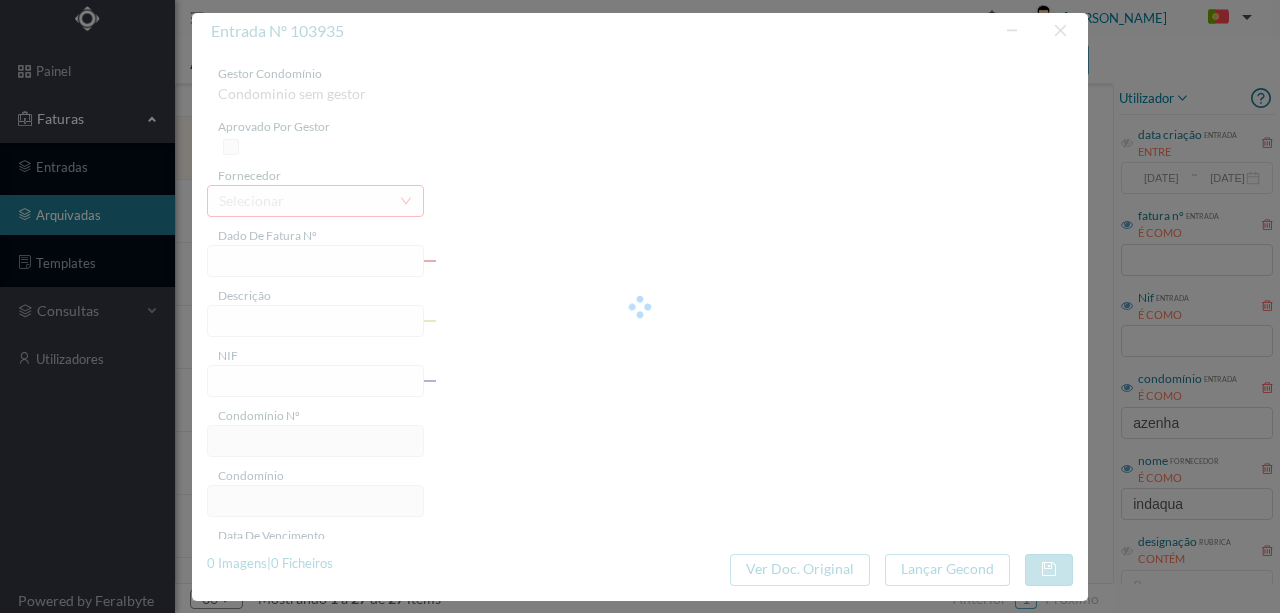 type on "276 SC (05.04.2025 a 05.06.2025)" 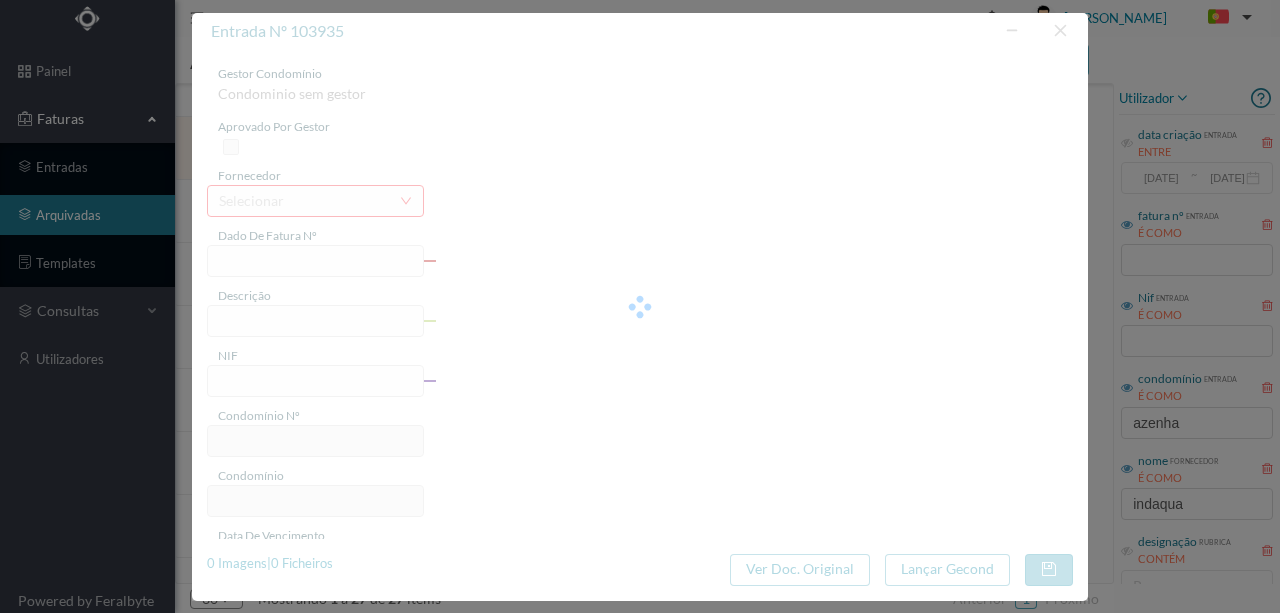 type on "24.45" 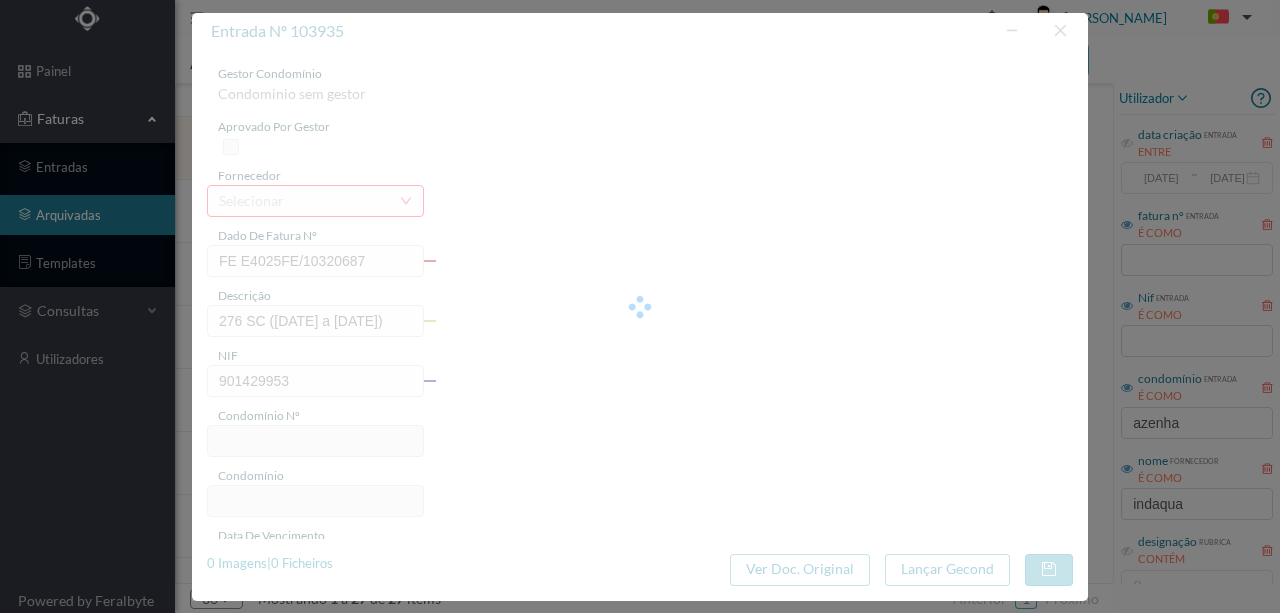 type on "189" 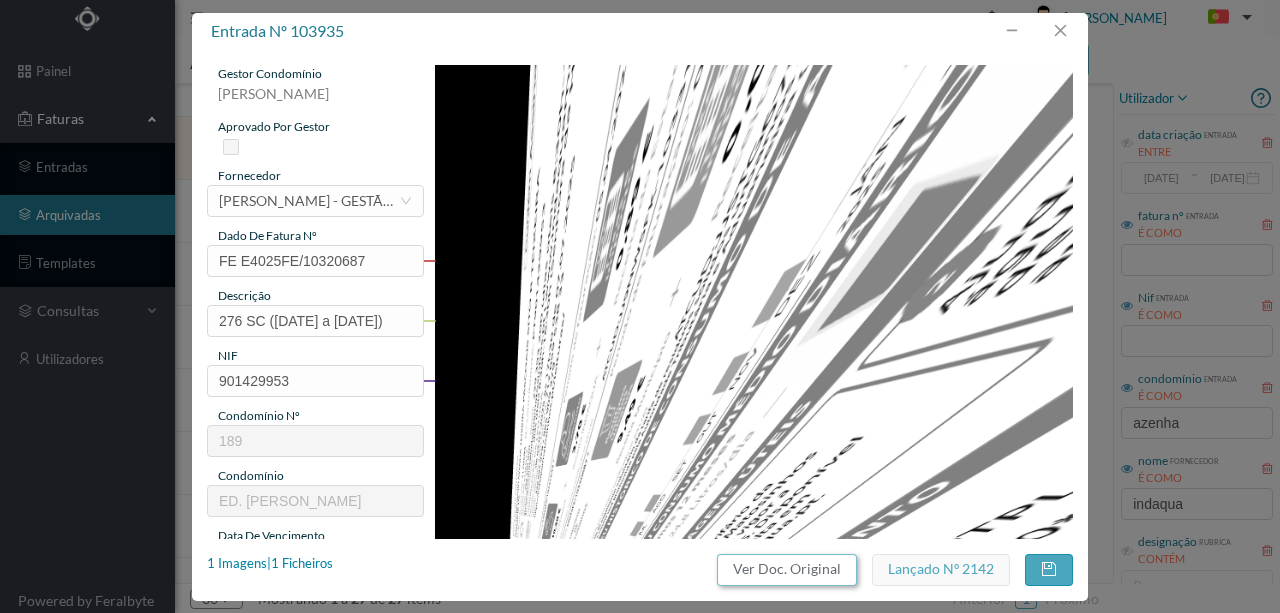 click on "Ver Doc. Original" at bounding box center [787, 570] 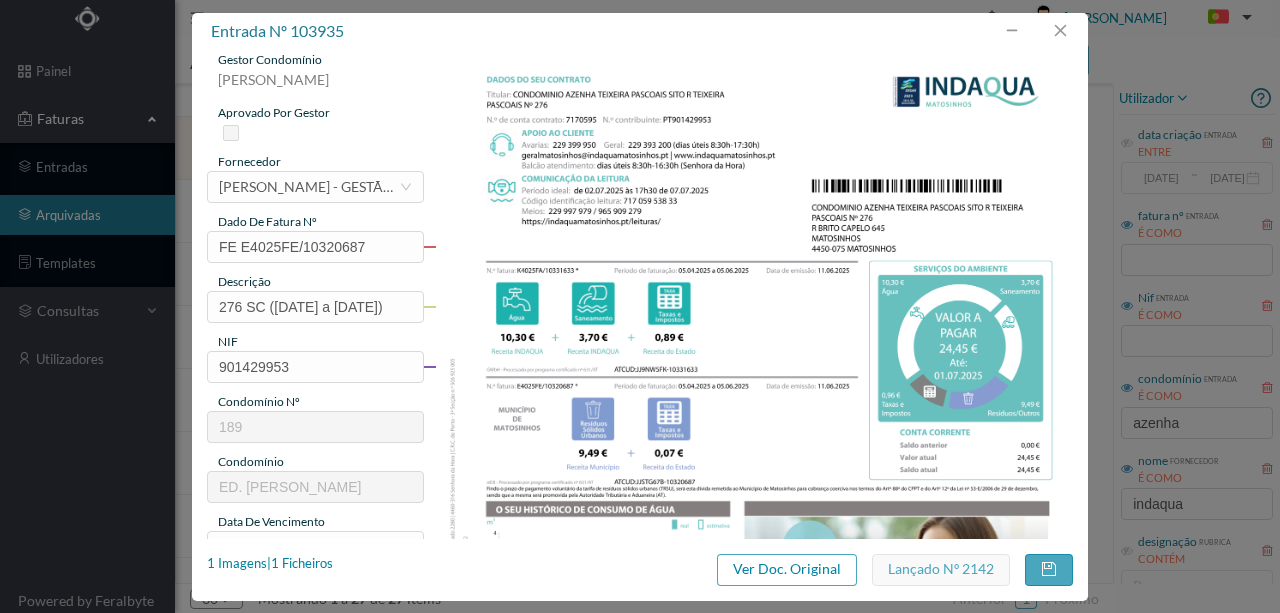 scroll, scrollTop: 0, scrollLeft: 0, axis: both 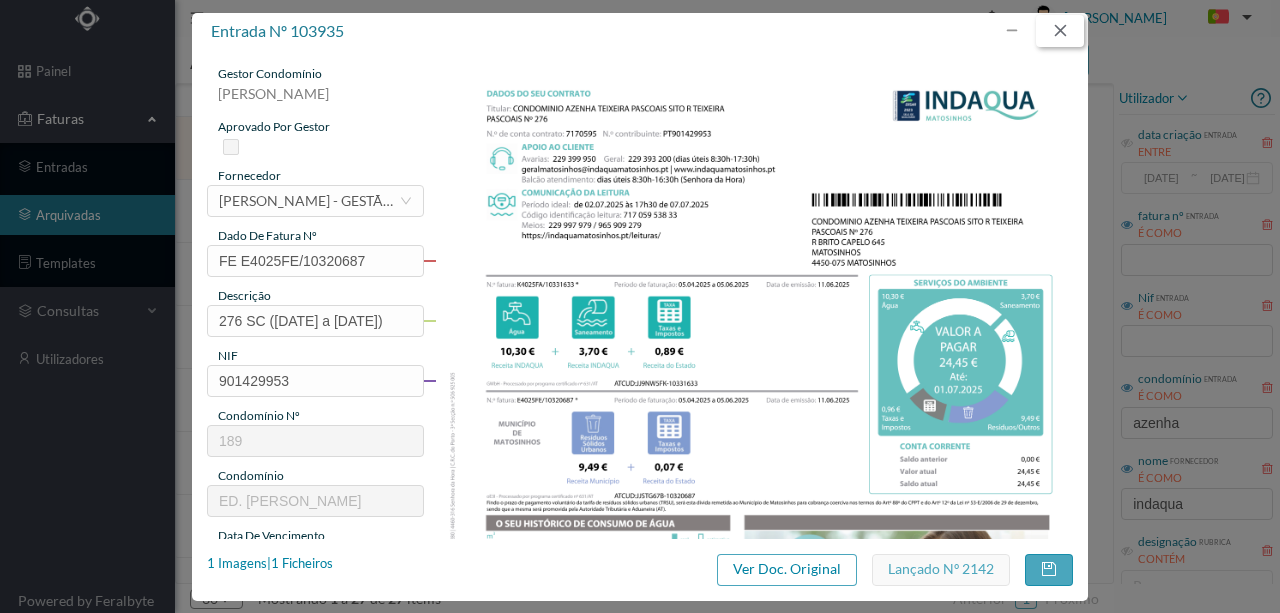 click at bounding box center [1060, 31] 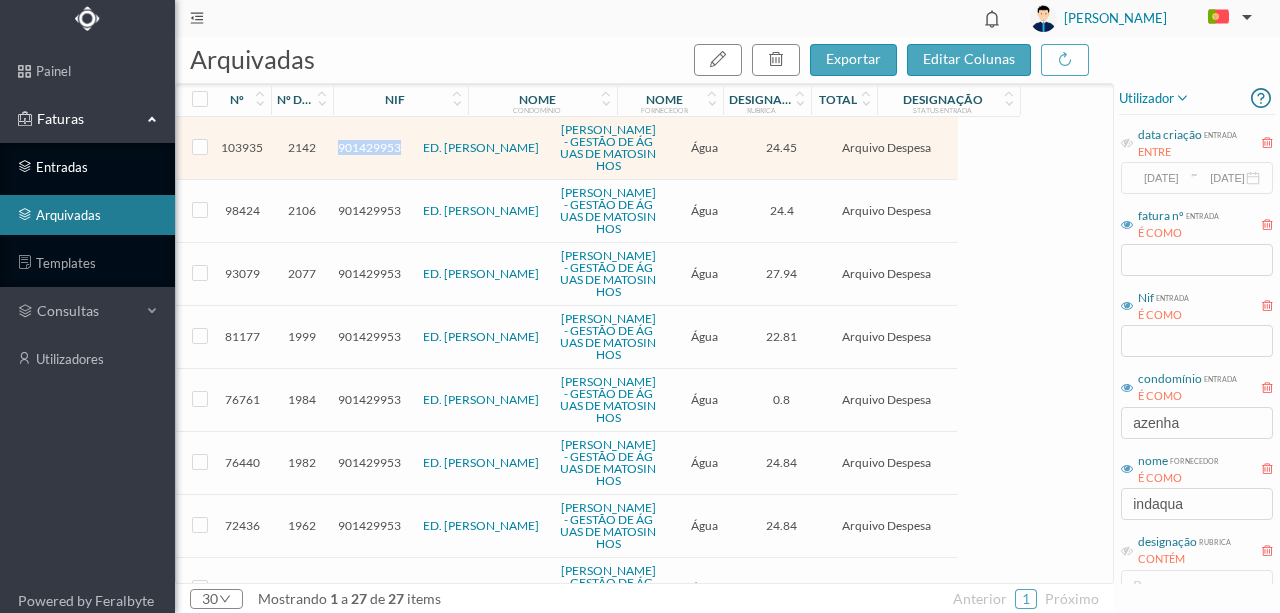 click on "entradas" at bounding box center (87, 167) 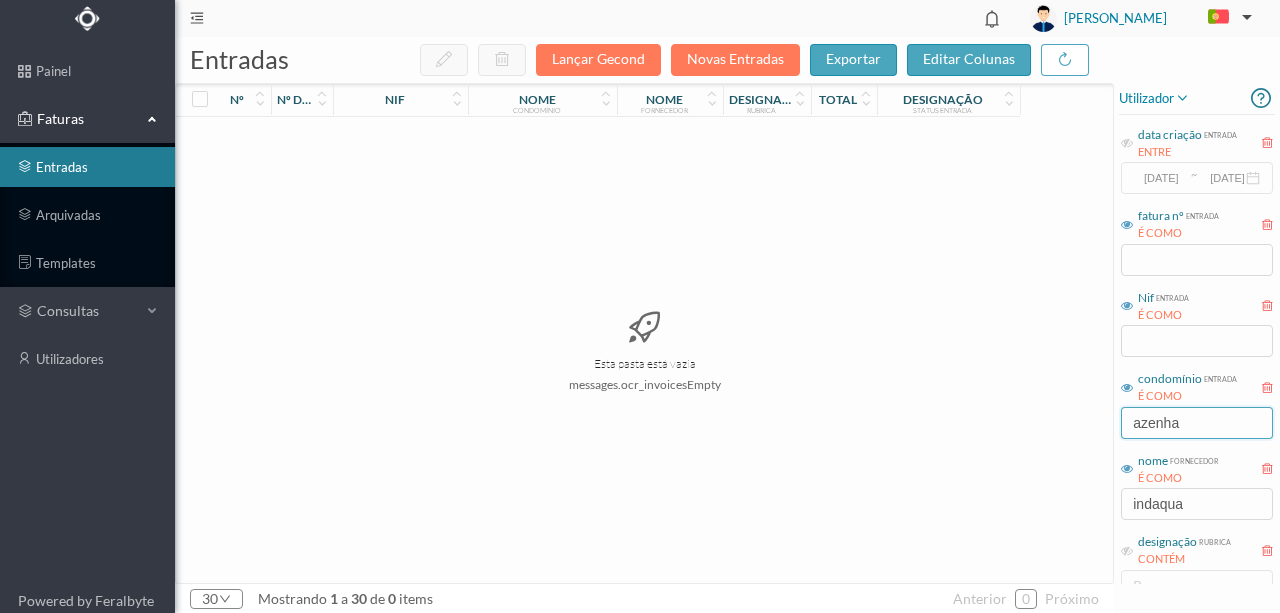 drag, startPoint x: 1222, startPoint y: 422, endPoint x: 976, endPoint y: 403, distance: 246.73265 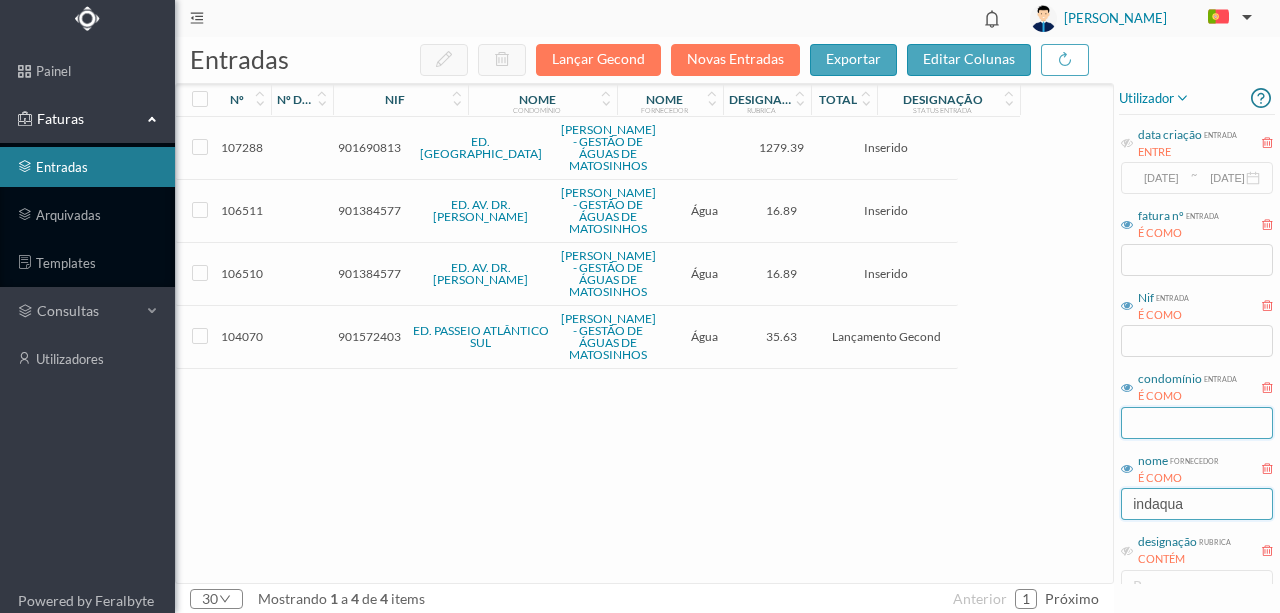 type 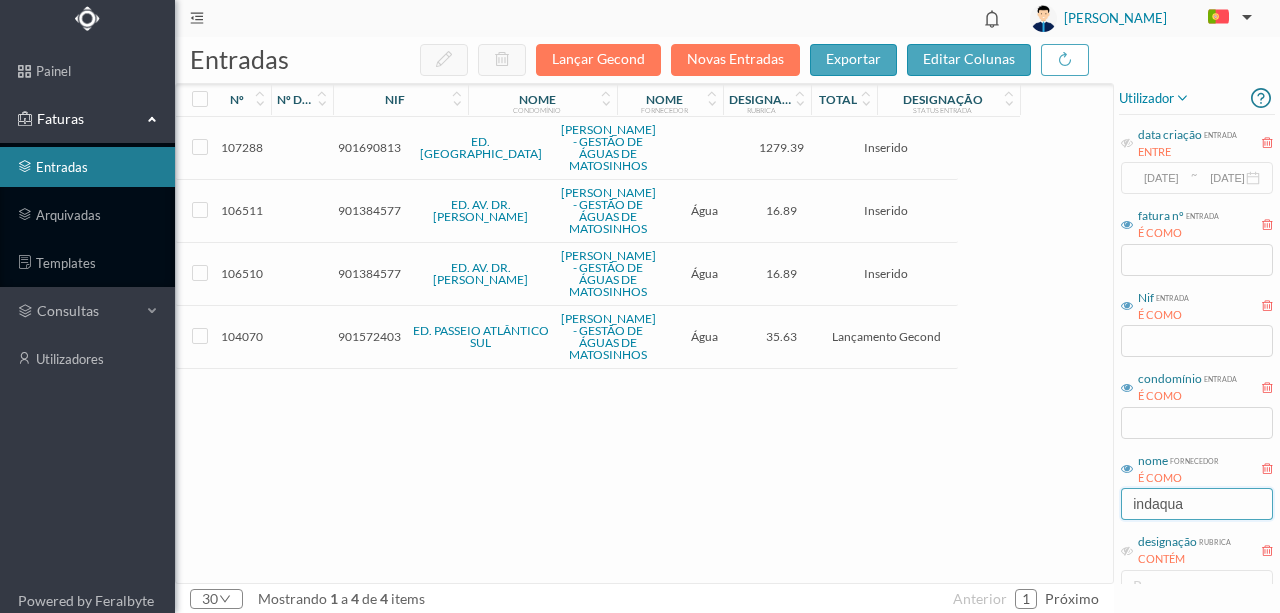 drag, startPoint x: 1199, startPoint y: 502, endPoint x: 995, endPoint y: 486, distance: 204.6265 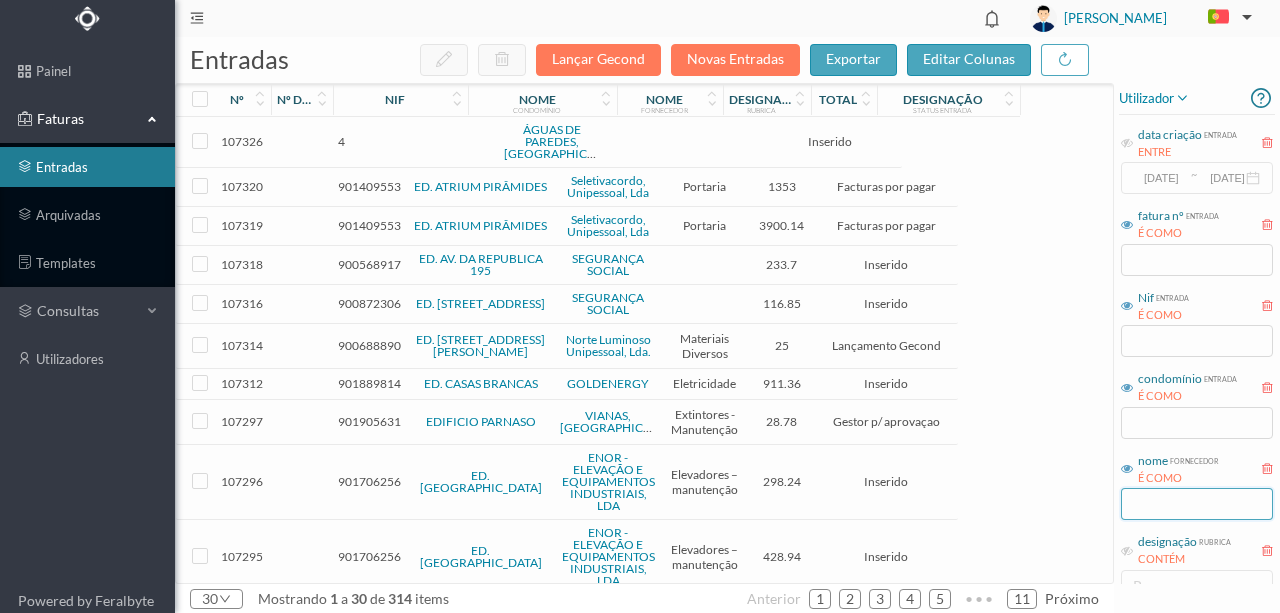 type 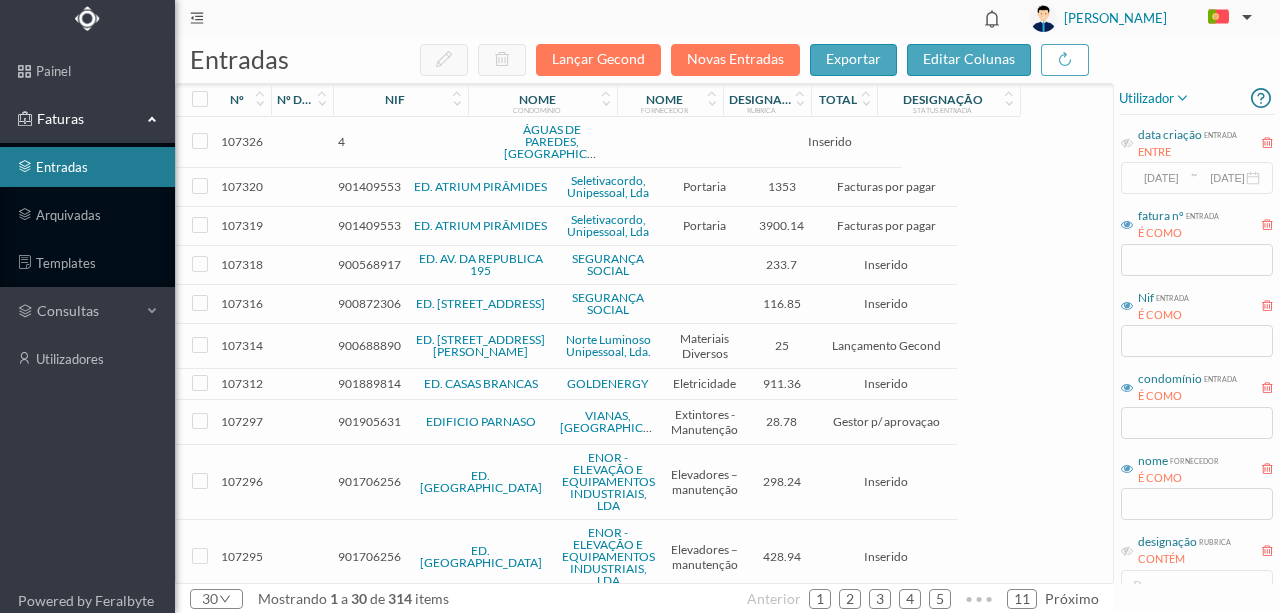 click at bounding box center [424, 142] 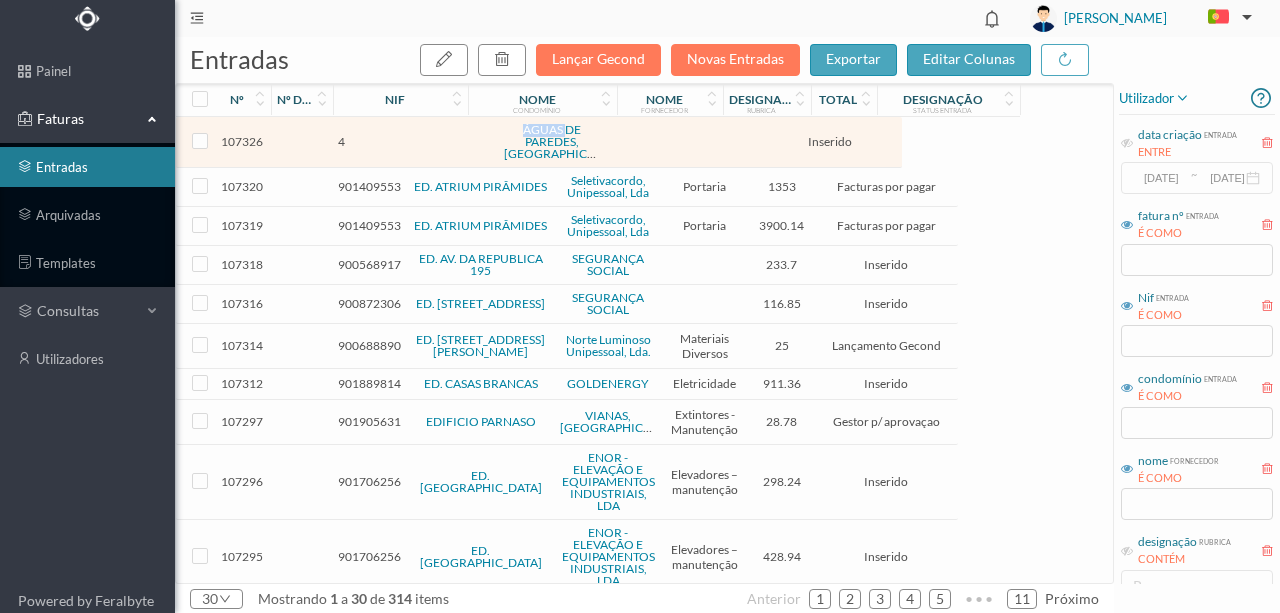 click at bounding box center (424, 142) 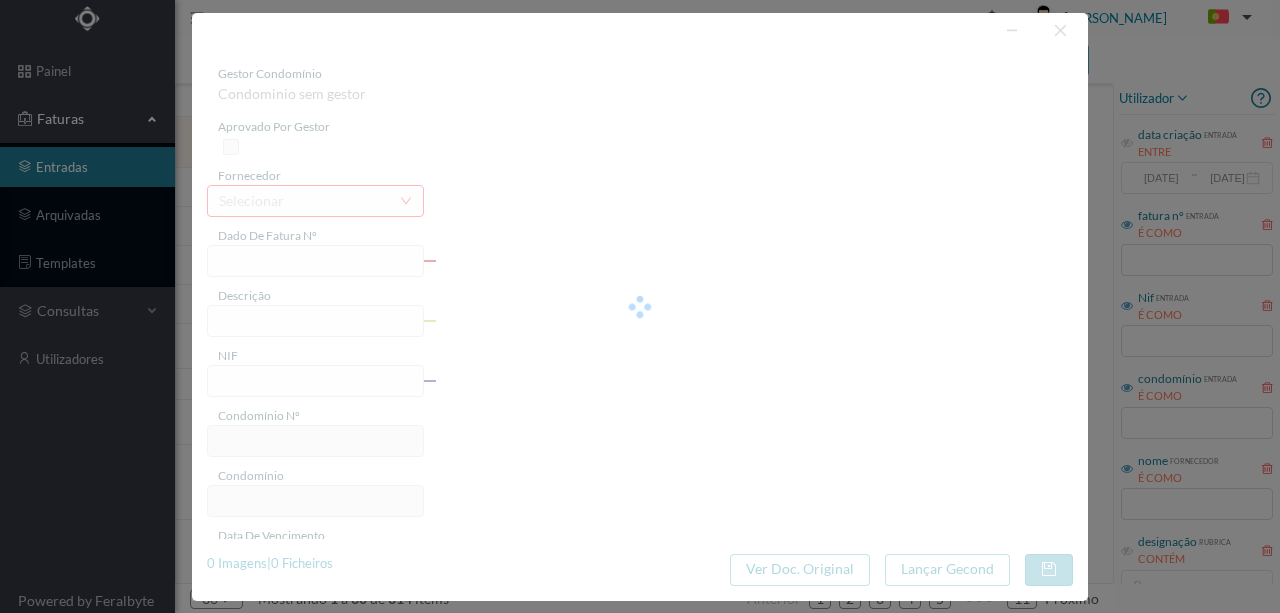 type on "16:30h." 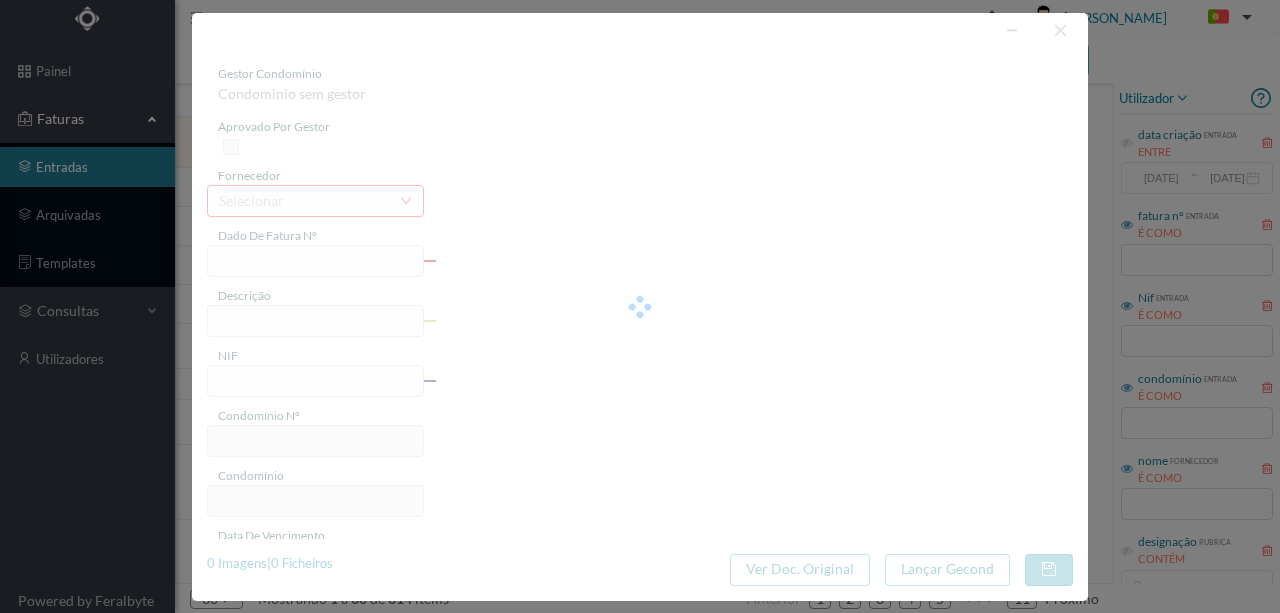 type on "4" 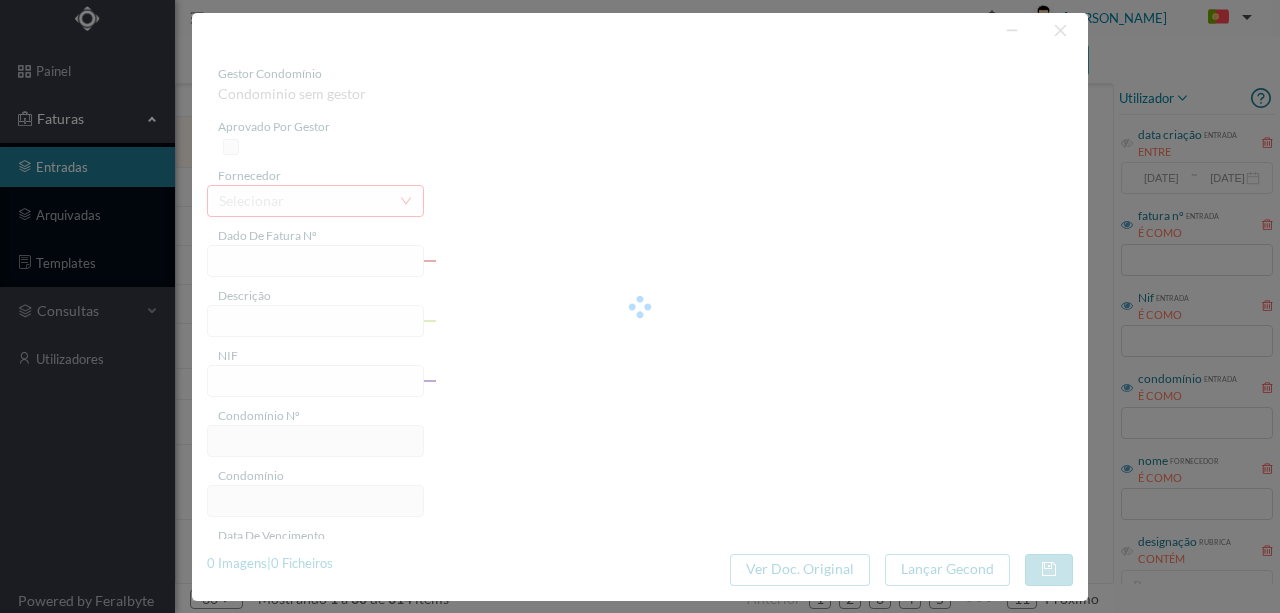 type on "Invalid date" 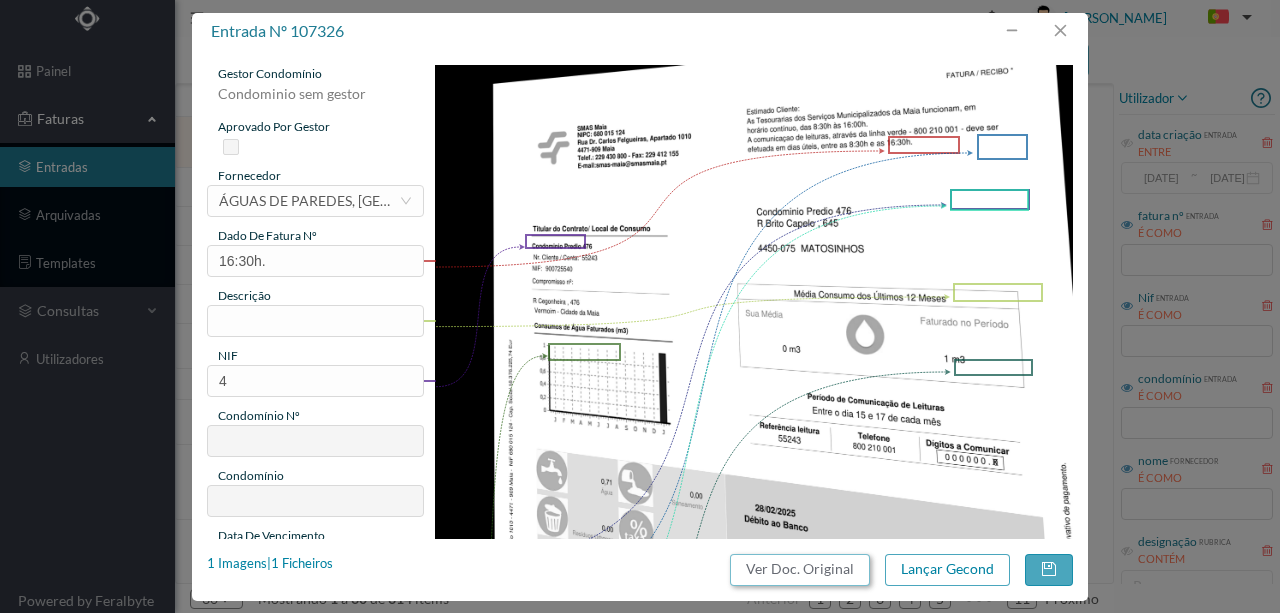 click on "Ver Doc. Original" at bounding box center (800, 570) 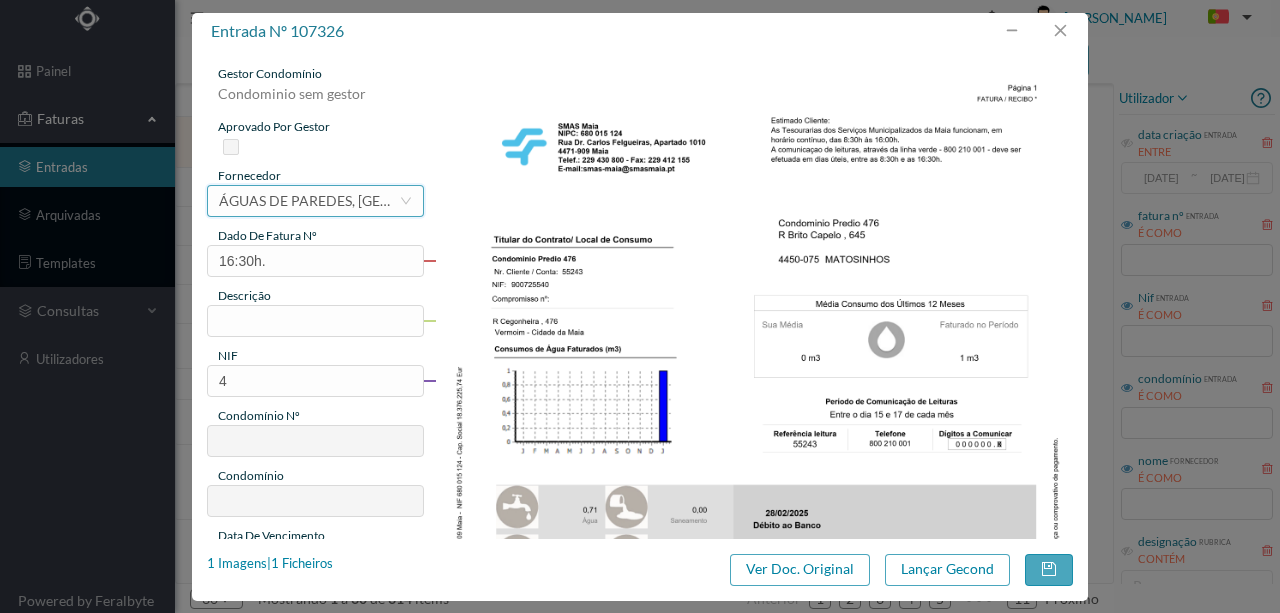 click on "ÁGUAS DE PAREDES, SA" at bounding box center (309, 201) 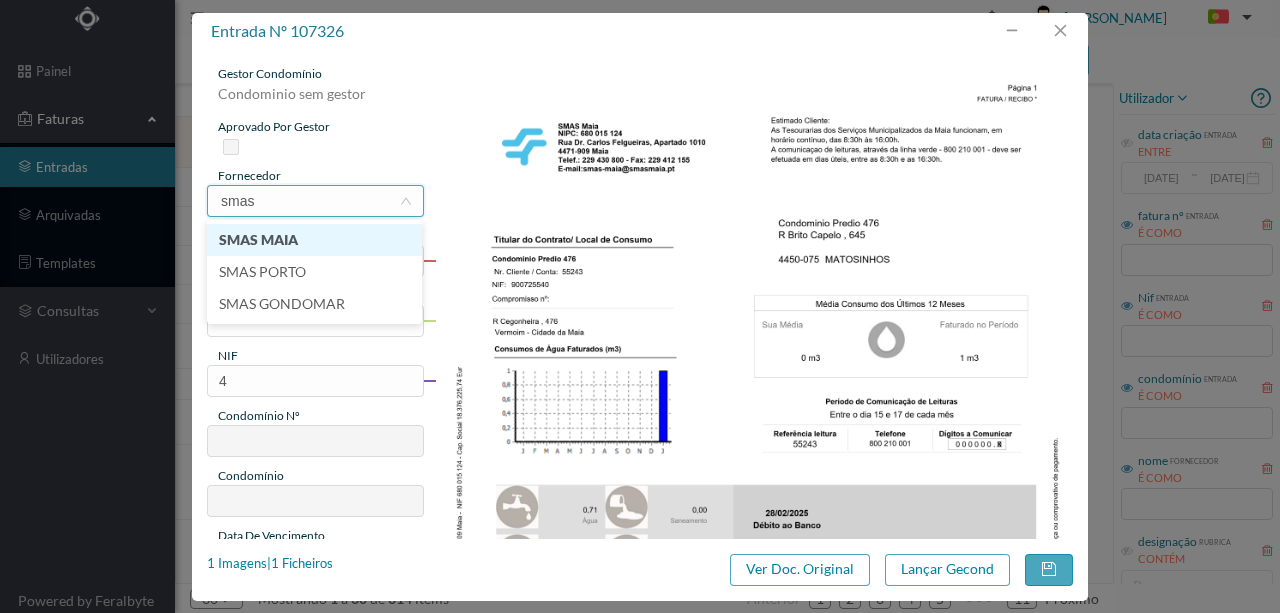 scroll, scrollTop: 0, scrollLeft: 0, axis: both 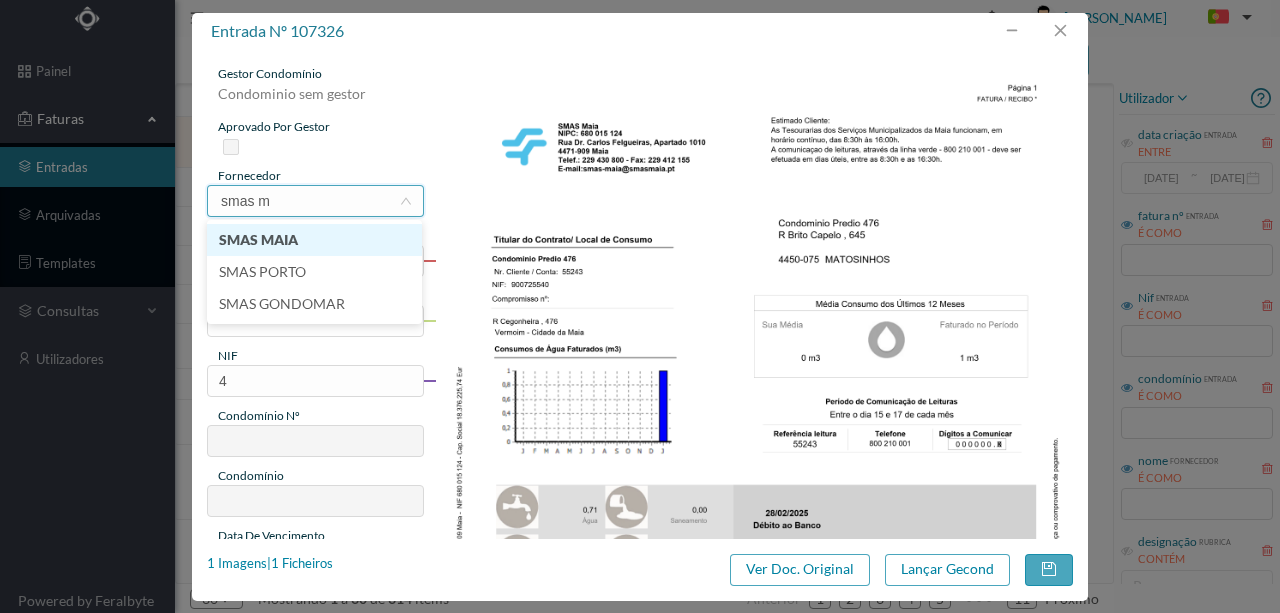 type on "smas ma" 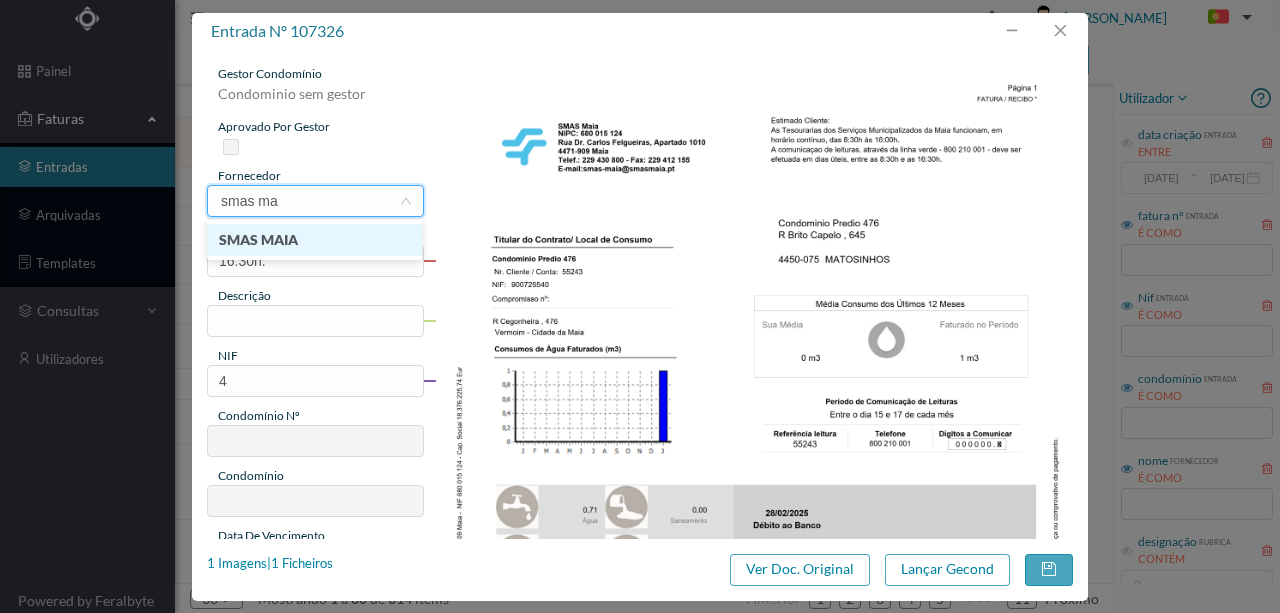 click on "SMAS MAIA" at bounding box center [314, 240] 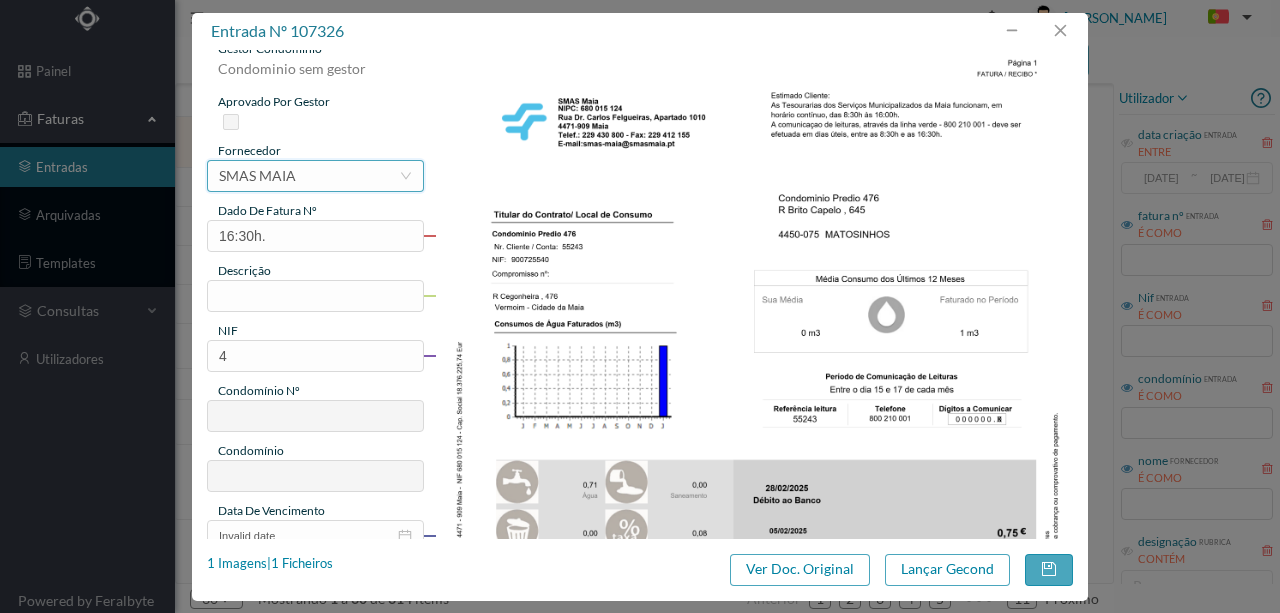 scroll, scrollTop: 0, scrollLeft: 0, axis: both 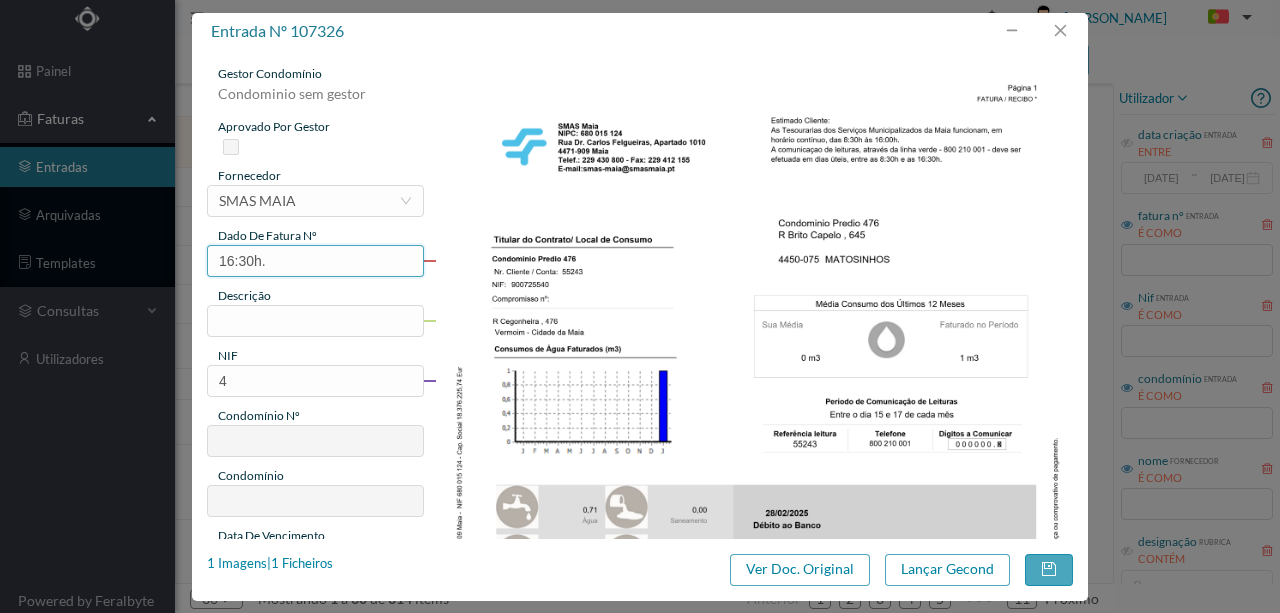 drag, startPoint x: 226, startPoint y: 258, endPoint x: 164, endPoint y: 245, distance: 63.348244 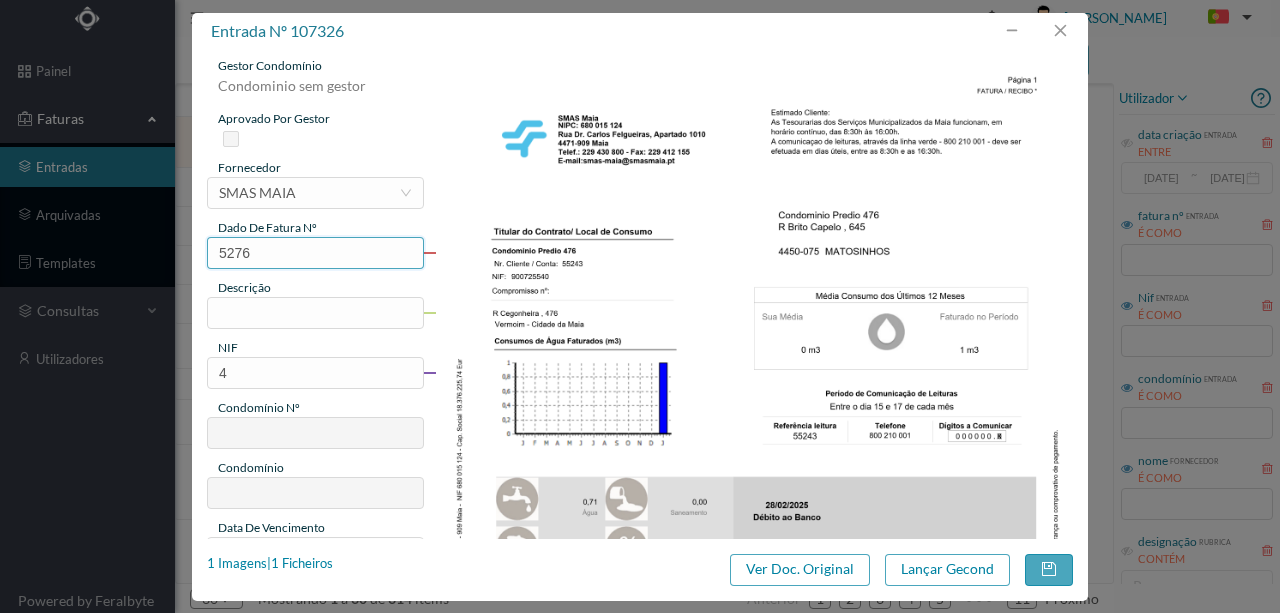 scroll, scrollTop: 0, scrollLeft: 0, axis: both 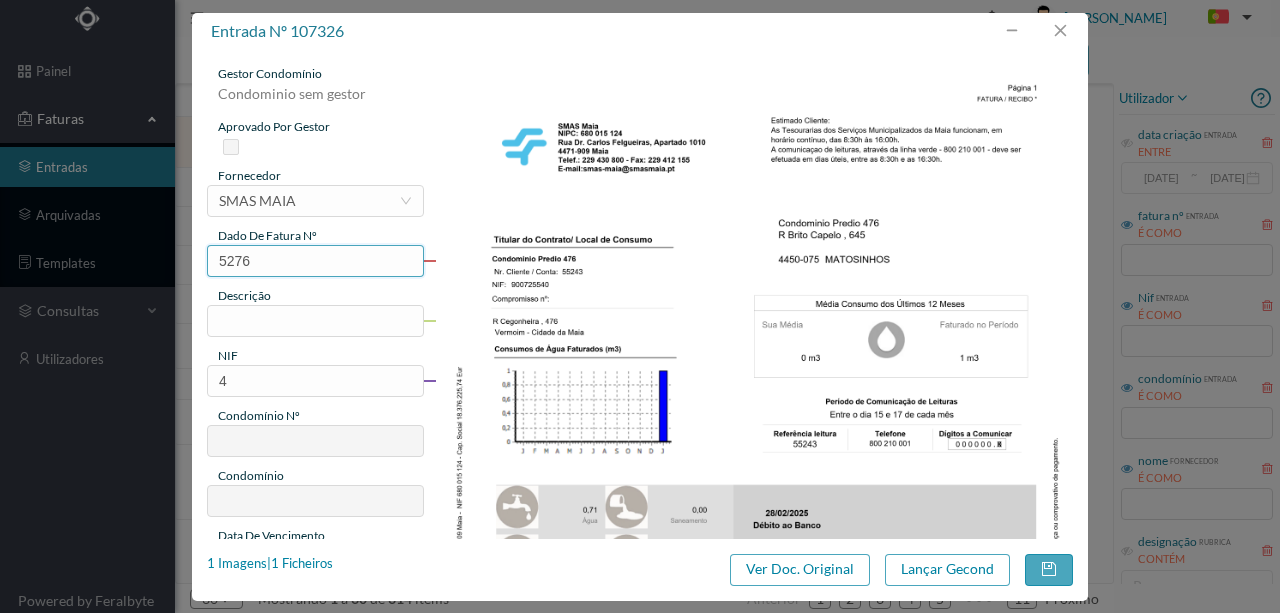 type on "5276" 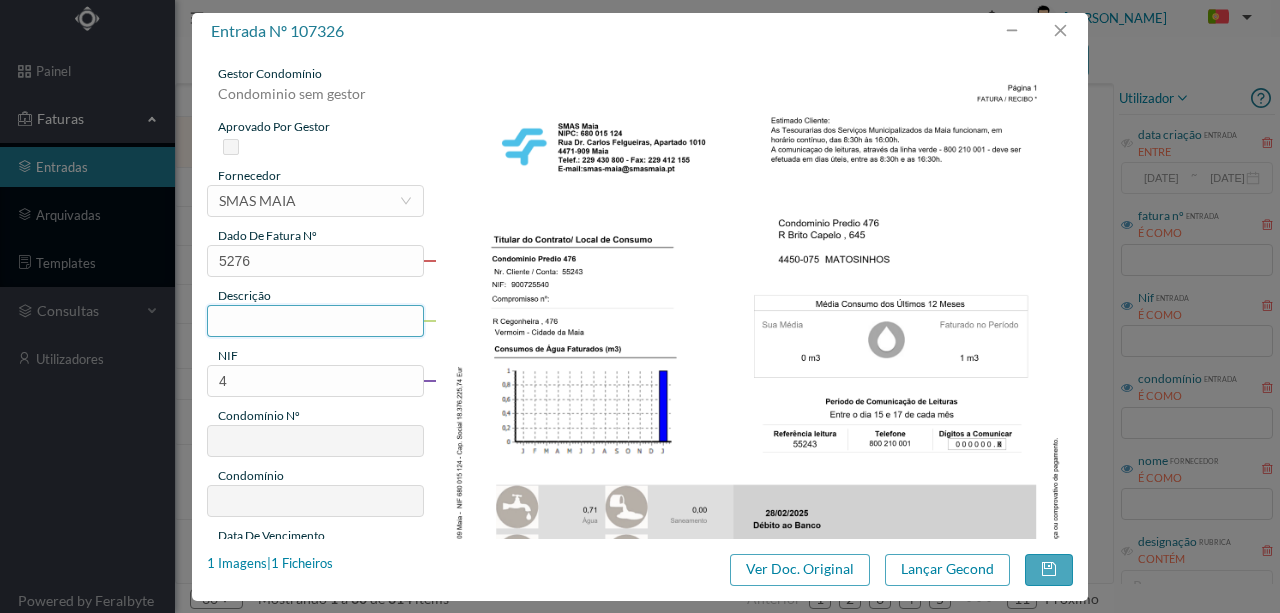 click at bounding box center [315, 321] 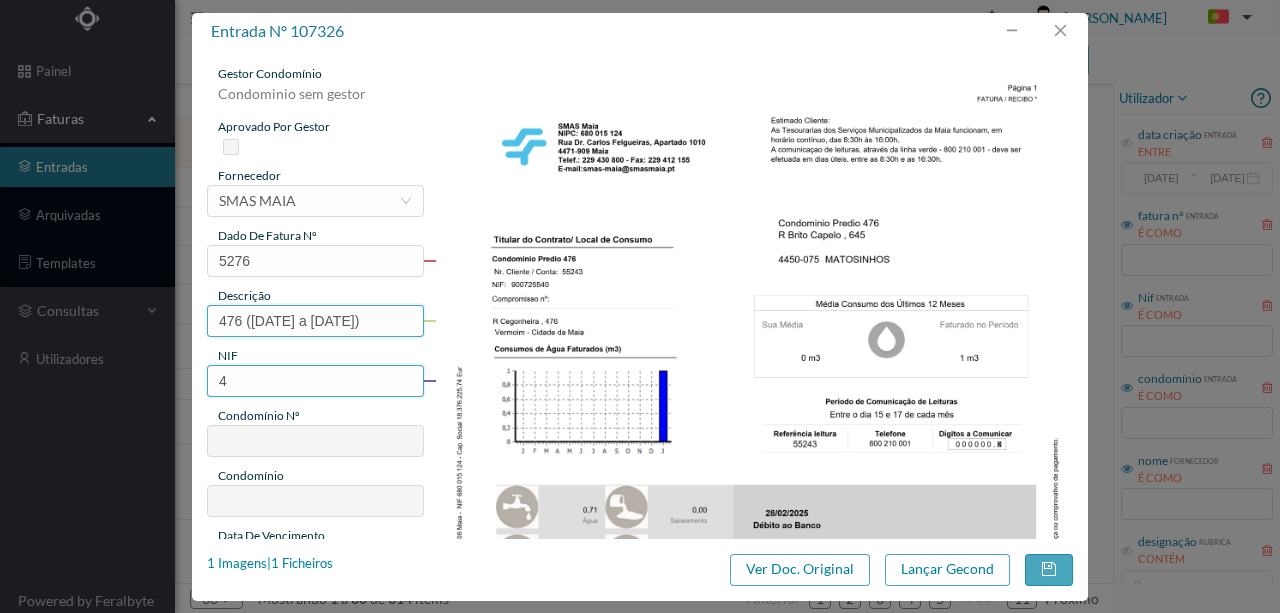 type on "476 (16.12.2024 a 31.12.2024)" 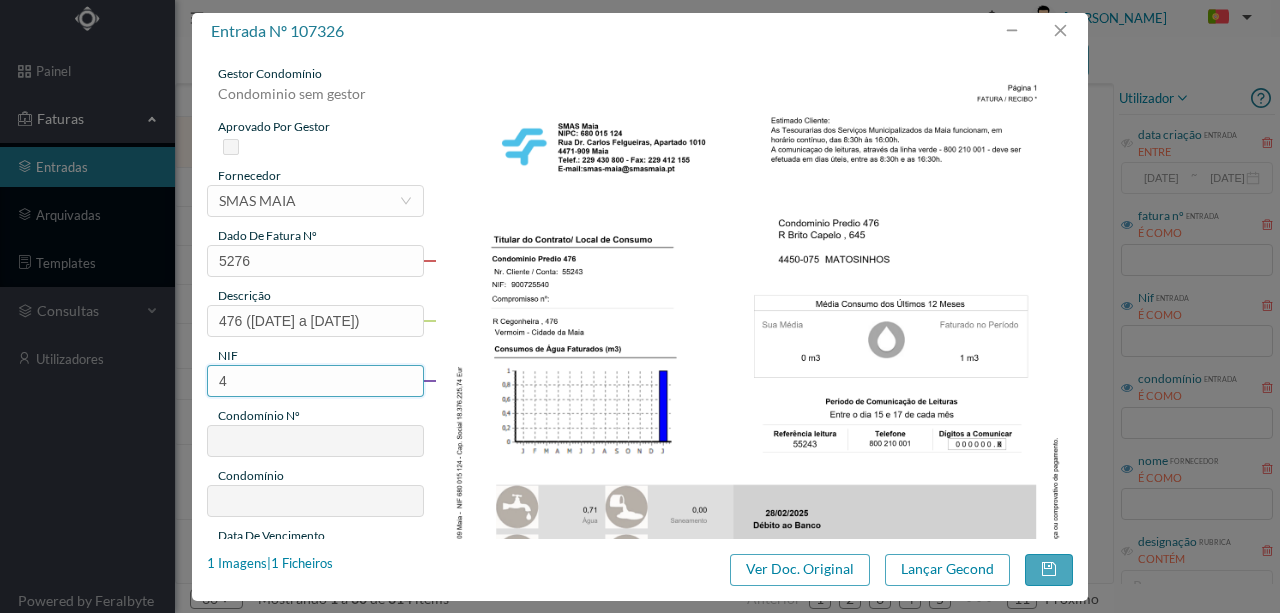drag, startPoint x: 244, startPoint y: 382, endPoint x: 204, endPoint y: 380, distance: 40.04997 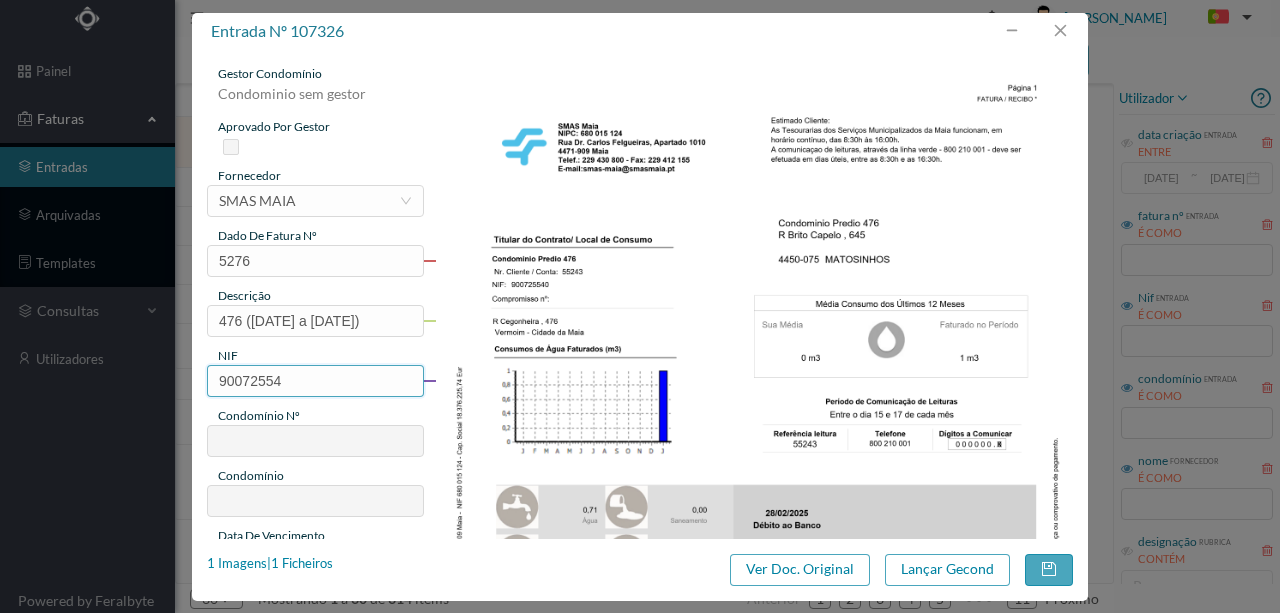 type on "900725540" 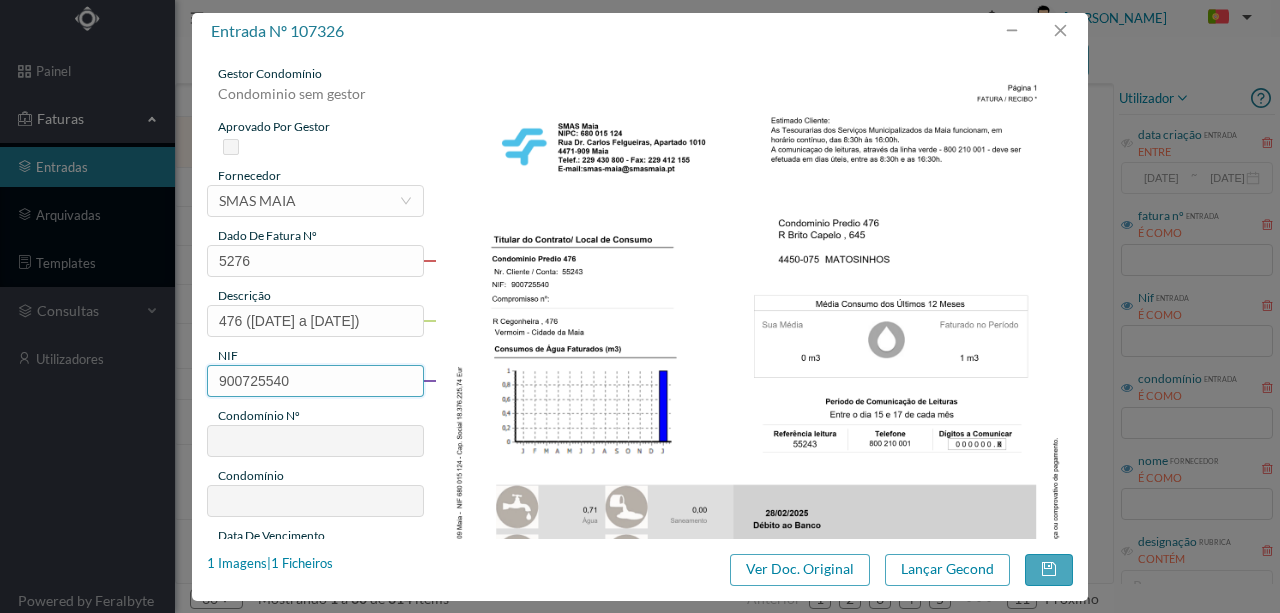 type on "730" 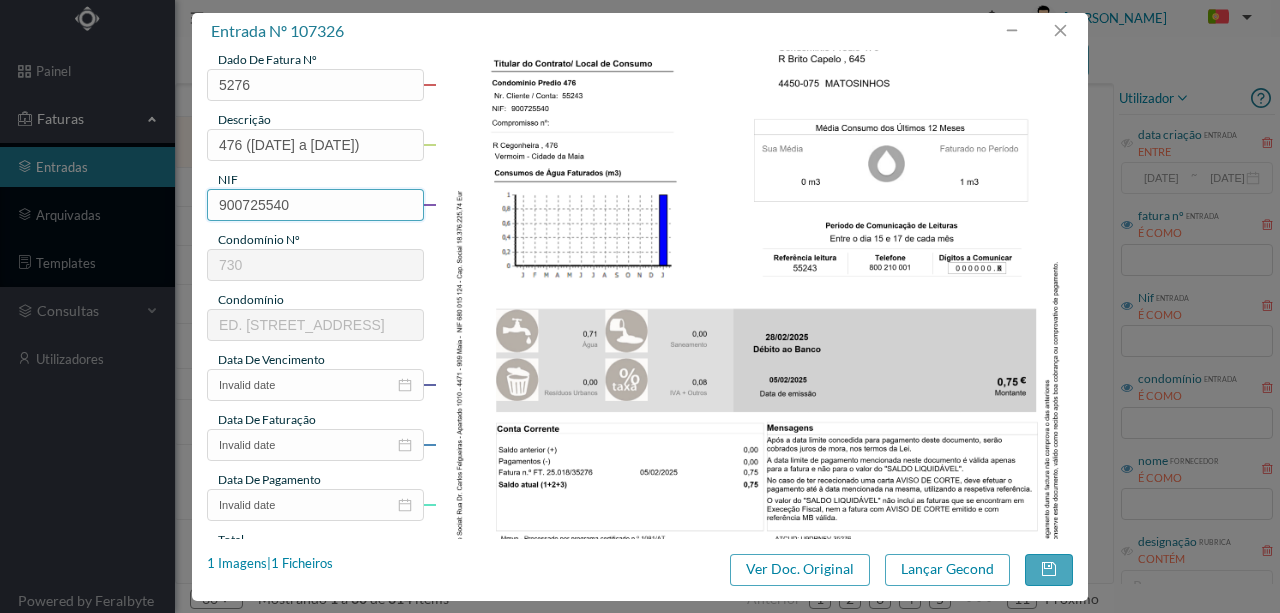 scroll, scrollTop: 200, scrollLeft: 0, axis: vertical 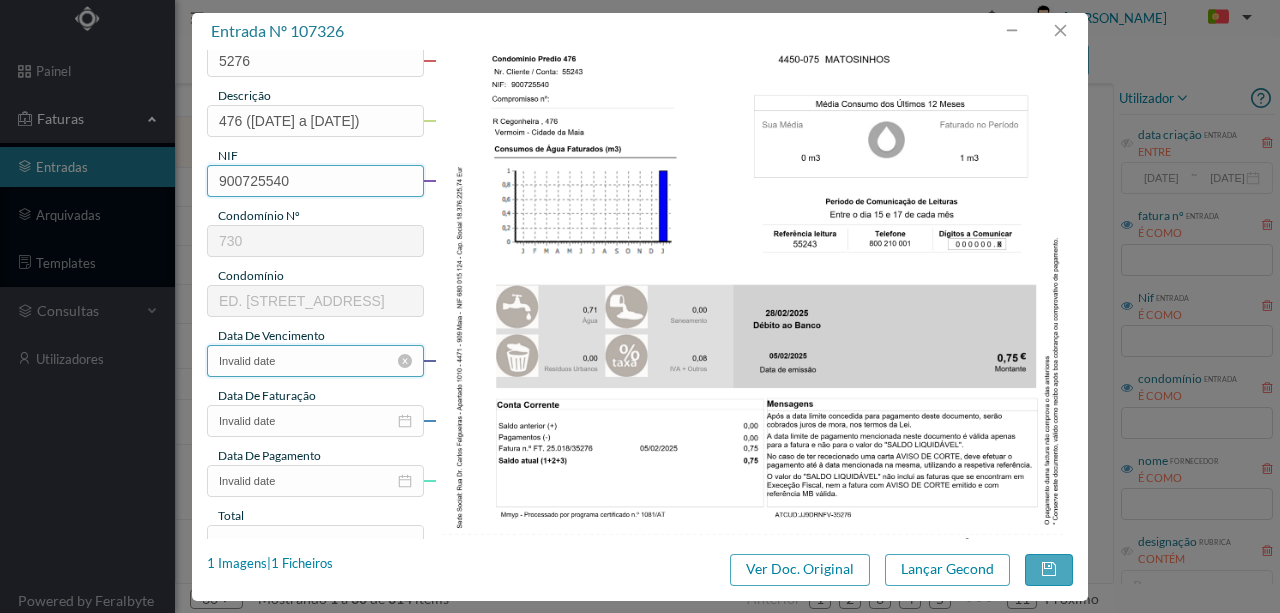 type on "900725540" 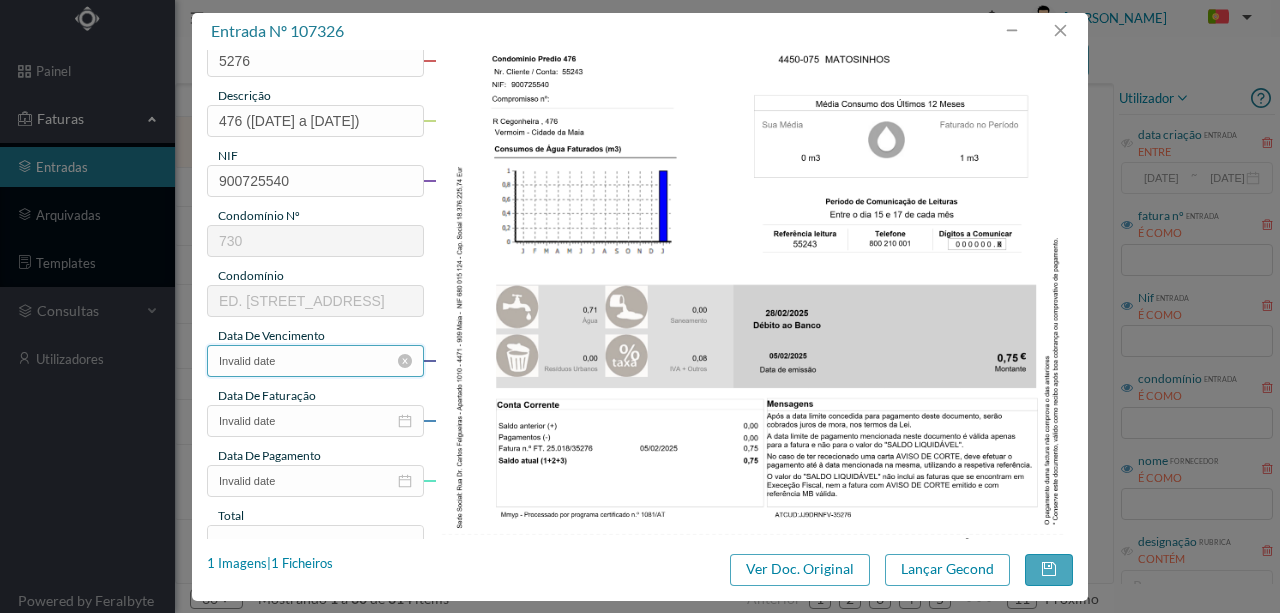 click on "Invalid date" at bounding box center [315, 361] 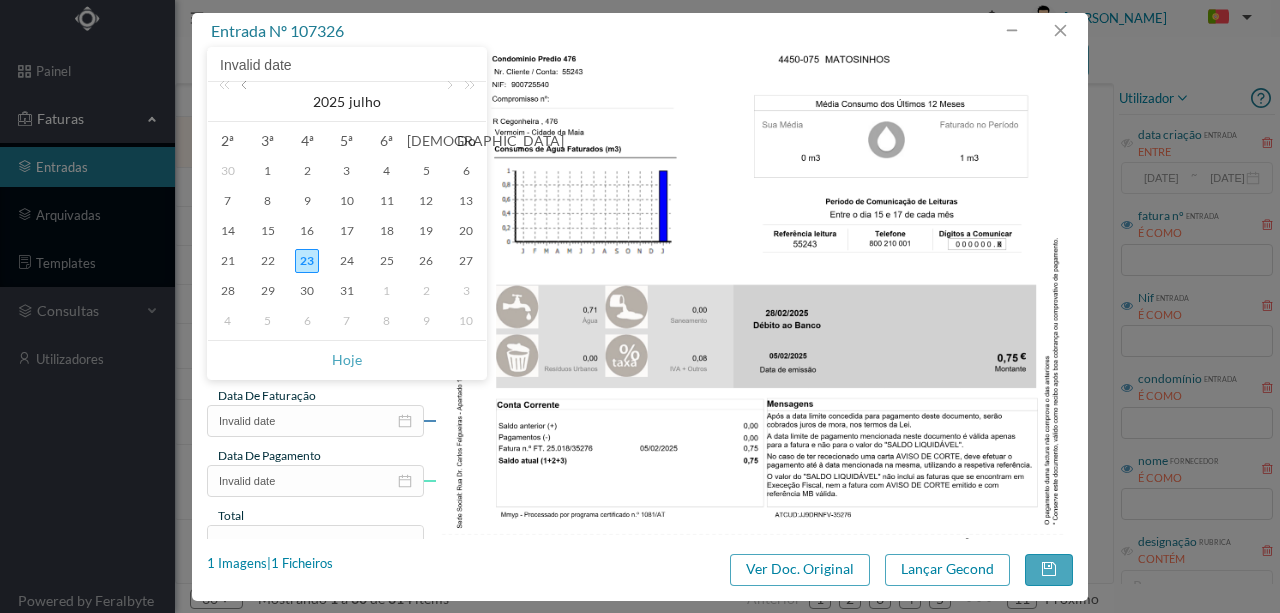 click at bounding box center (246, 102) 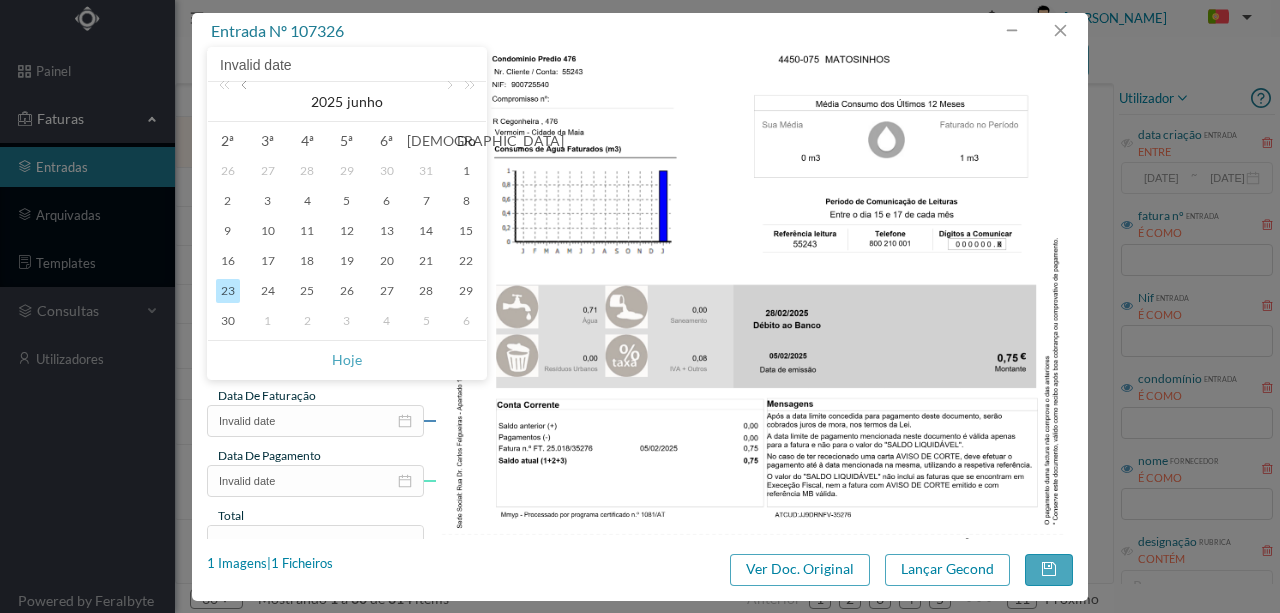 click at bounding box center [246, 102] 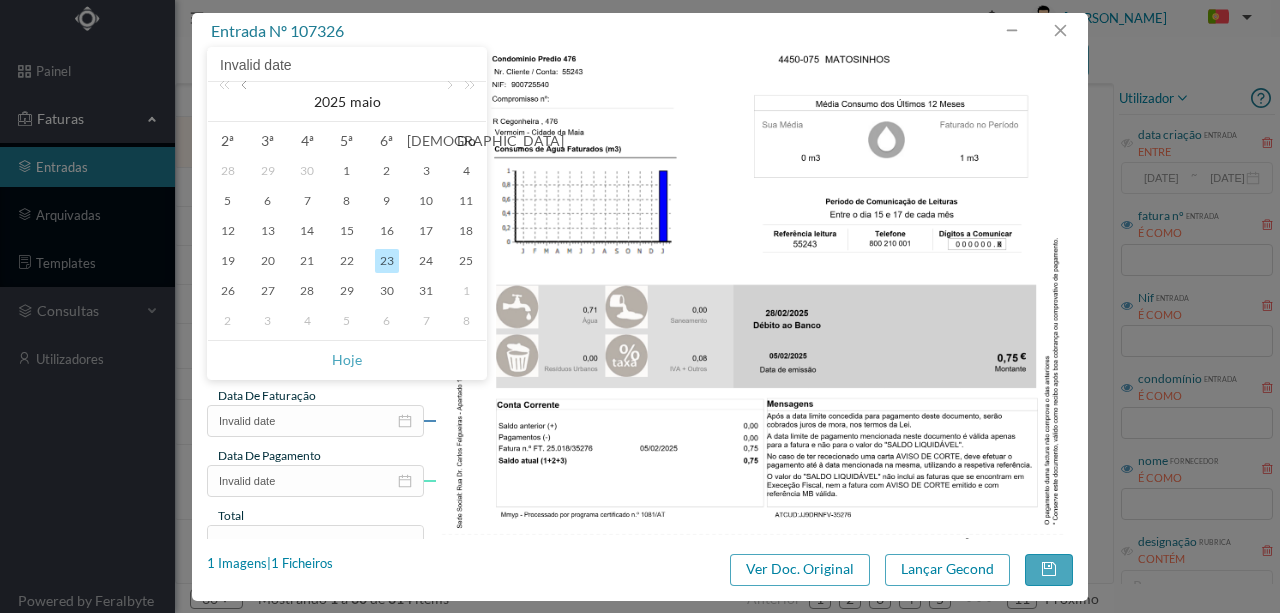 click at bounding box center (246, 102) 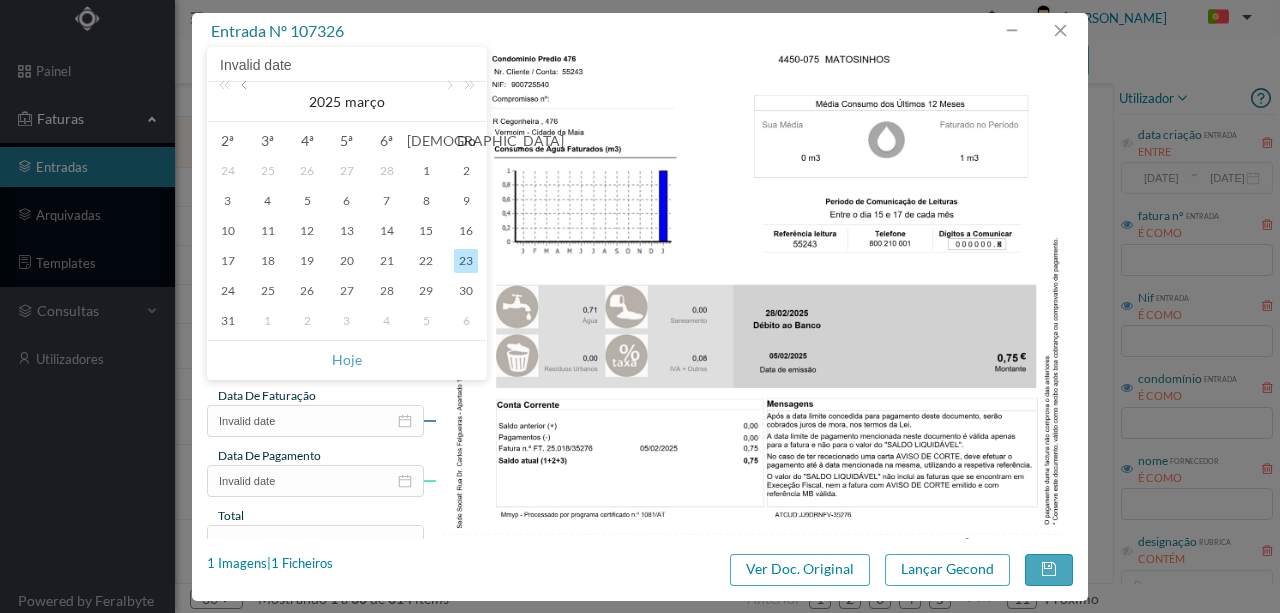 click at bounding box center (246, 102) 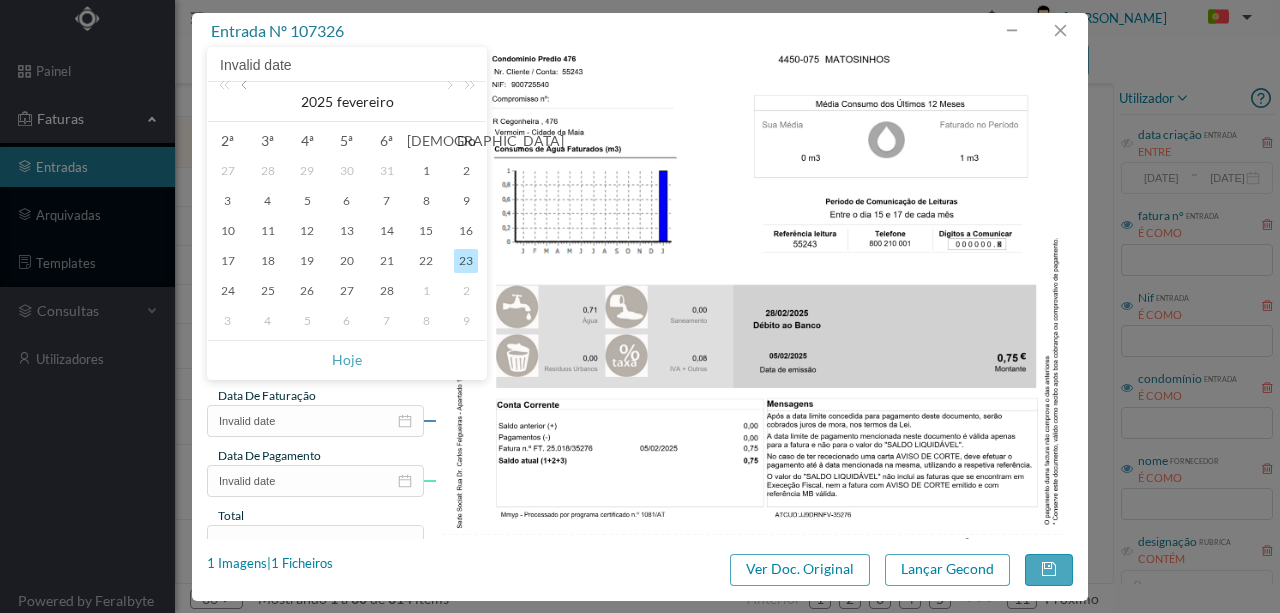 click at bounding box center [246, 102] 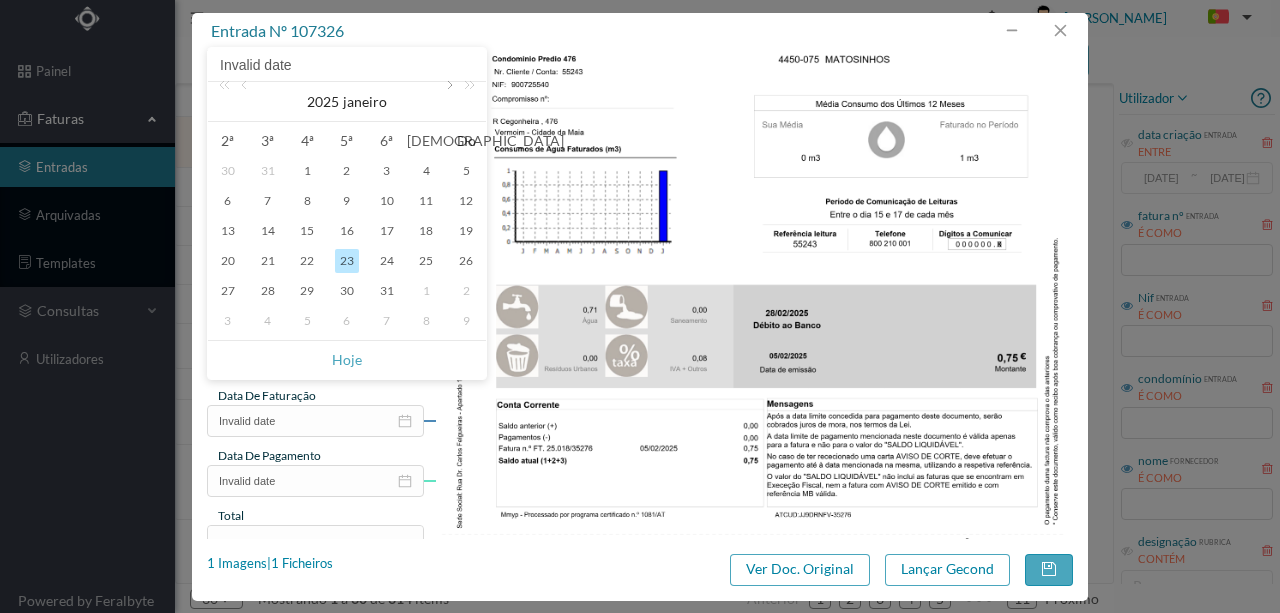 click at bounding box center [448, 102] 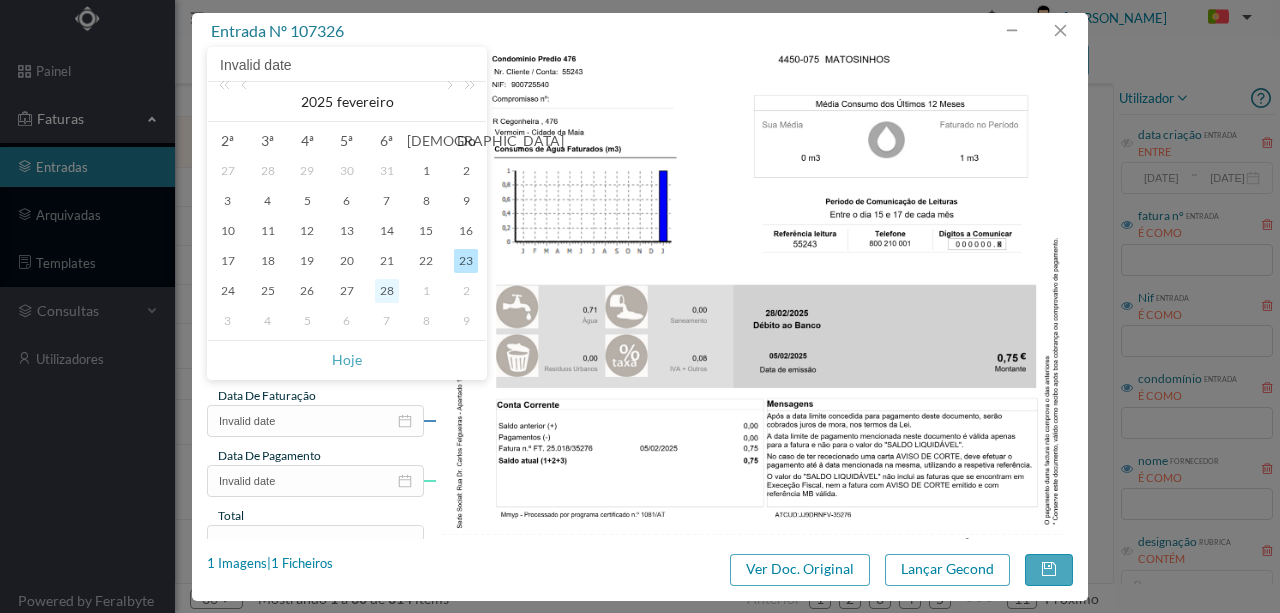 click on "28" at bounding box center (387, 291) 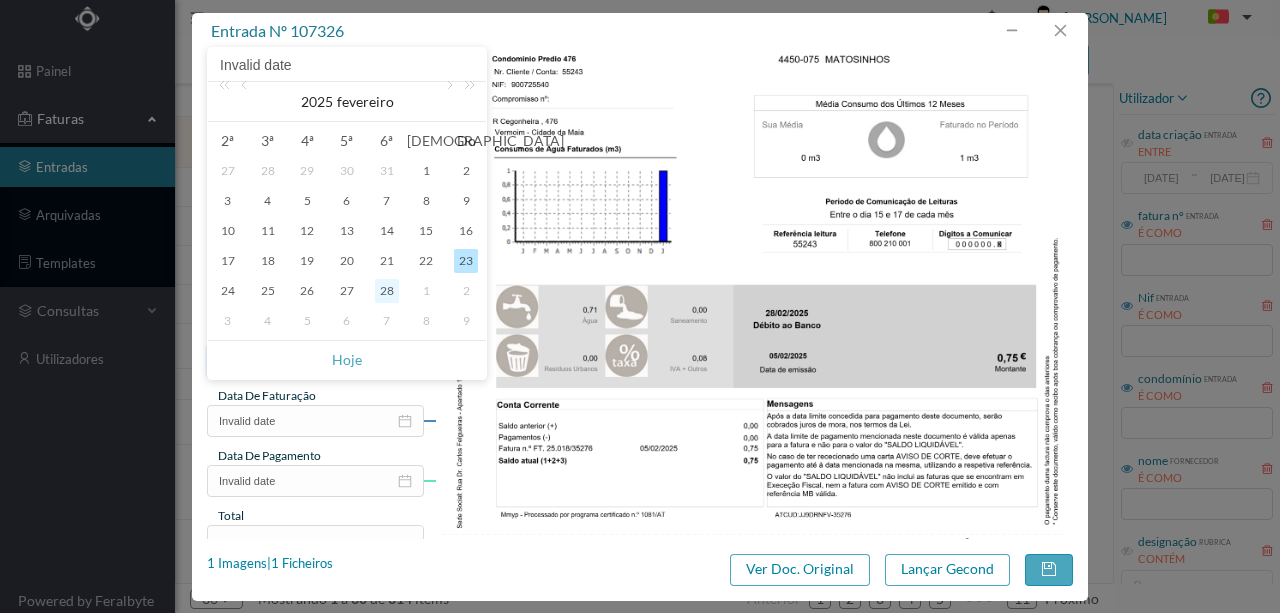 type on "2025-02-28" 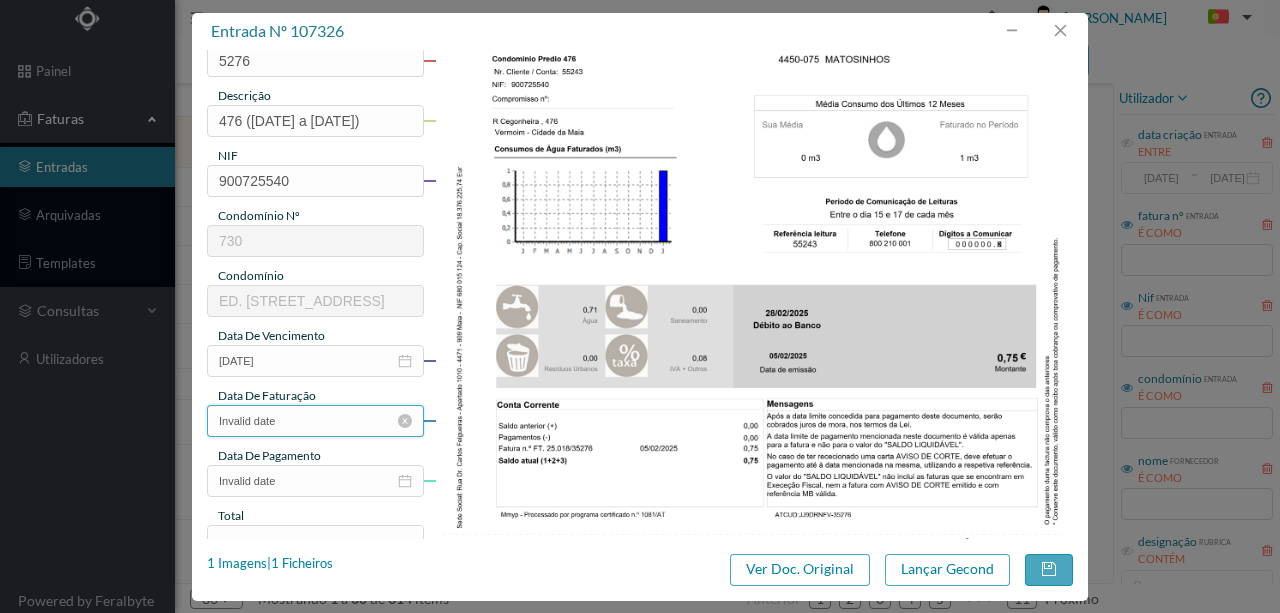 click on "Invalid date" at bounding box center [315, 421] 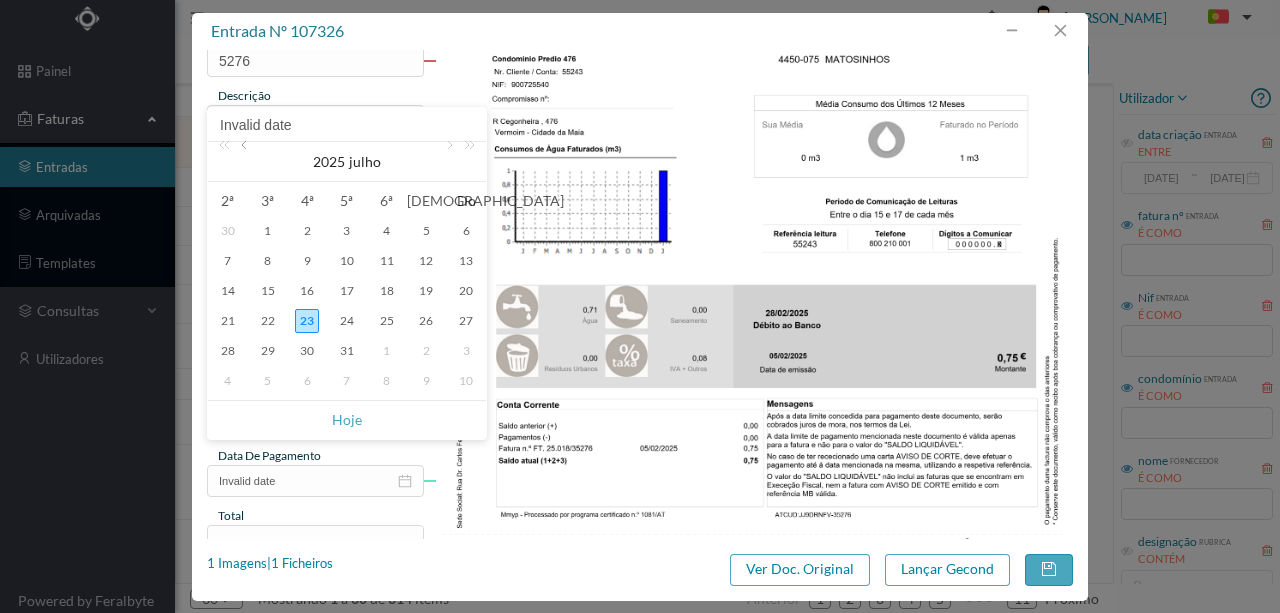 click at bounding box center (246, 162) 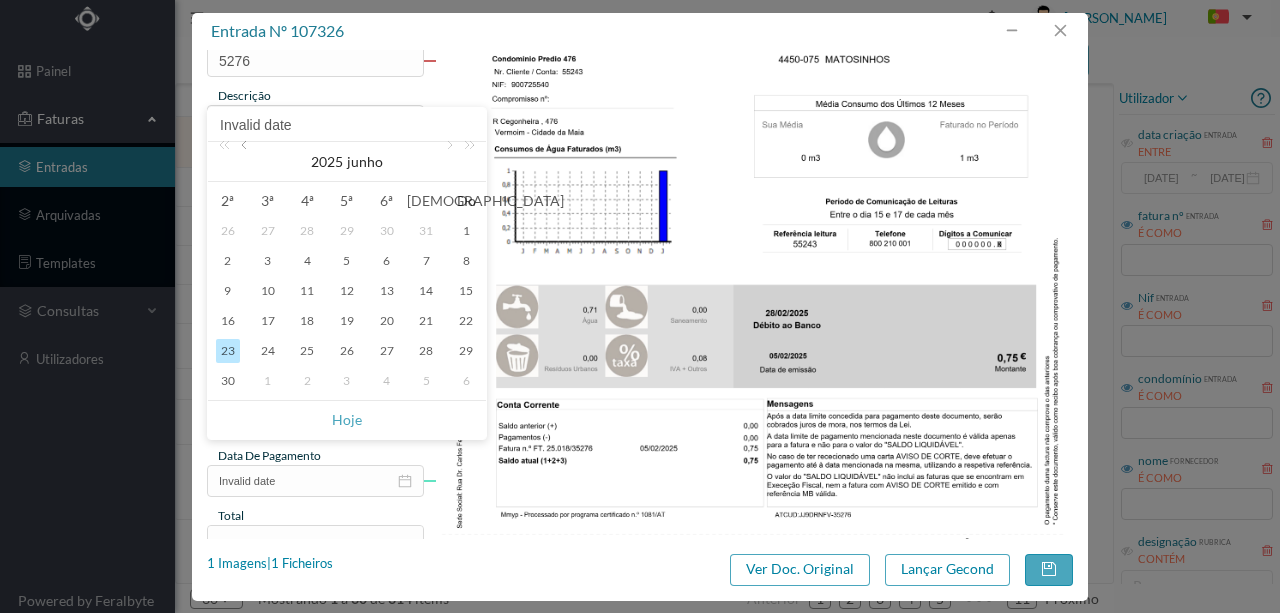 click at bounding box center [246, 162] 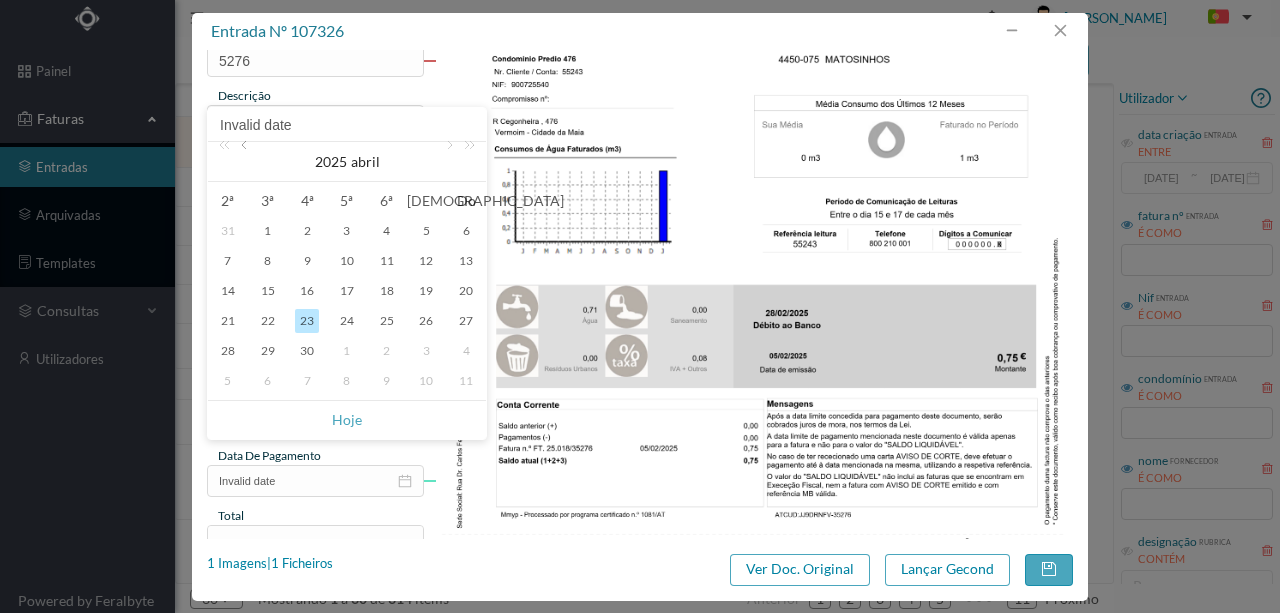 click at bounding box center (246, 162) 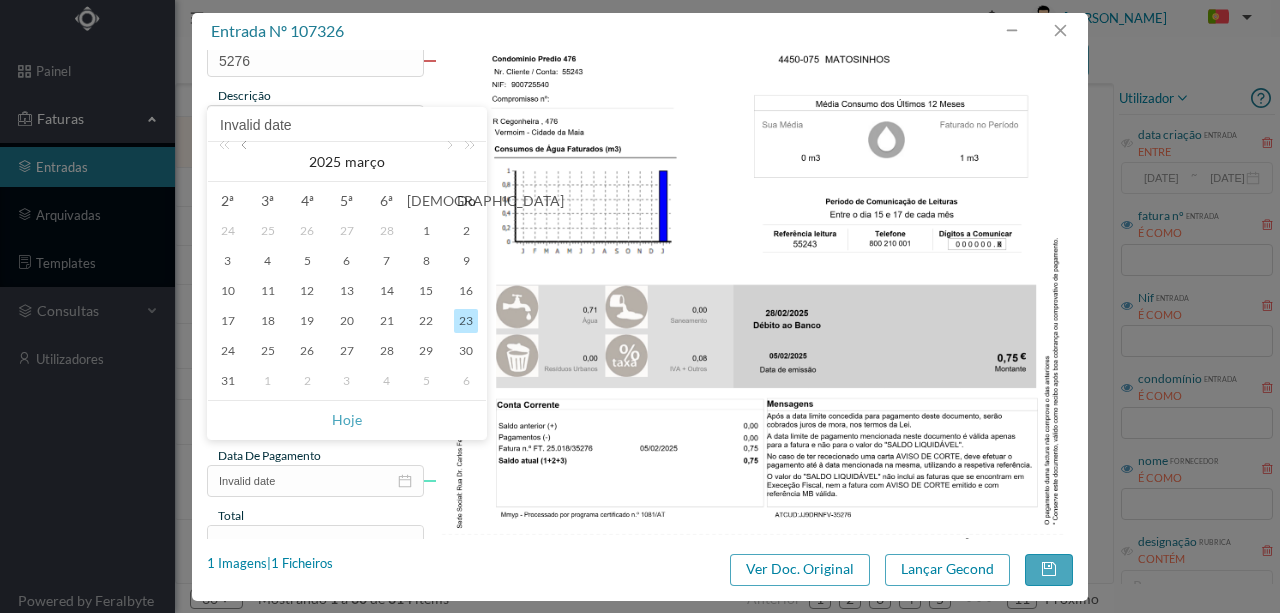 click at bounding box center [246, 162] 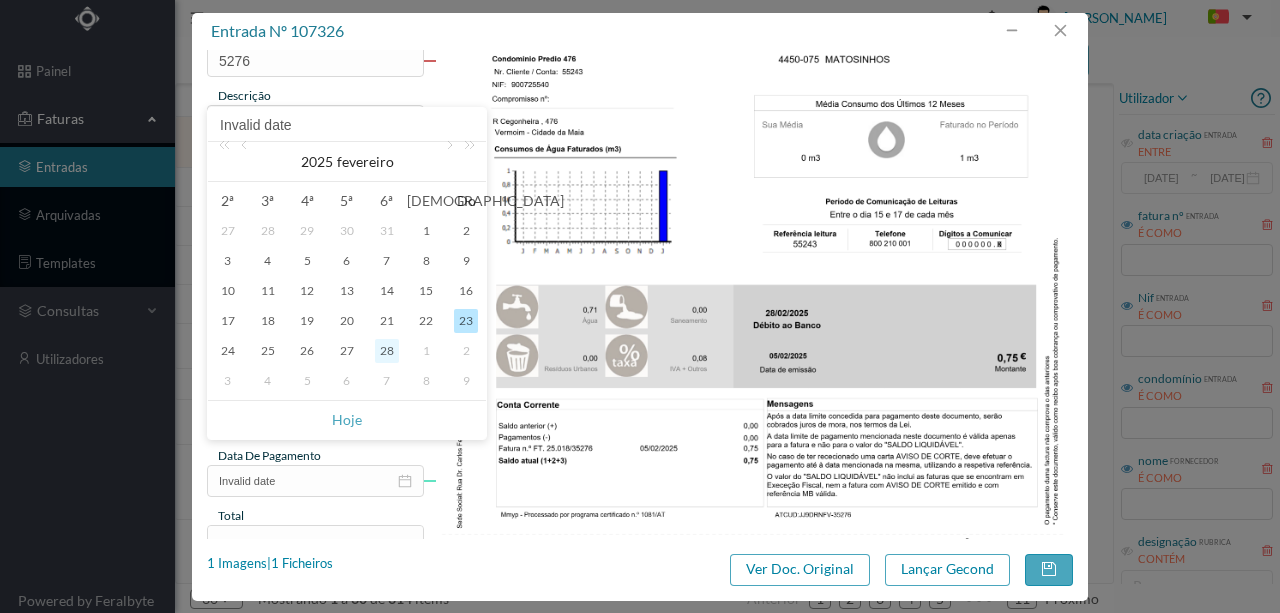 click on "28" at bounding box center (387, 351) 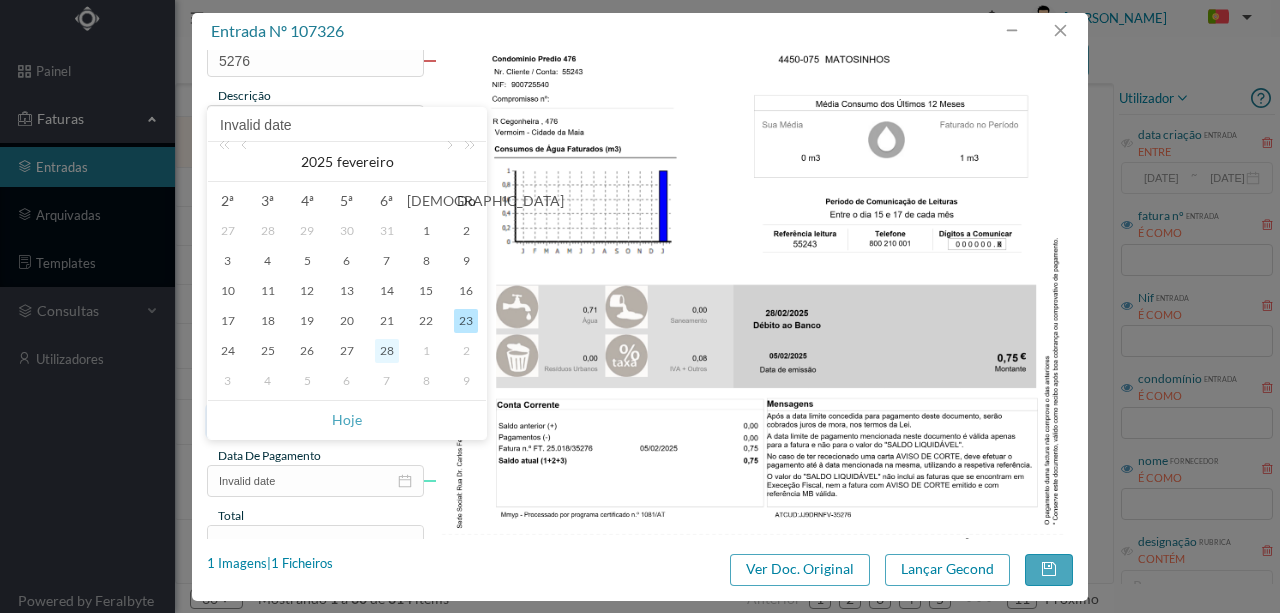 type on "2025-02-28" 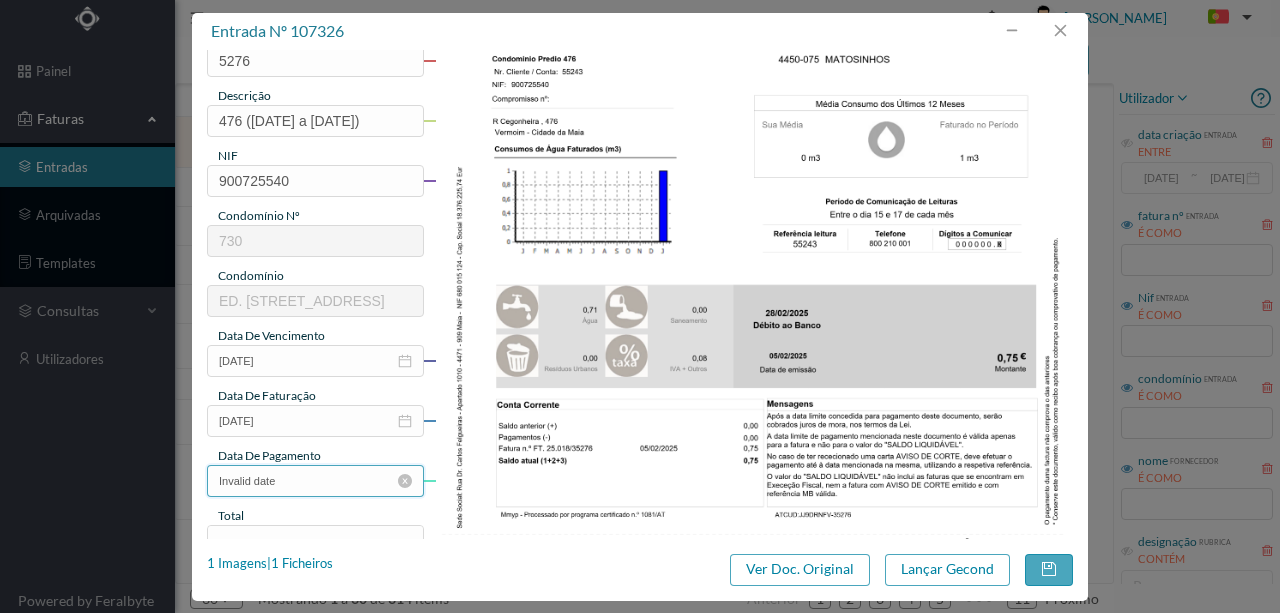 click on "Invalid date" at bounding box center [315, 481] 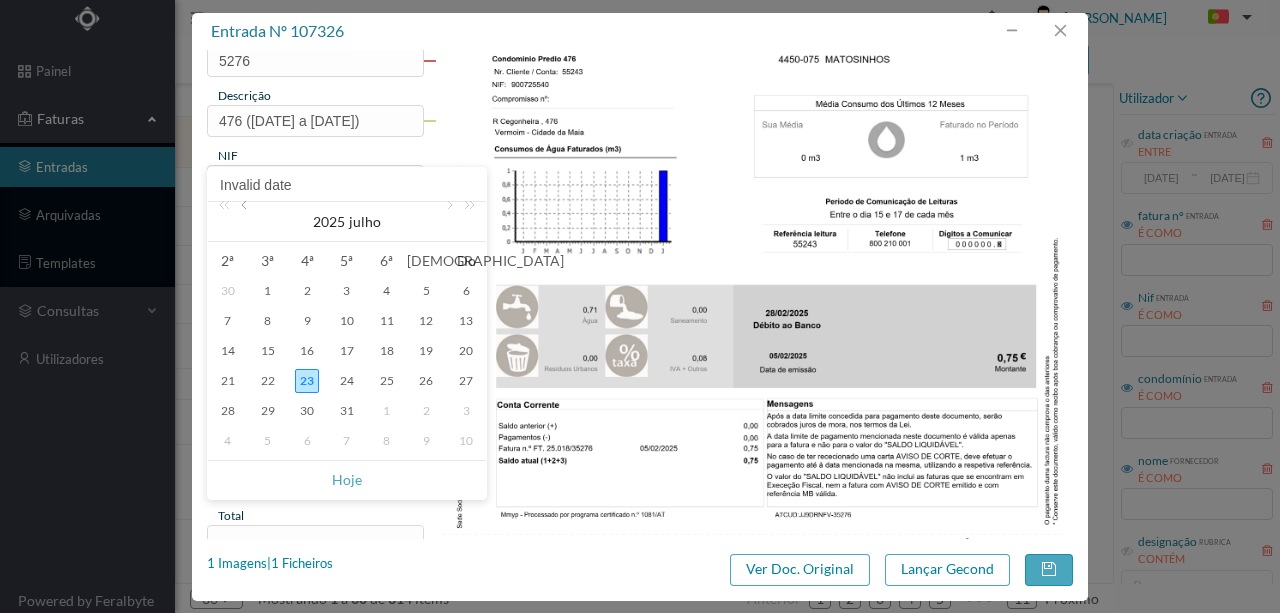 click at bounding box center (246, 222) 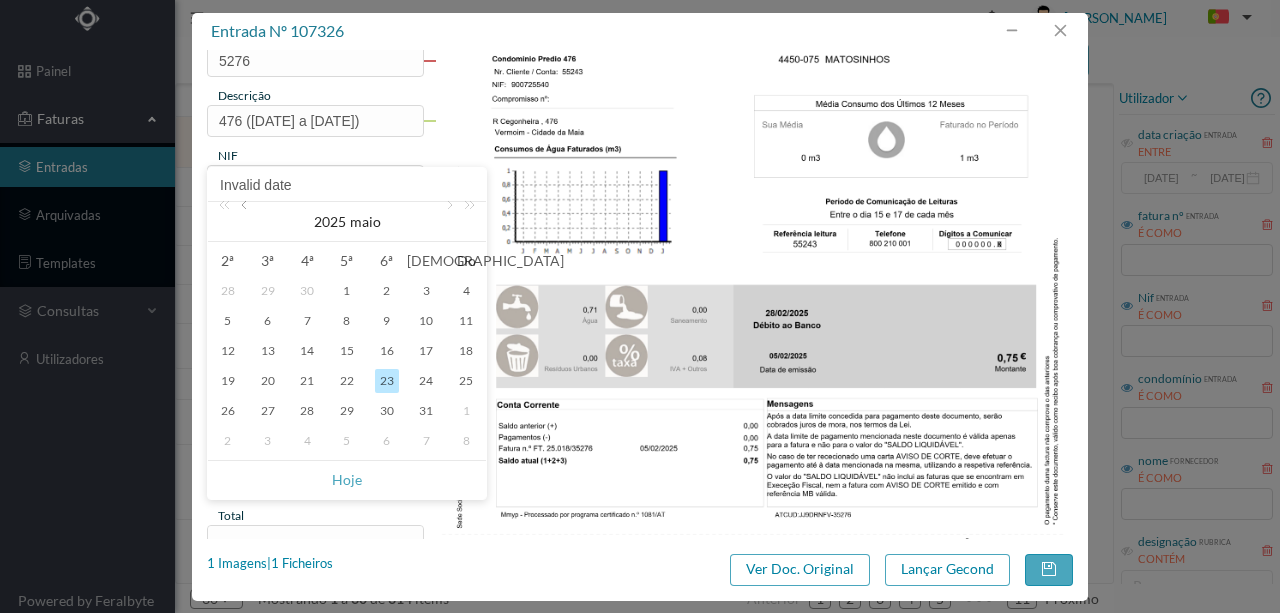 click at bounding box center [246, 222] 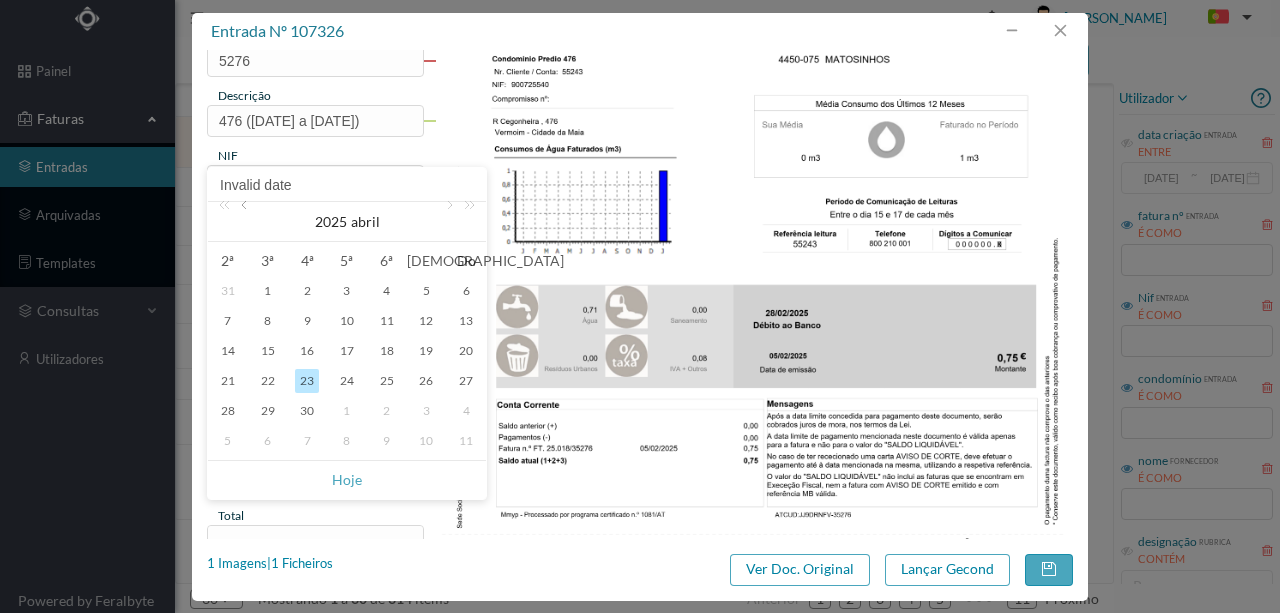 click at bounding box center [246, 222] 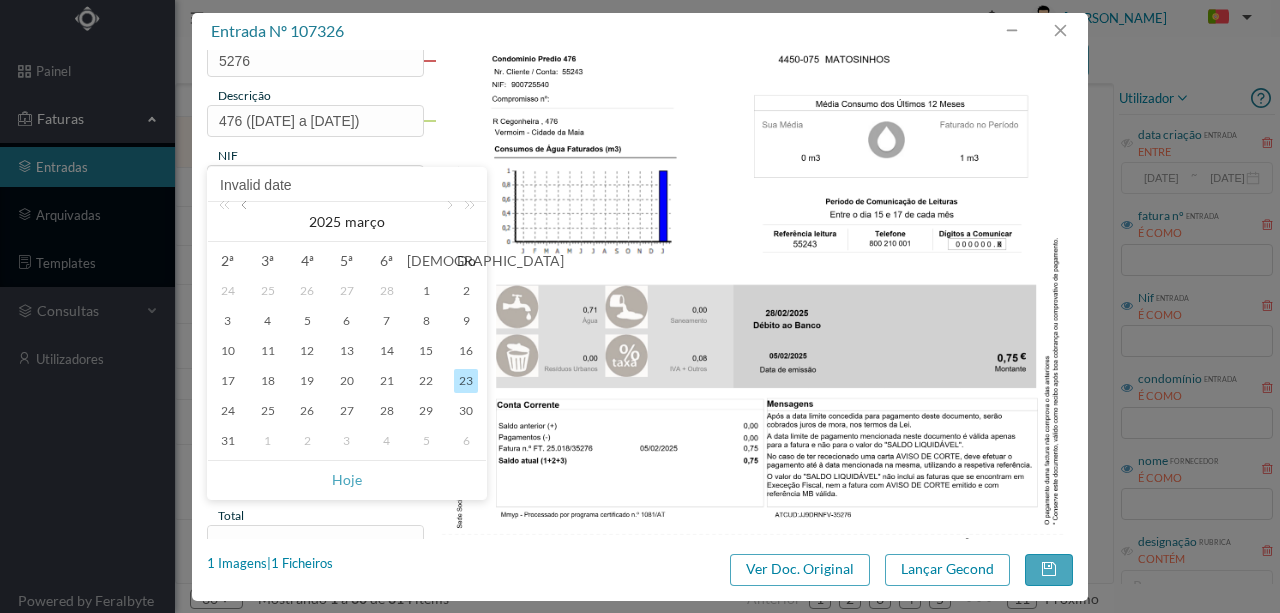 click at bounding box center (246, 222) 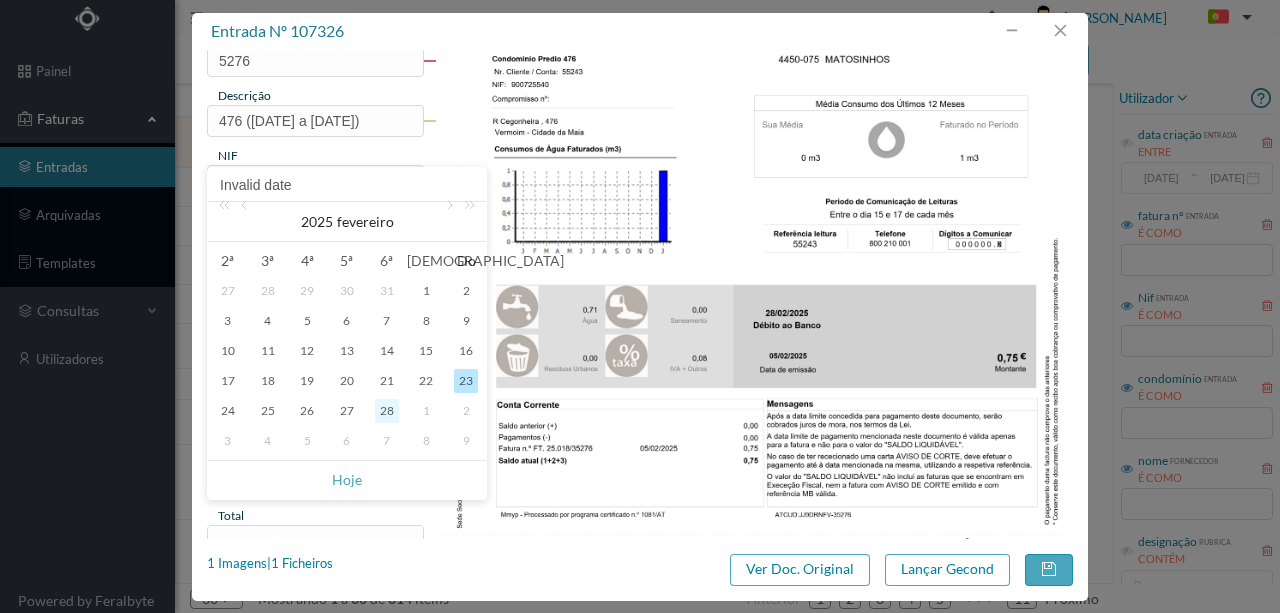 click on "28" at bounding box center [387, 411] 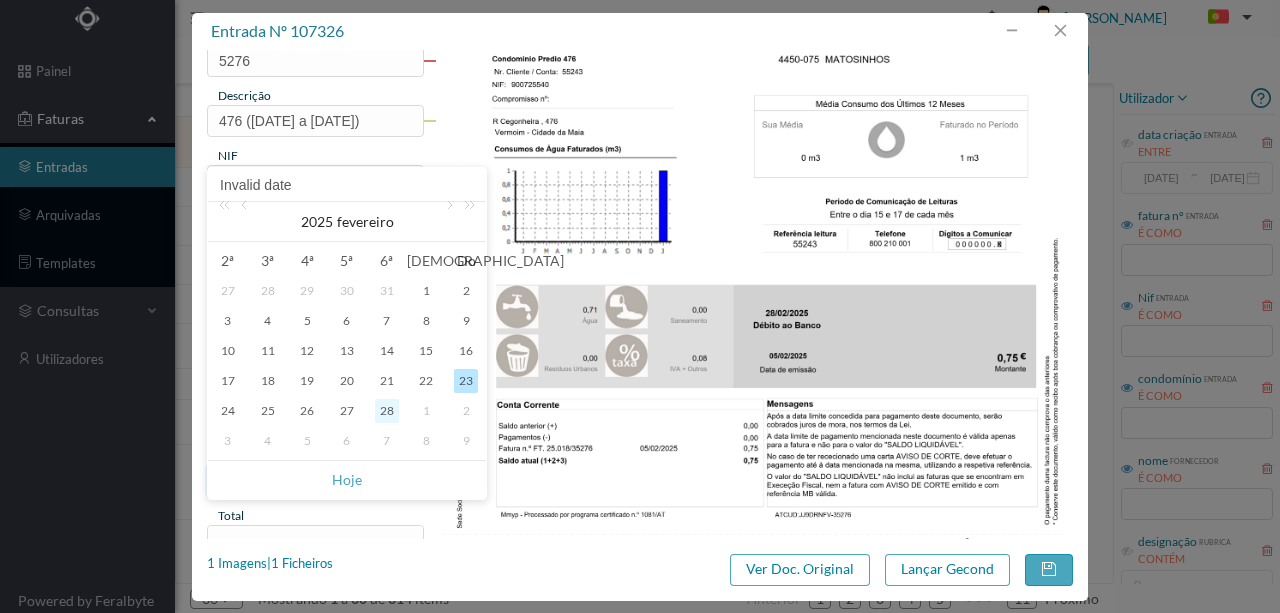 type on "2025-02-28" 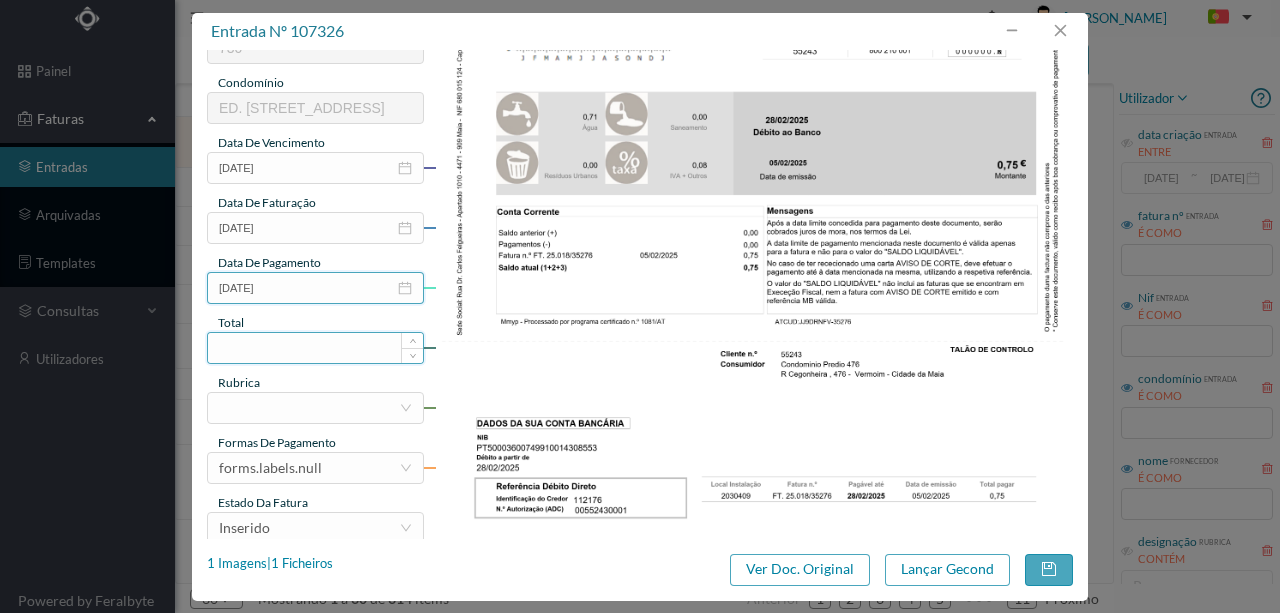 scroll, scrollTop: 400, scrollLeft: 0, axis: vertical 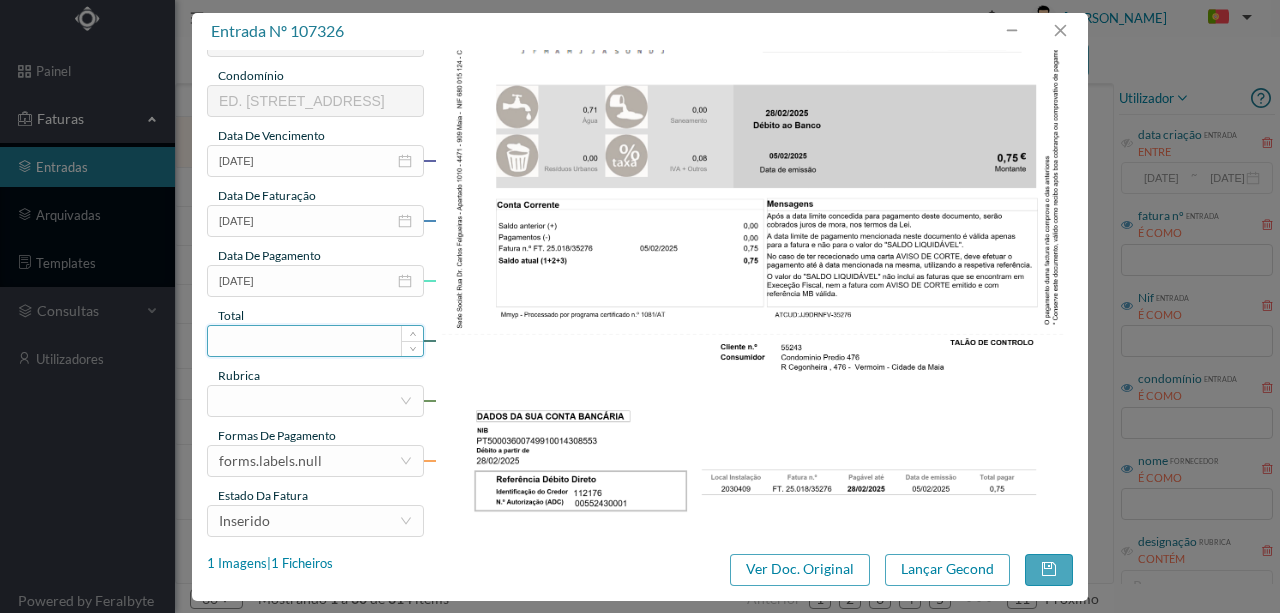 drag, startPoint x: 268, startPoint y: 340, endPoint x: 278, endPoint y: 322, distance: 20.59126 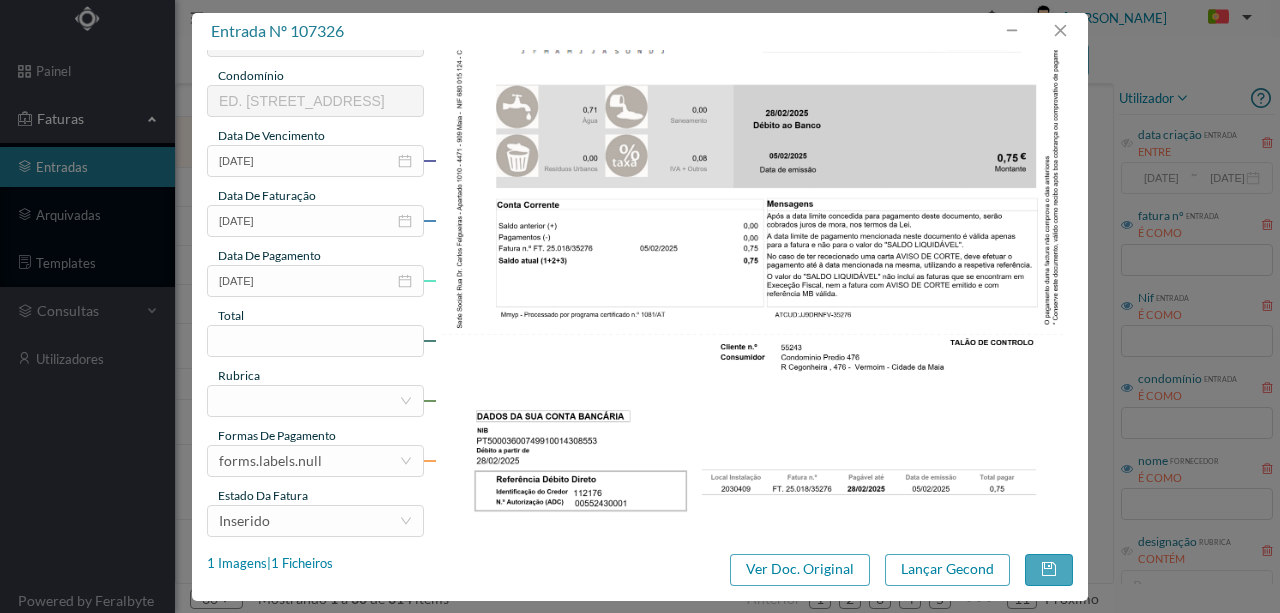click at bounding box center (315, 341) 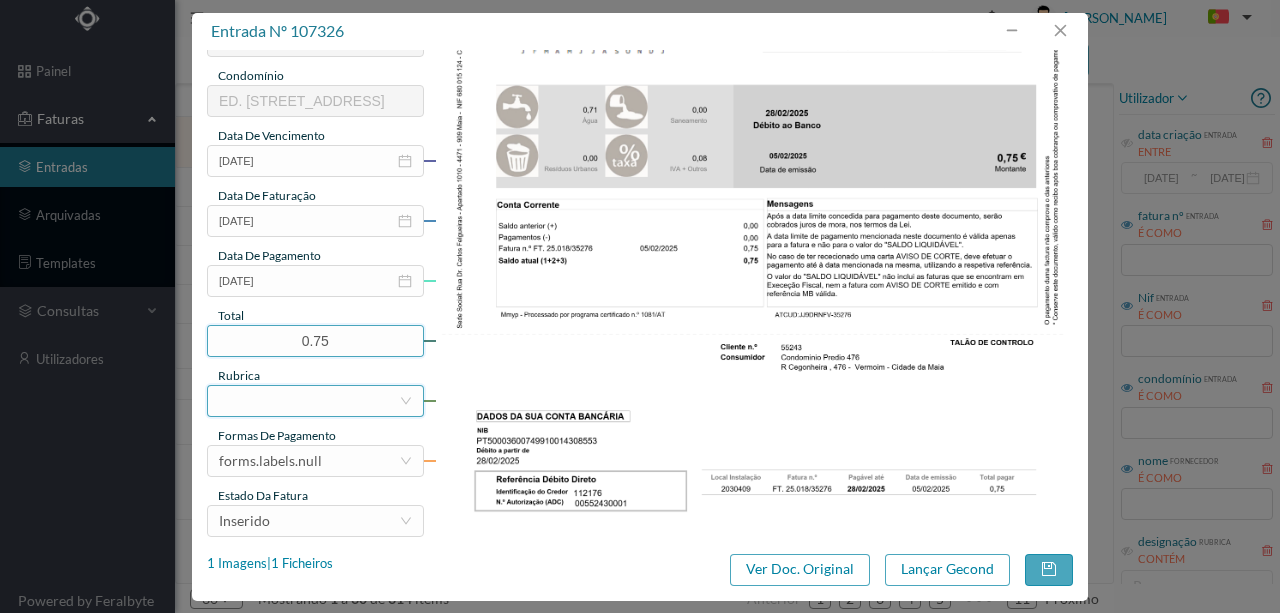 type on "0.75" 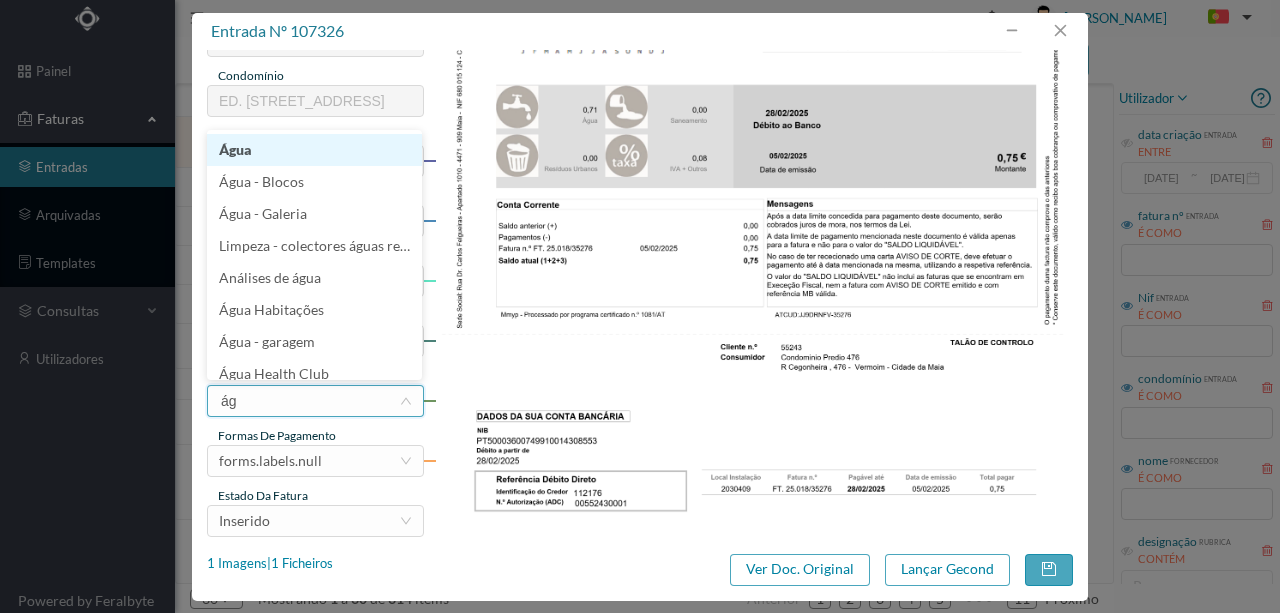 type on "águ" 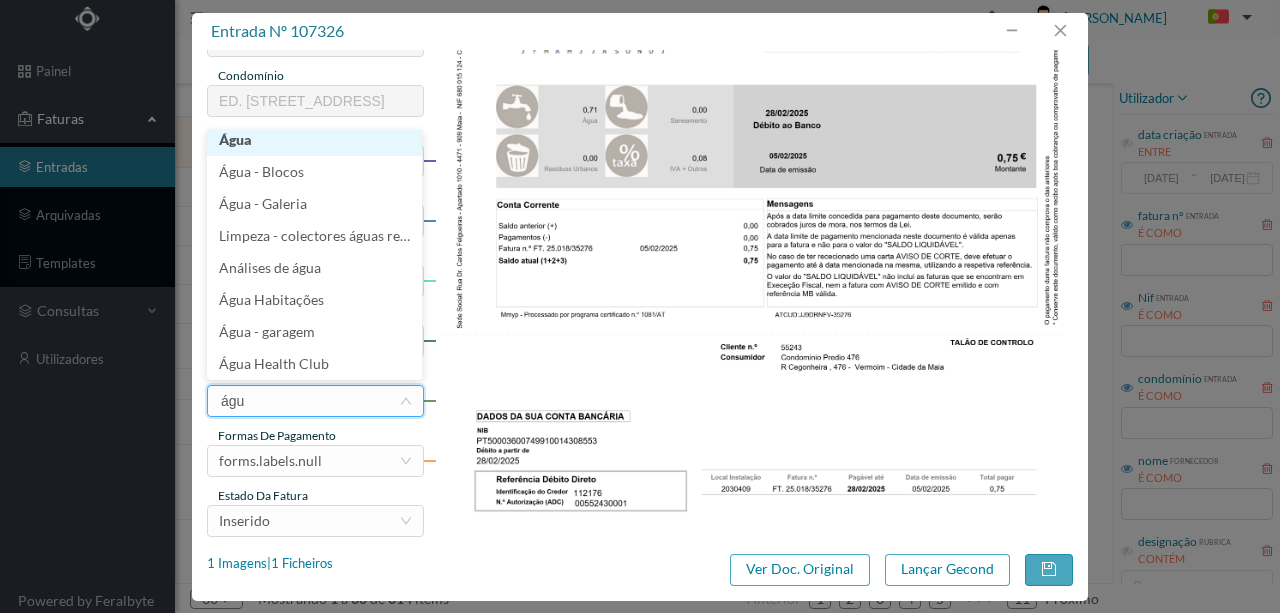 scroll, scrollTop: 4, scrollLeft: 0, axis: vertical 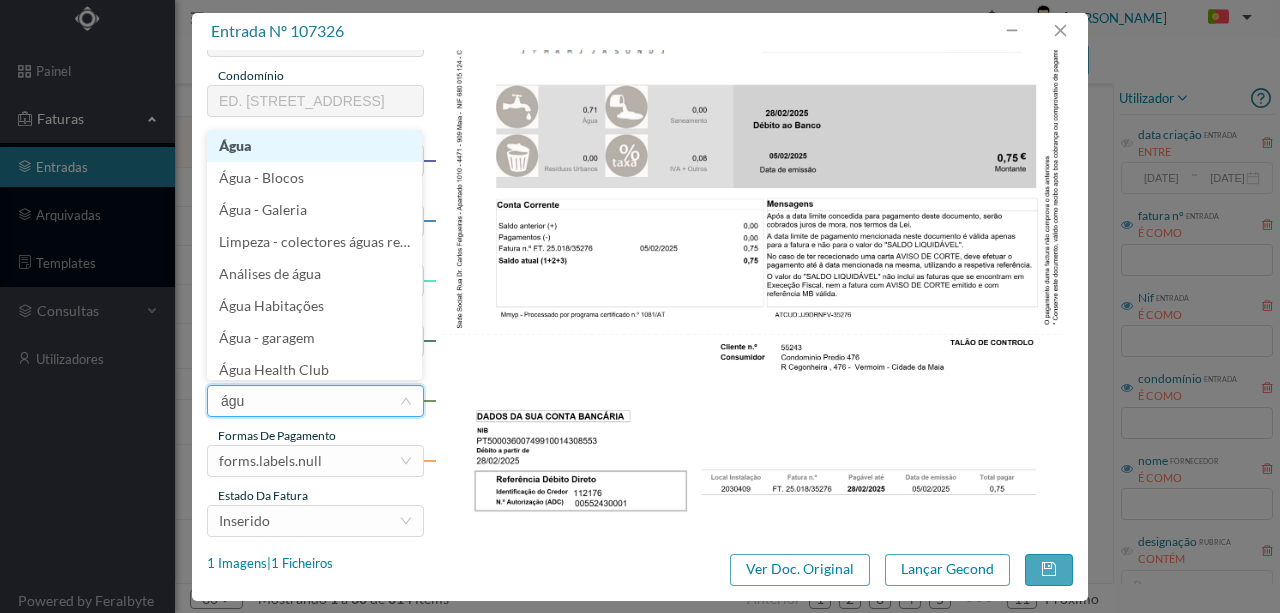 click on "Água" at bounding box center (314, 146) 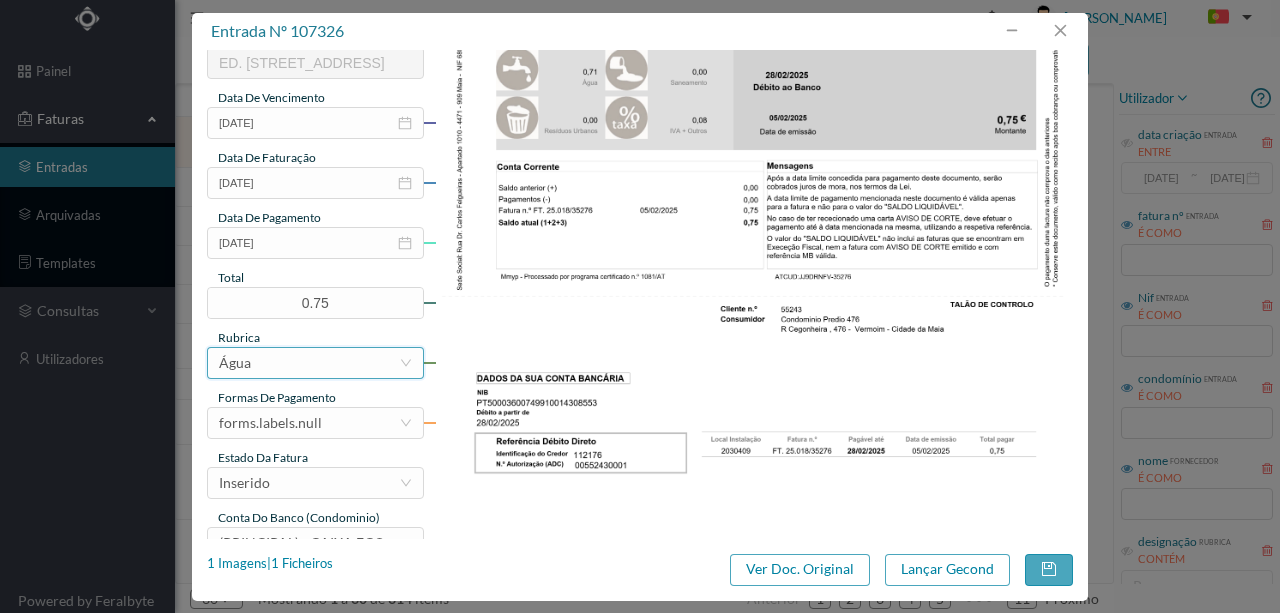 scroll, scrollTop: 473, scrollLeft: 0, axis: vertical 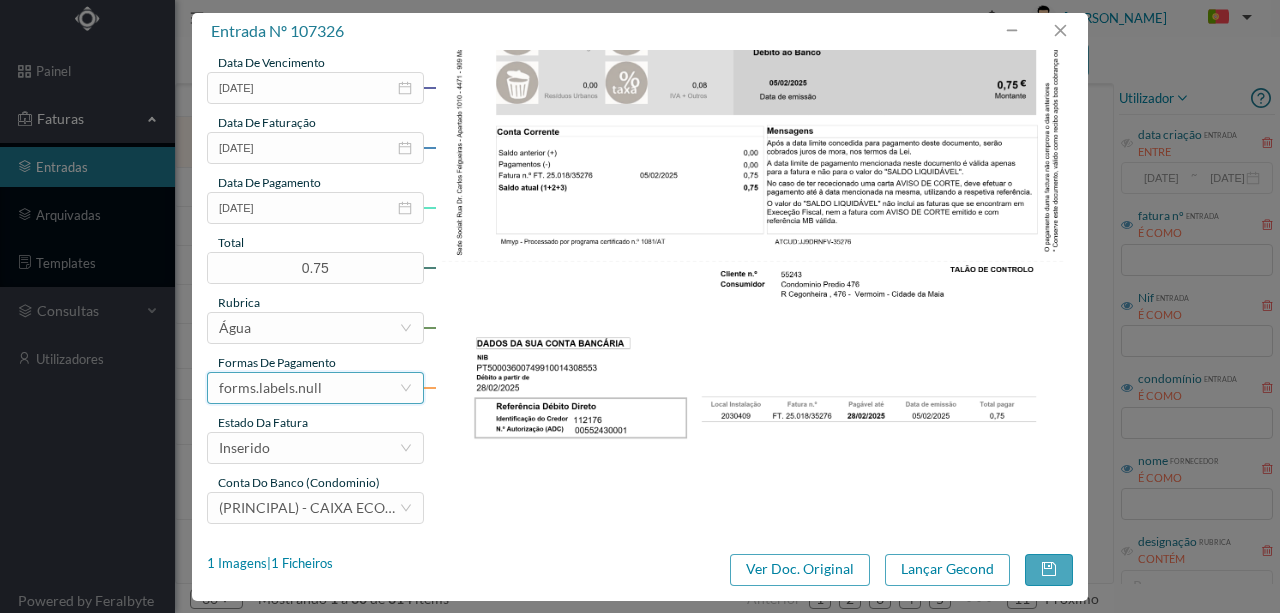 click on "forms.labels.null" at bounding box center [270, 388] 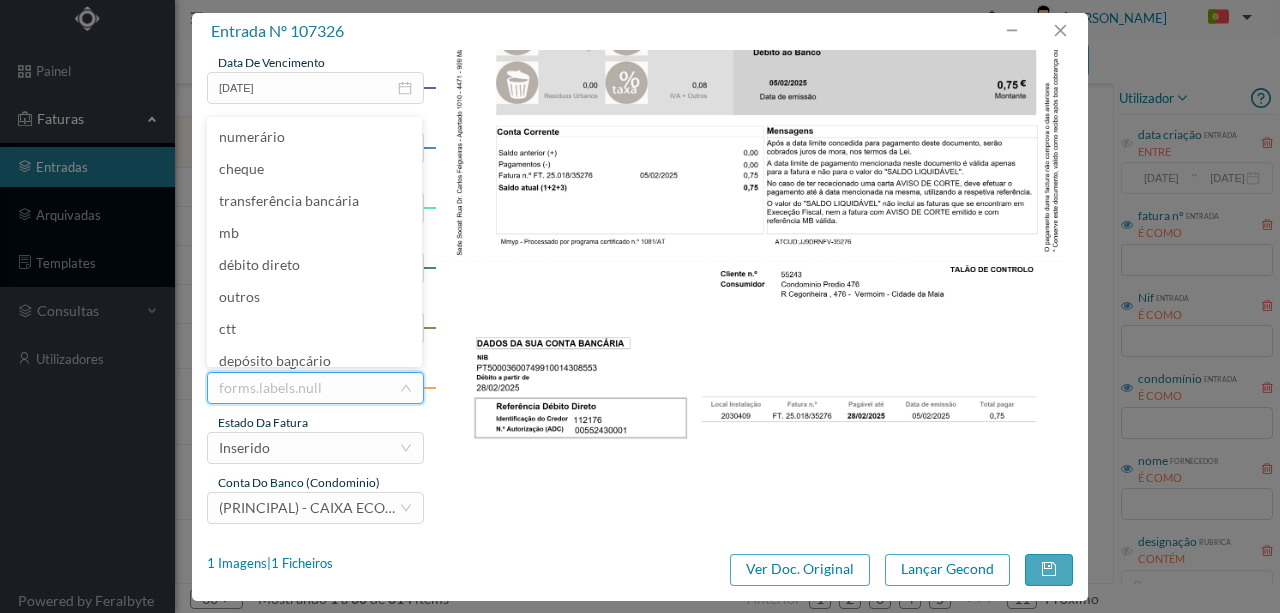 scroll, scrollTop: 10, scrollLeft: 0, axis: vertical 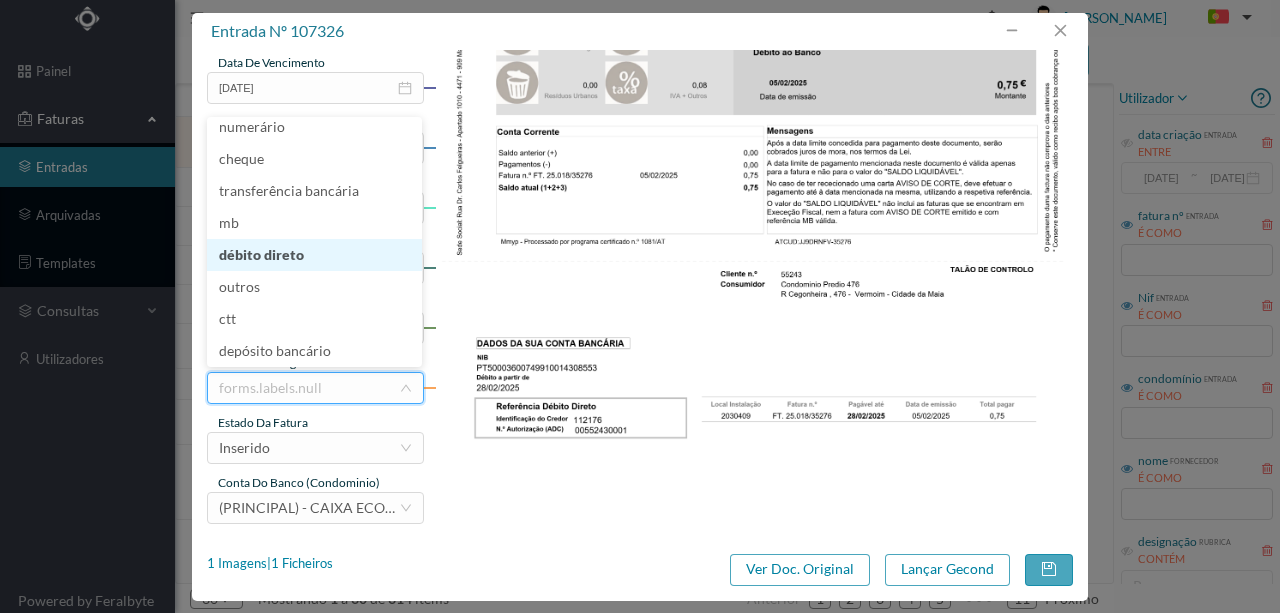click on "débito direto" at bounding box center (314, 255) 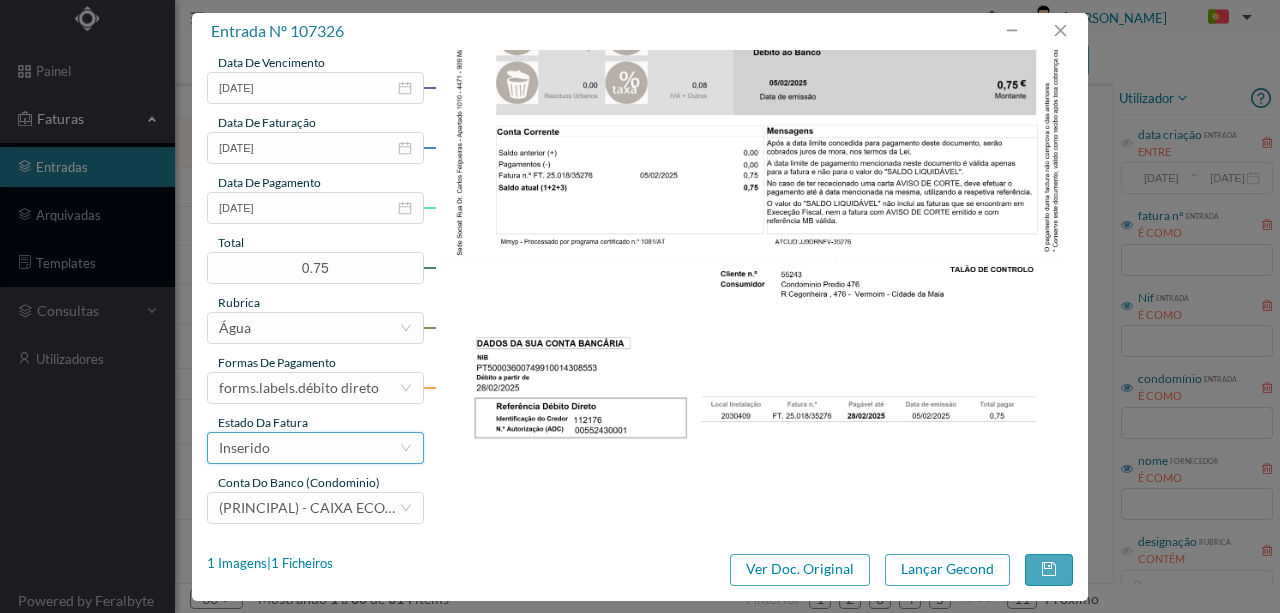 drag, startPoint x: 284, startPoint y: 448, endPoint x: 244, endPoint y: 470, distance: 45.65085 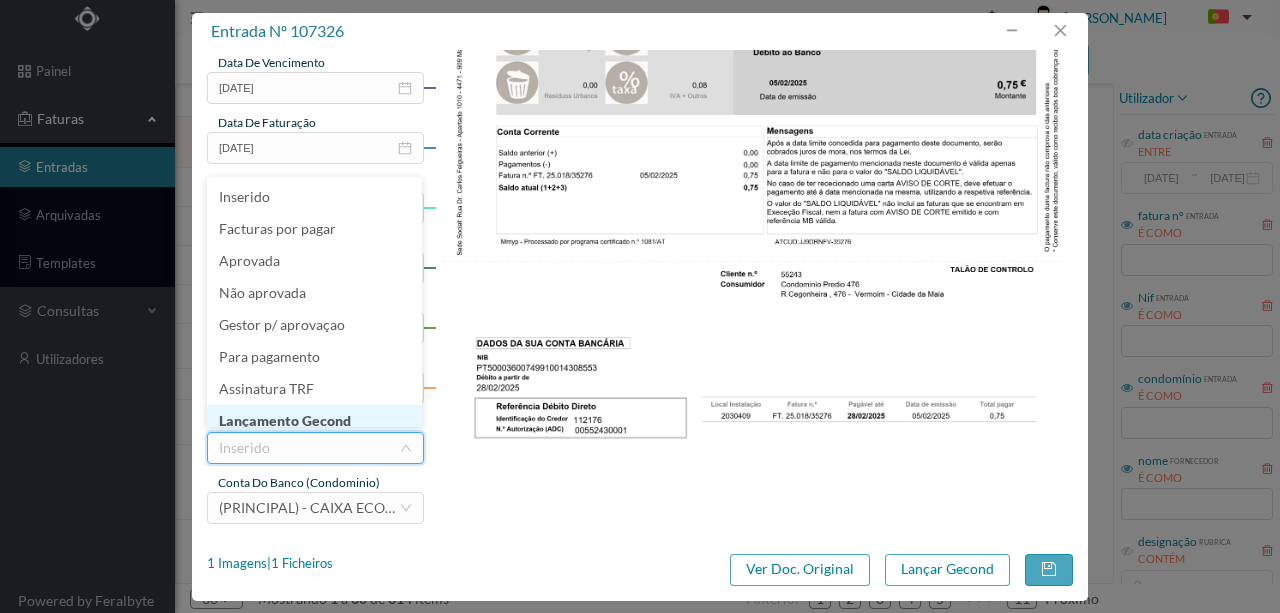 scroll, scrollTop: 10, scrollLeft: 0, axis: vertical 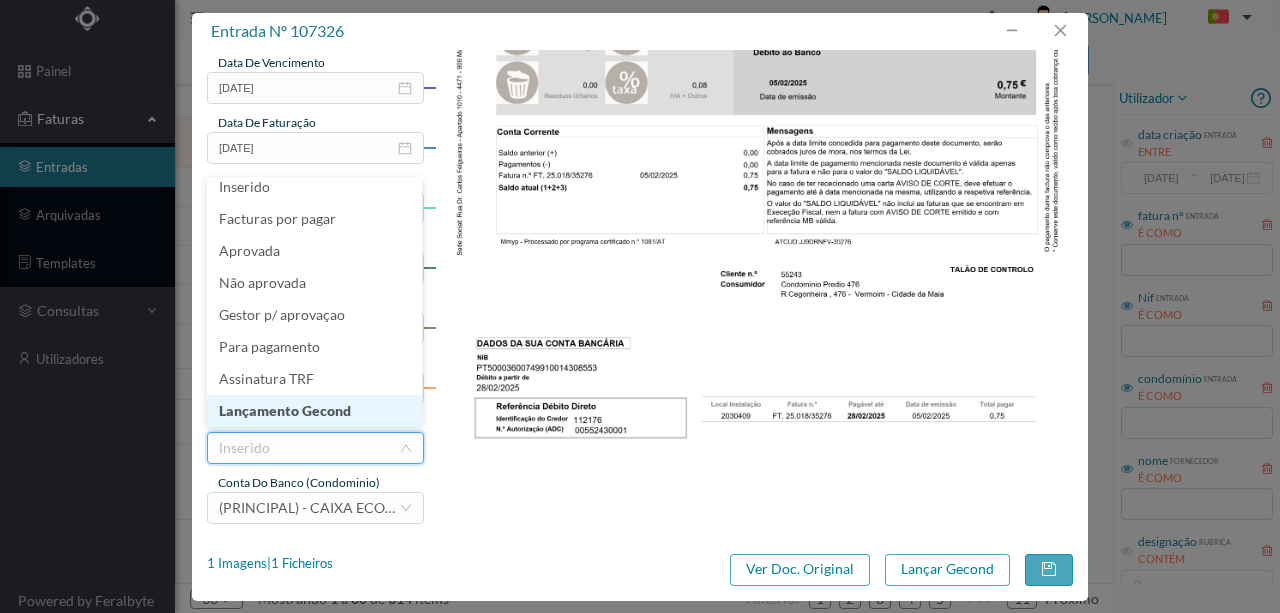 click on "Lançamento Gecond" at bounding box center (314, 411) 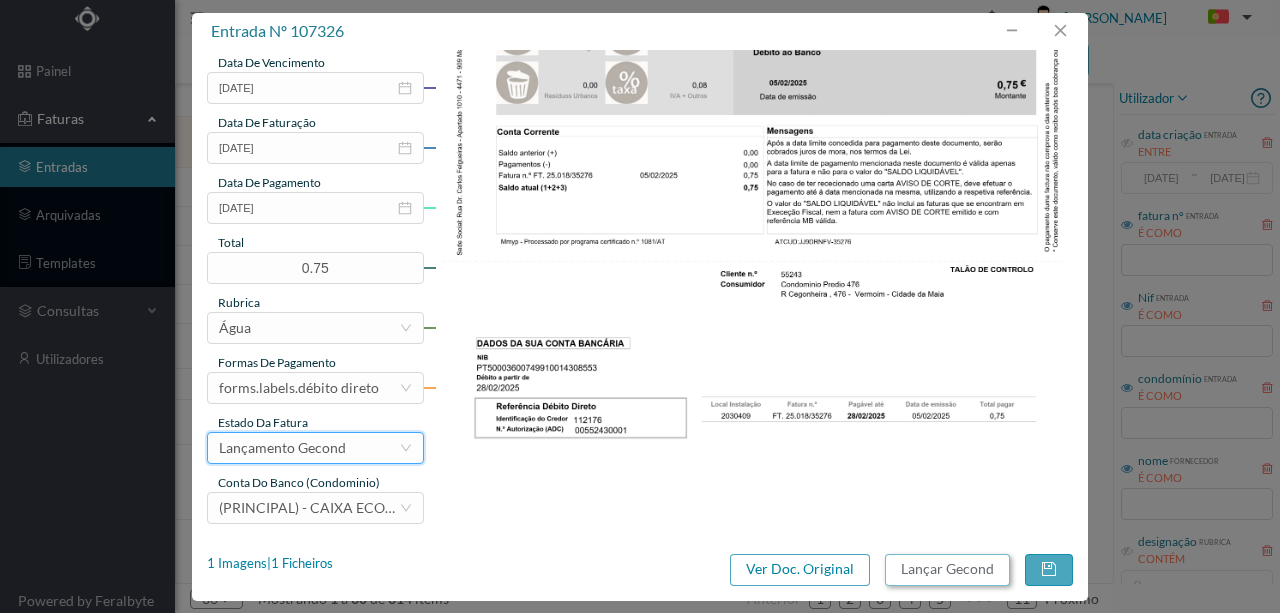 click on "Lançar Gecond" at bounding box center [947, 570] 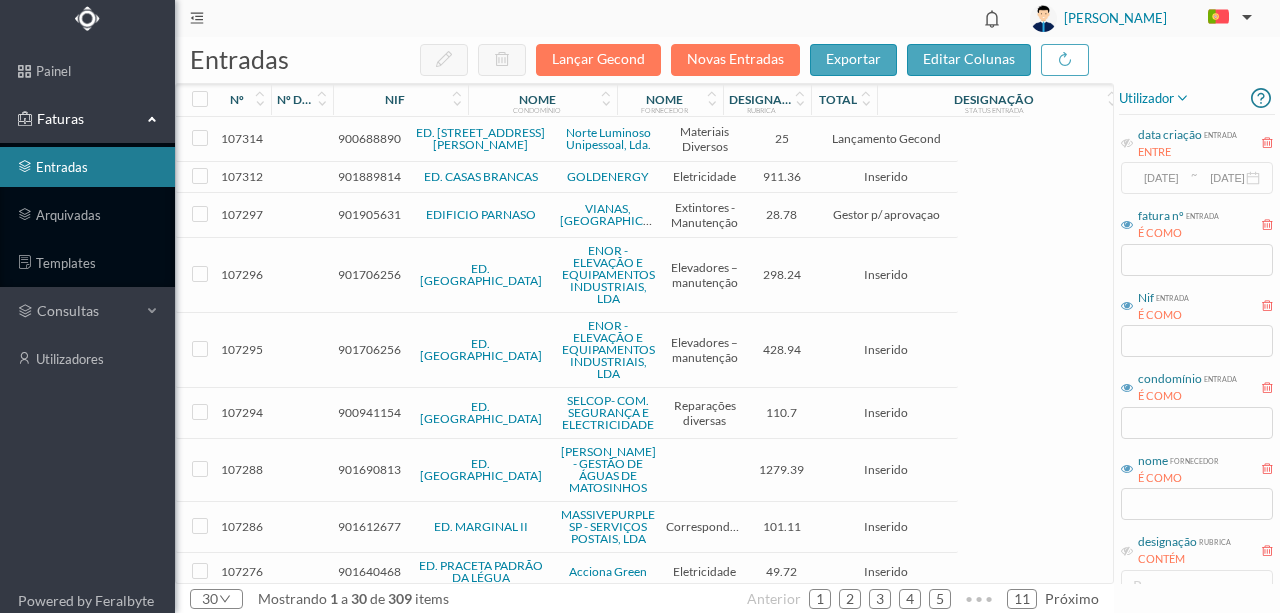 drag, startPoint x: 1016, startPoint y: 98, endPoint x: 1119, endPoint y: 108, distance: 103.4843 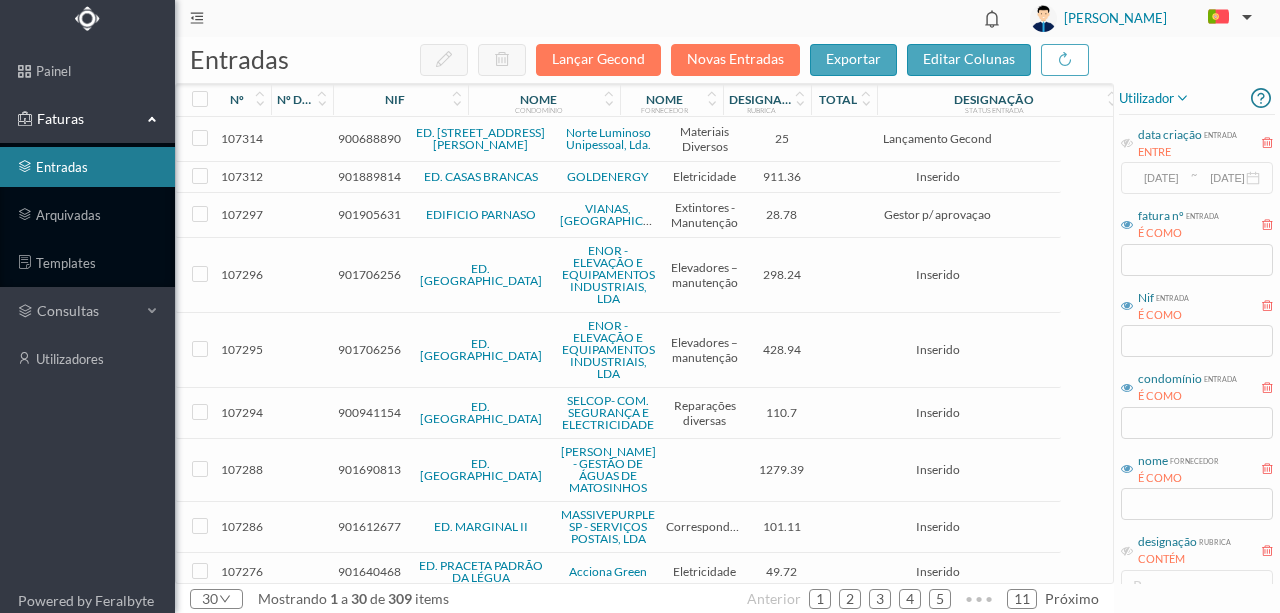 click on "nº nº despesa nif nome condomínio nome fornecedor designação rubrica total designação status entrada" at bounding box center [649, 100] 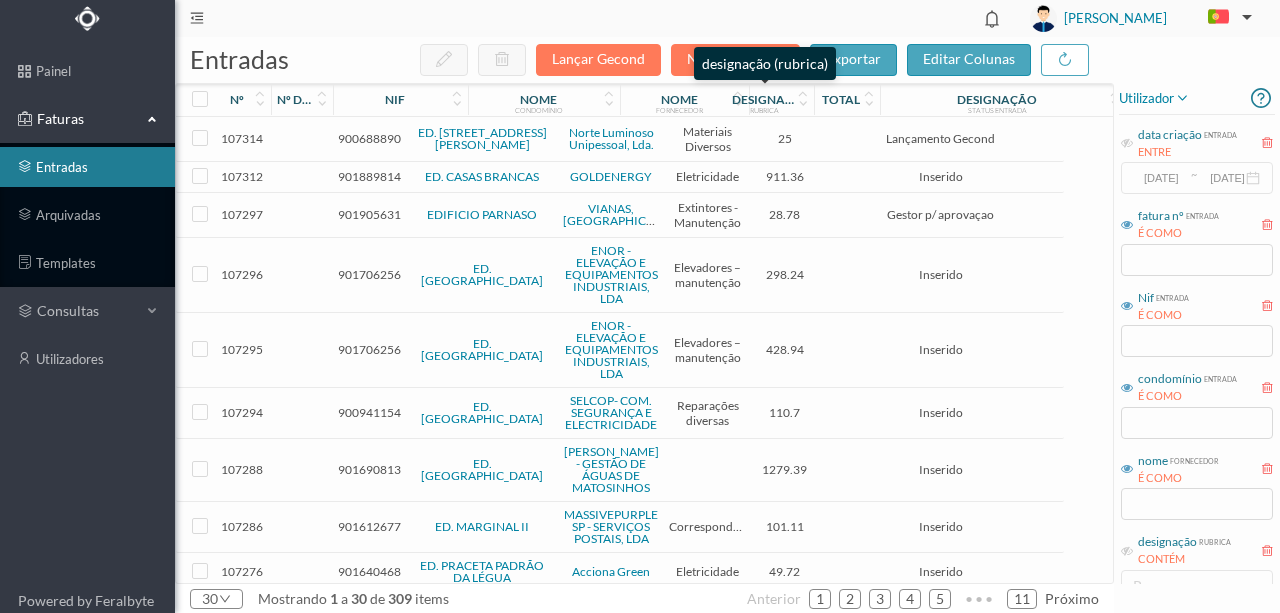 drag, startPoint x: 722, startPoint y: 96, endPoint x: 745, endPoint y: 98, distance: 23.086792 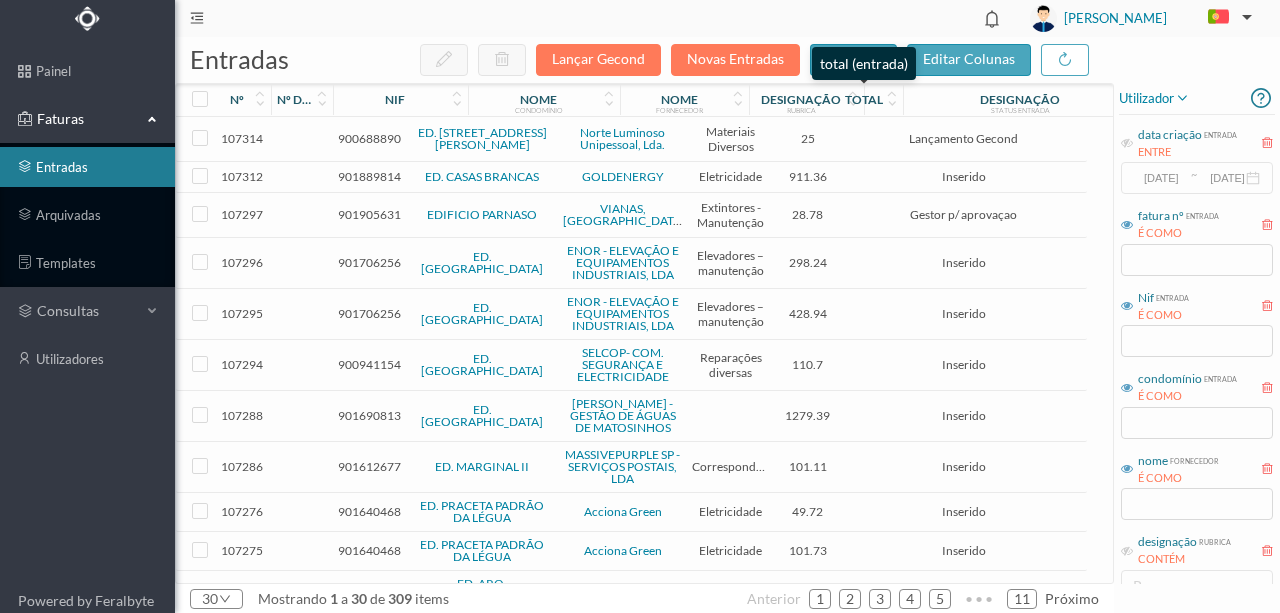 drag, startPoint x: 833, startPoint y: 99, endPoint x: 861, endPoint y: 98, distance: 28.01785 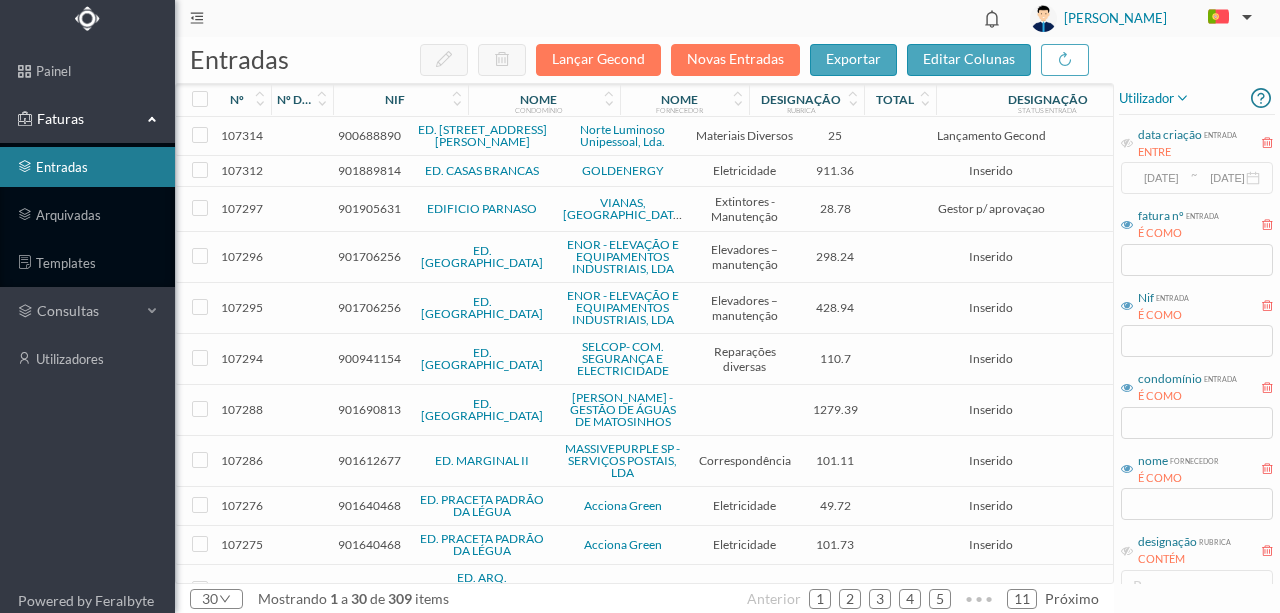 click on "nº nº despesa nif nome condomínio nome fornecedor designação rubrica total designação status entrada" at bounding box center (676, 100) 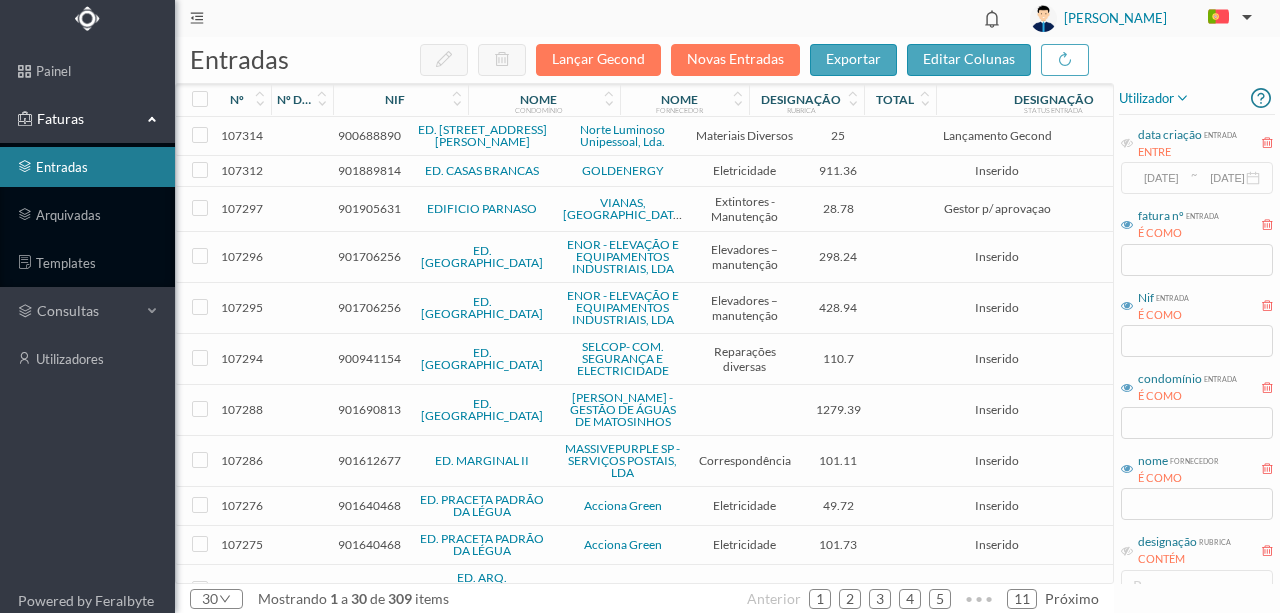 scroll, scrollTop: 0, scrollLeft: 73, axis: horizontal 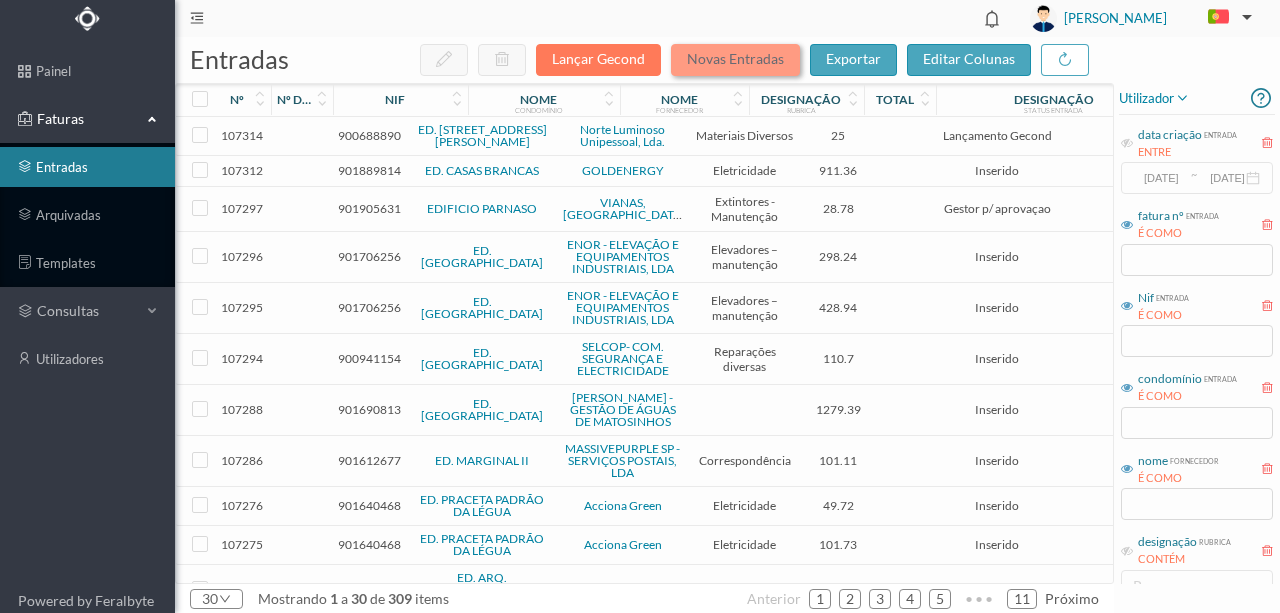 click on "Novas Entradas" at bounding box center [735, 60] 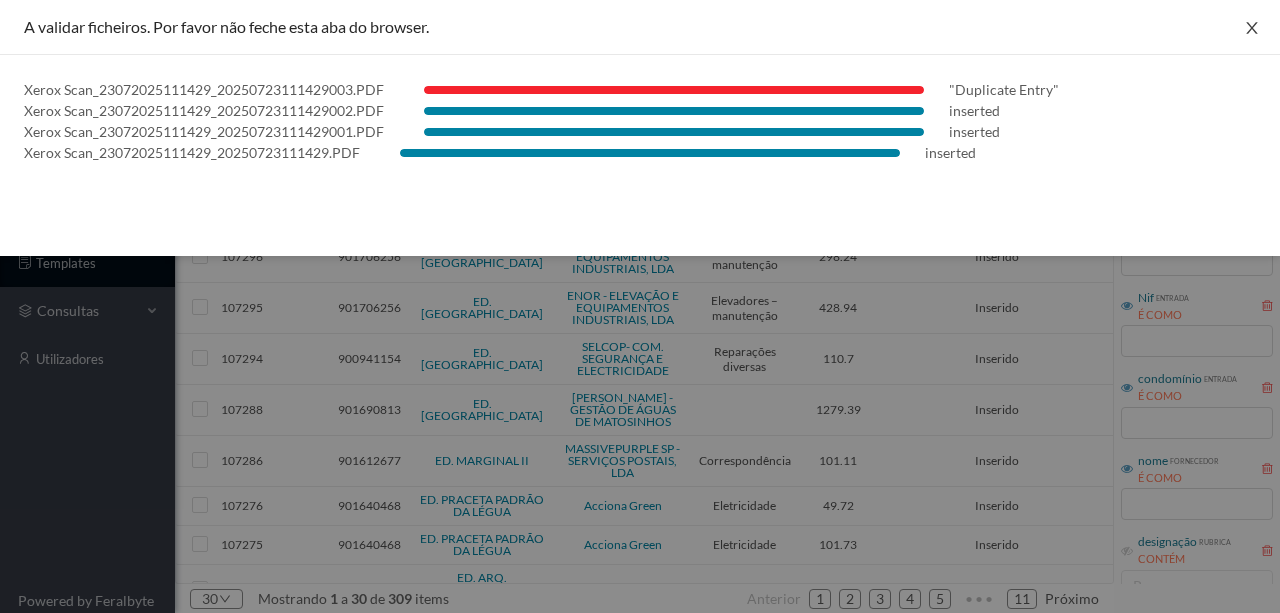 click 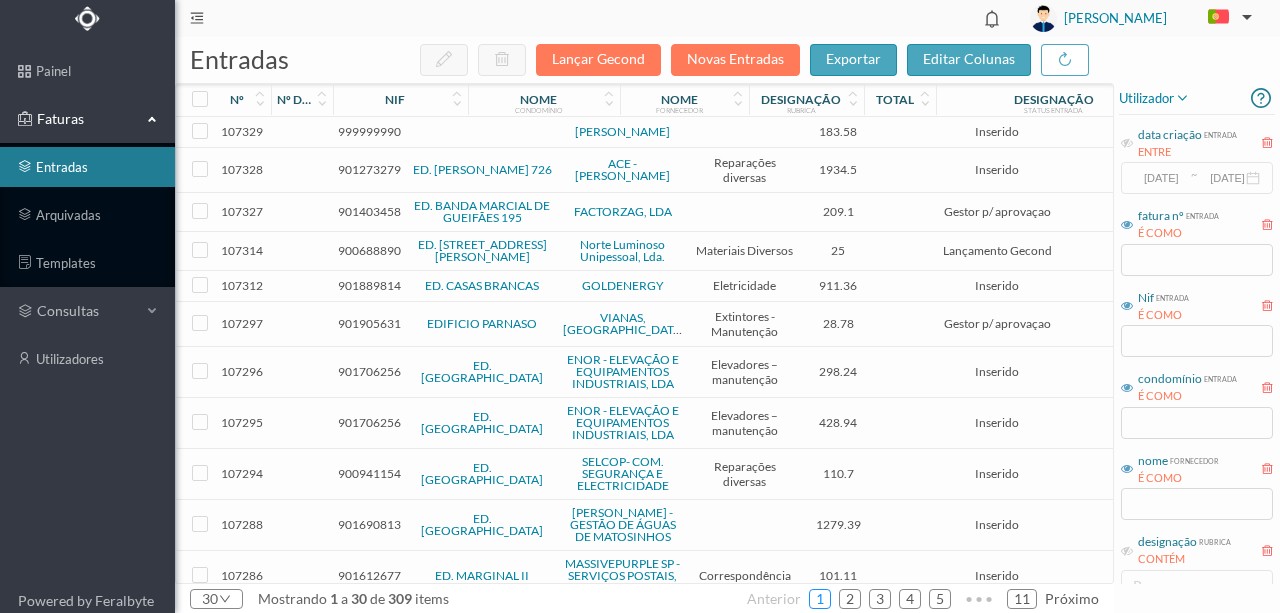 click on "1" at bounding box center (820, 599) 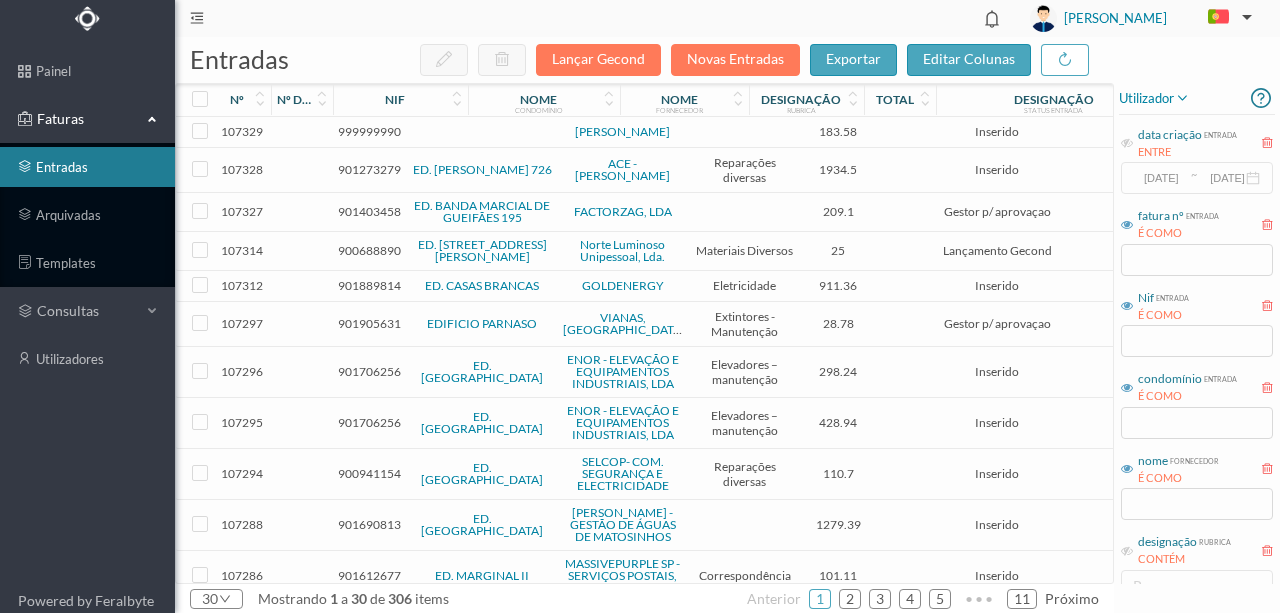 click at bounding box center [482, 132] 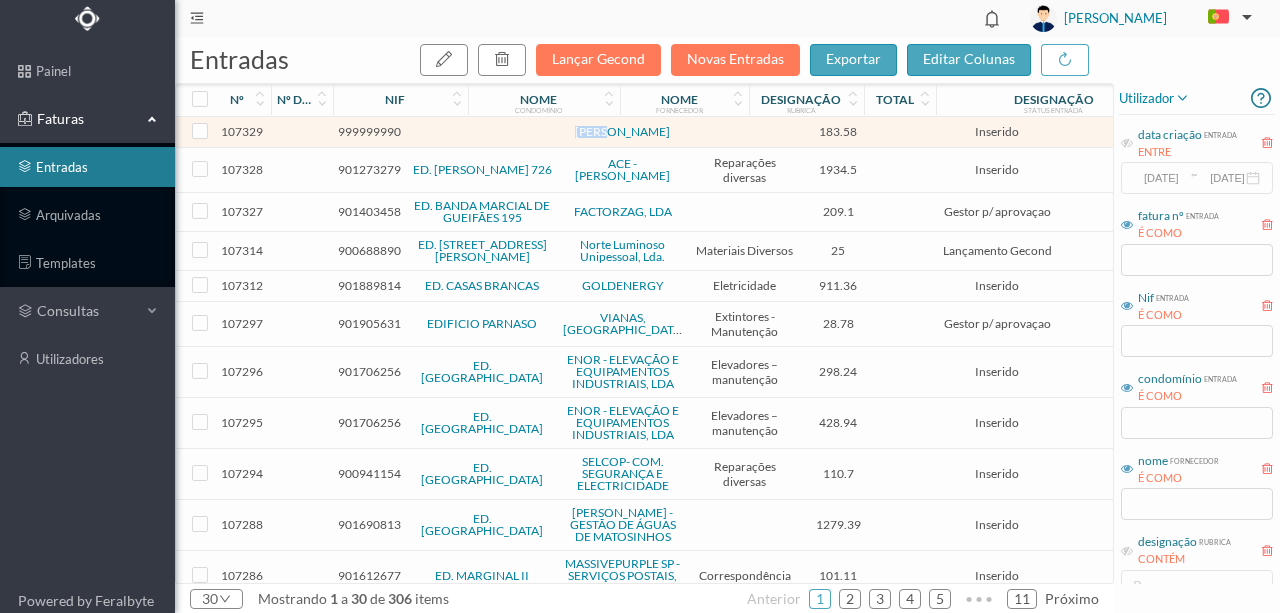 click at bounding box center (482, 132) 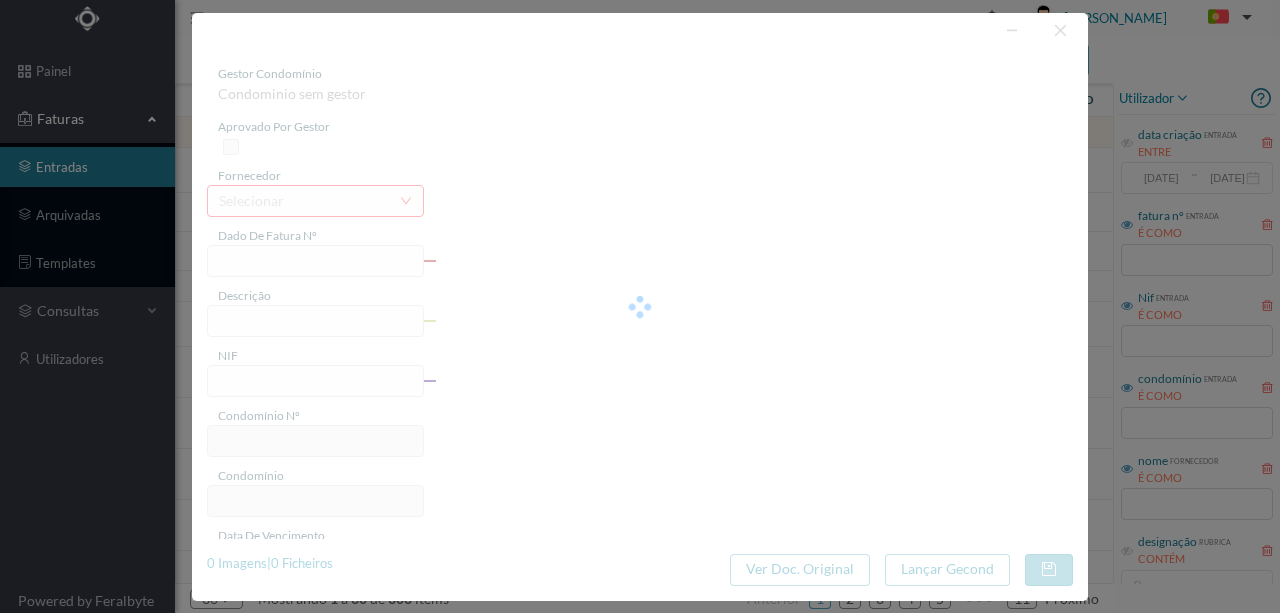 type on "FA 2025.1B/25091107" 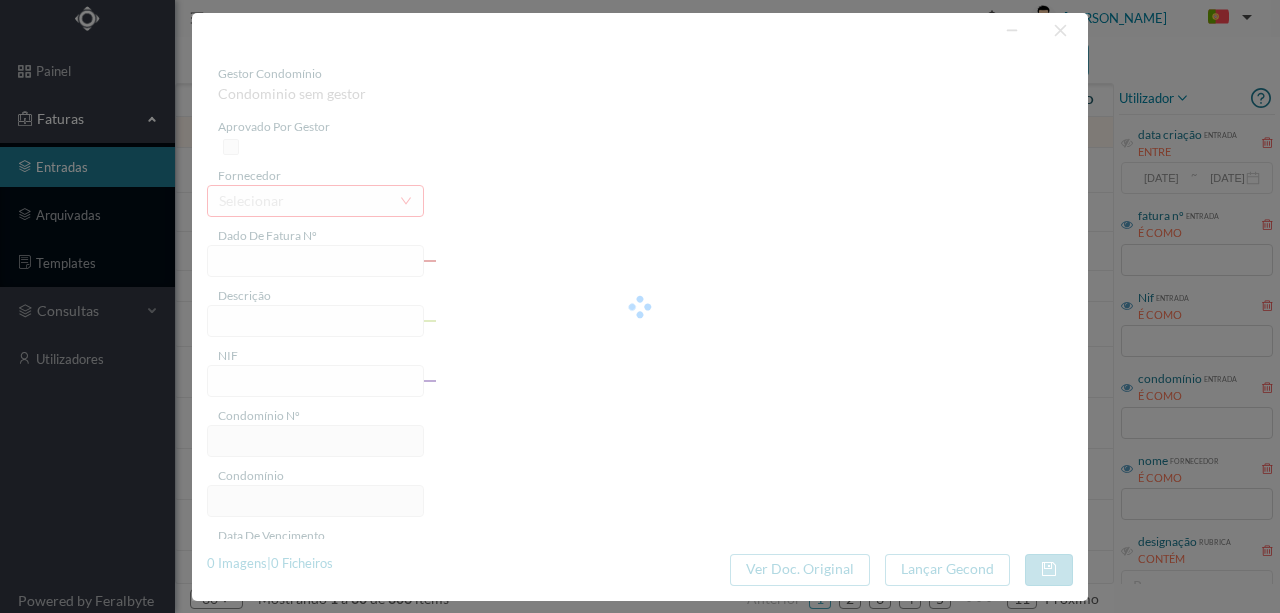 type on "999999990" 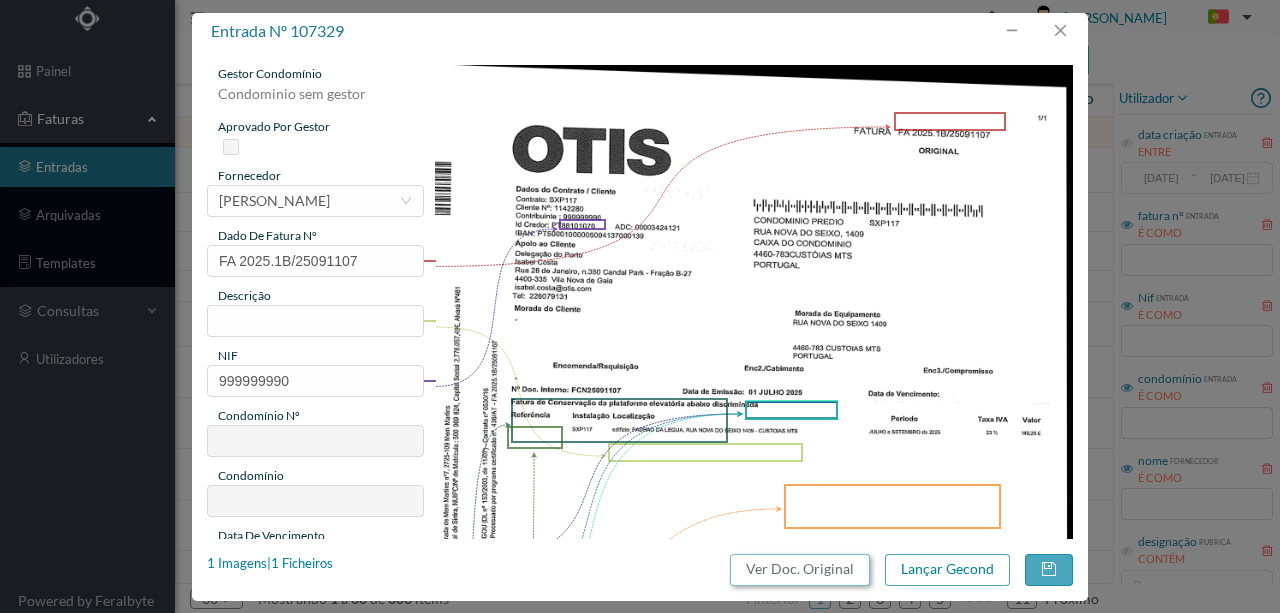 click on "Ver Doc. Original" at bounding box center (800, 570) 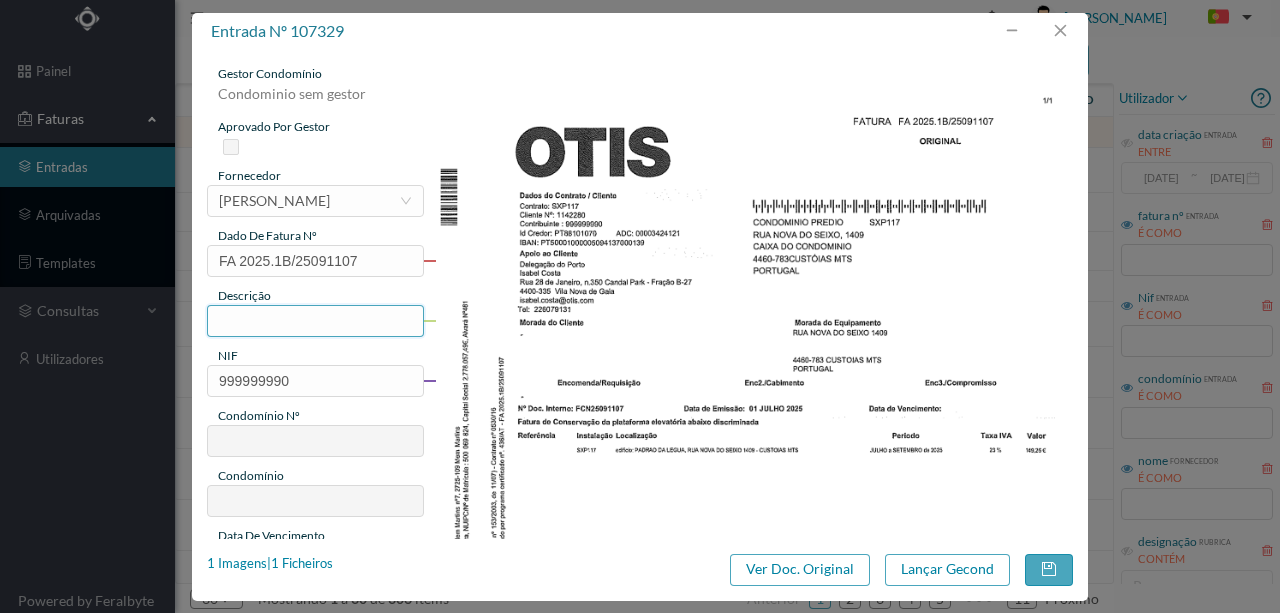 click at bounding box center (315, 321) 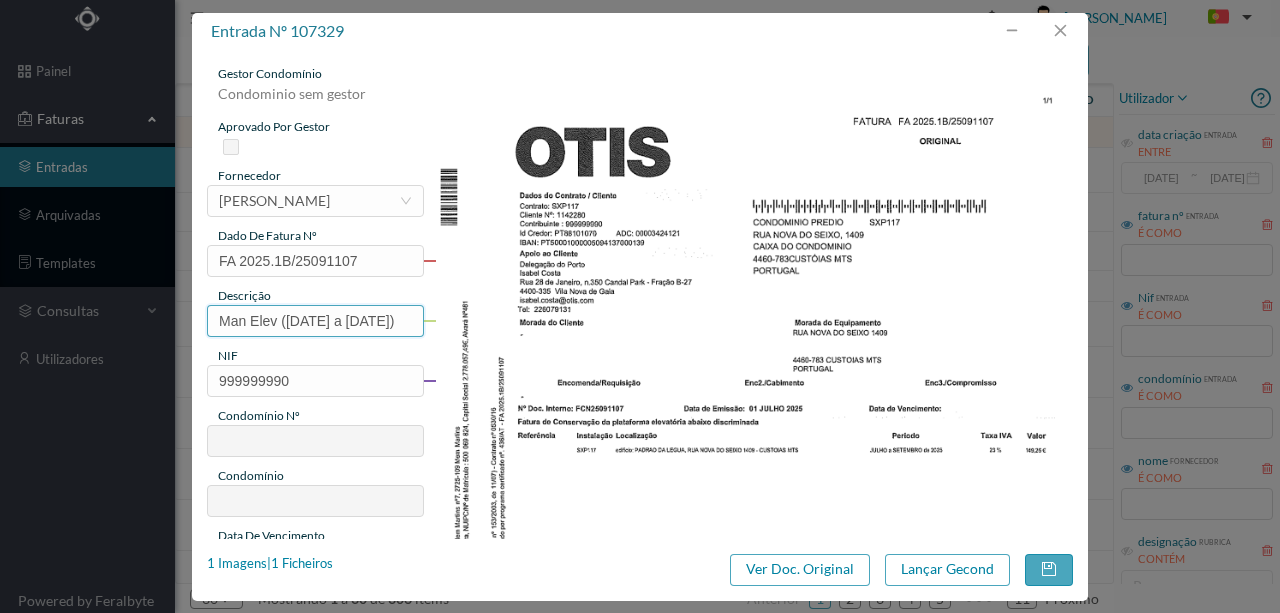 scroll, scrollTop: 0, scrollLeft: 24, axis: horizontal 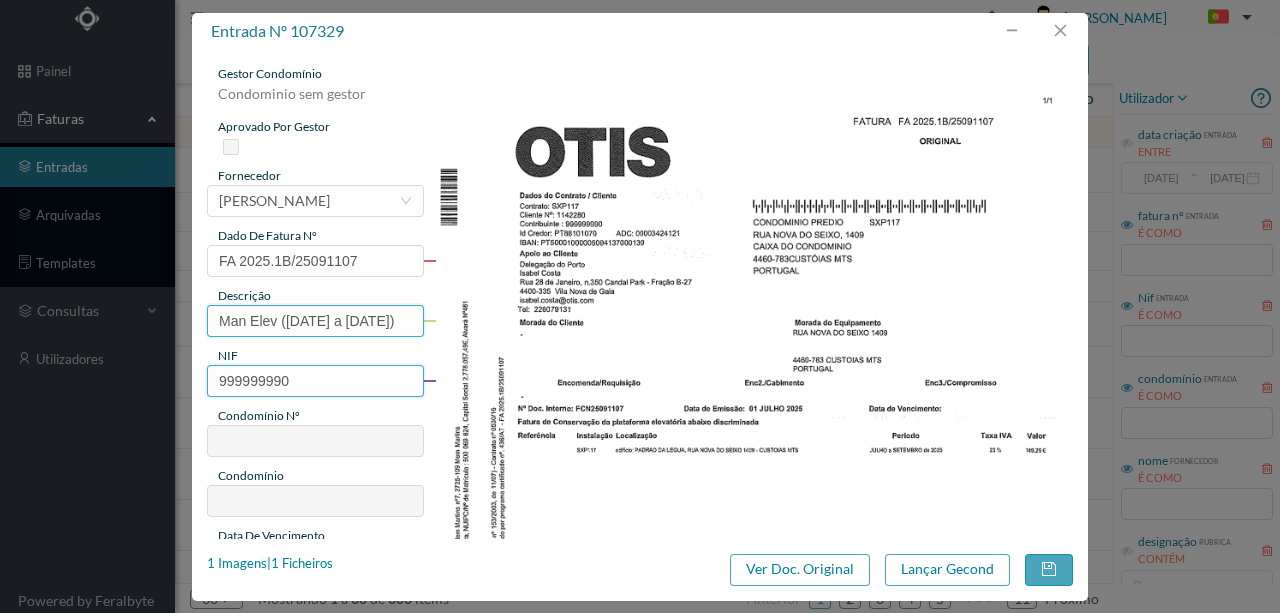 type on "Man Elev (Julho a Setembro 2025)" 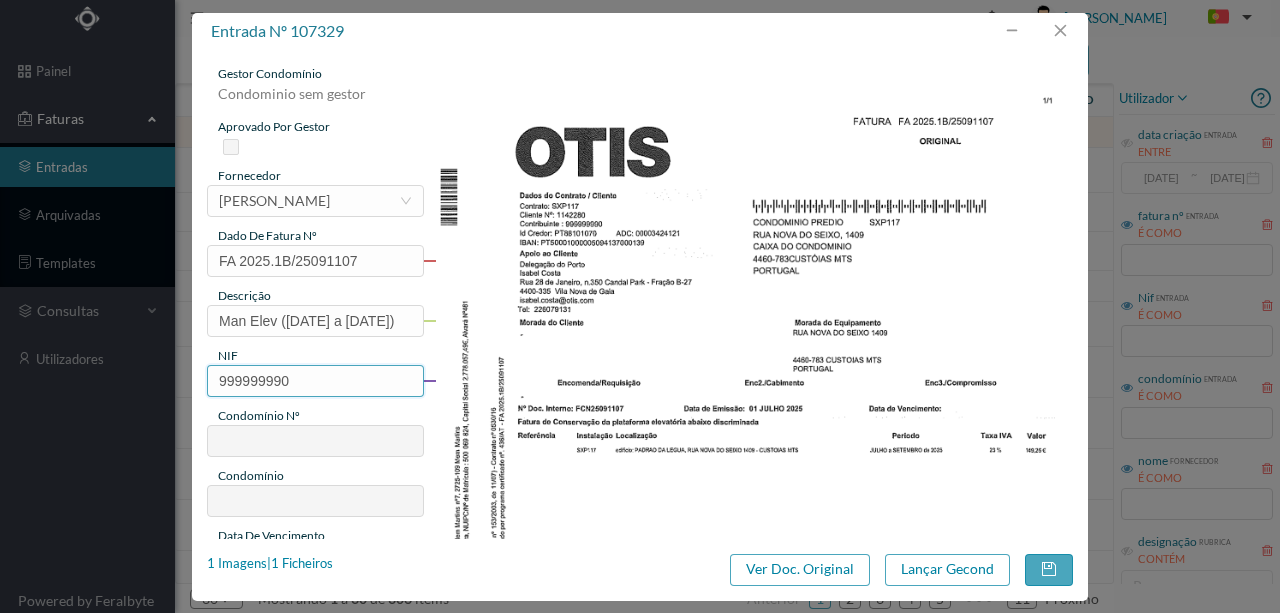 scroll, scrollTop: 0, scrollLeft: 0, axis: both 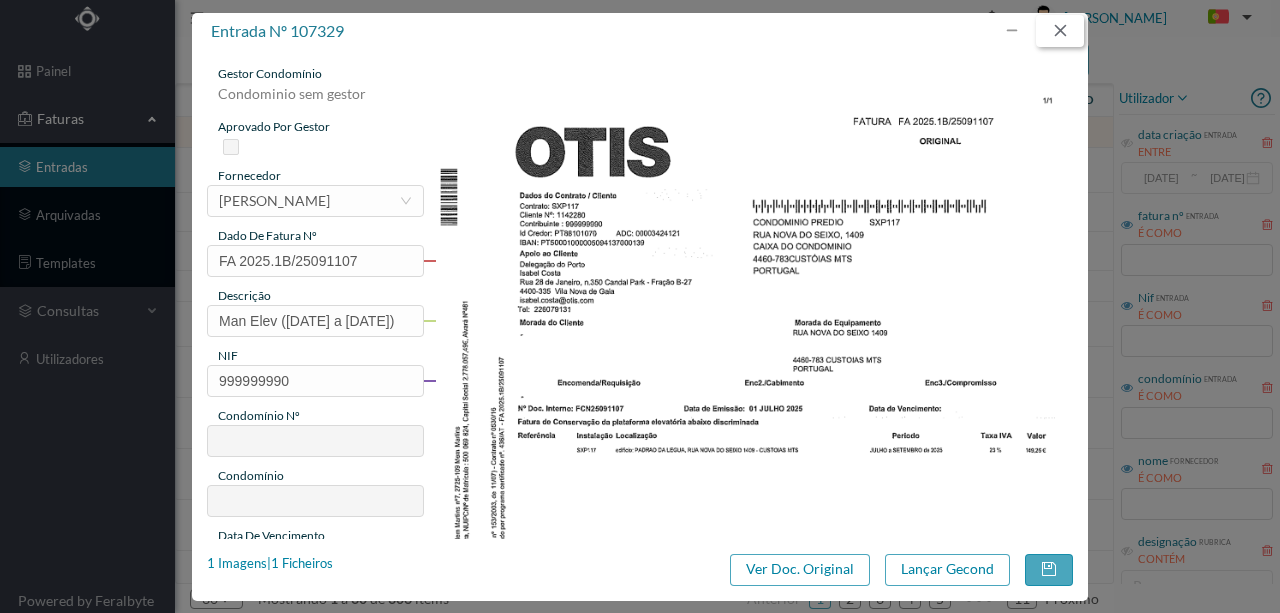 click at bounding box center (1060, 31) 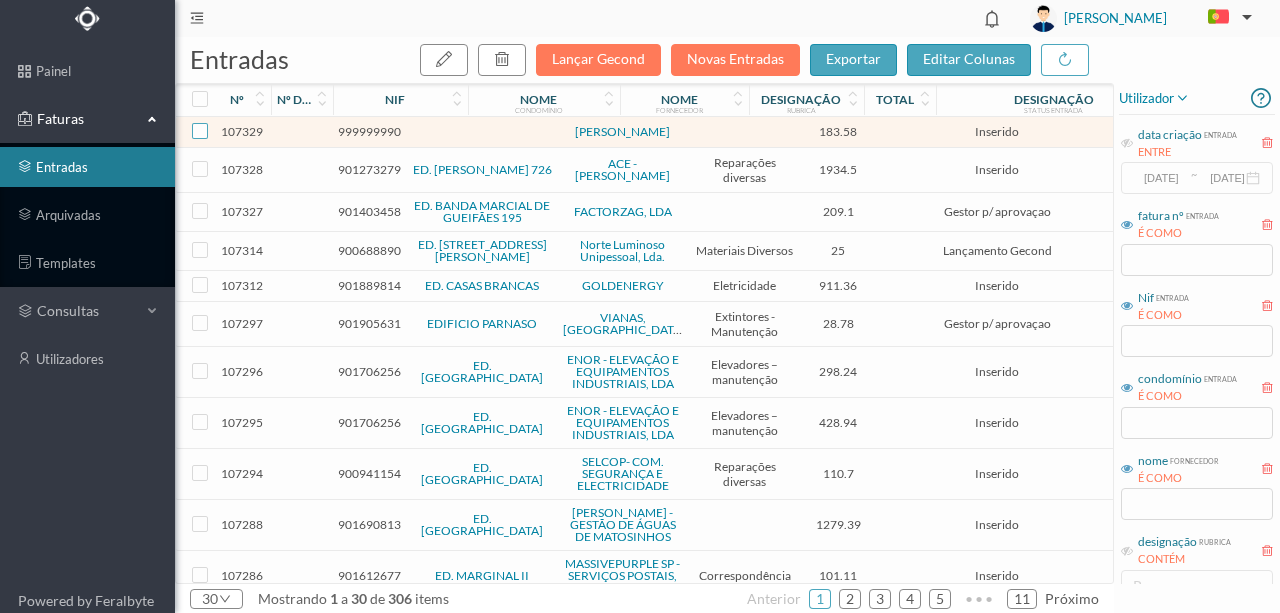 click at bounding box center [200, 131] 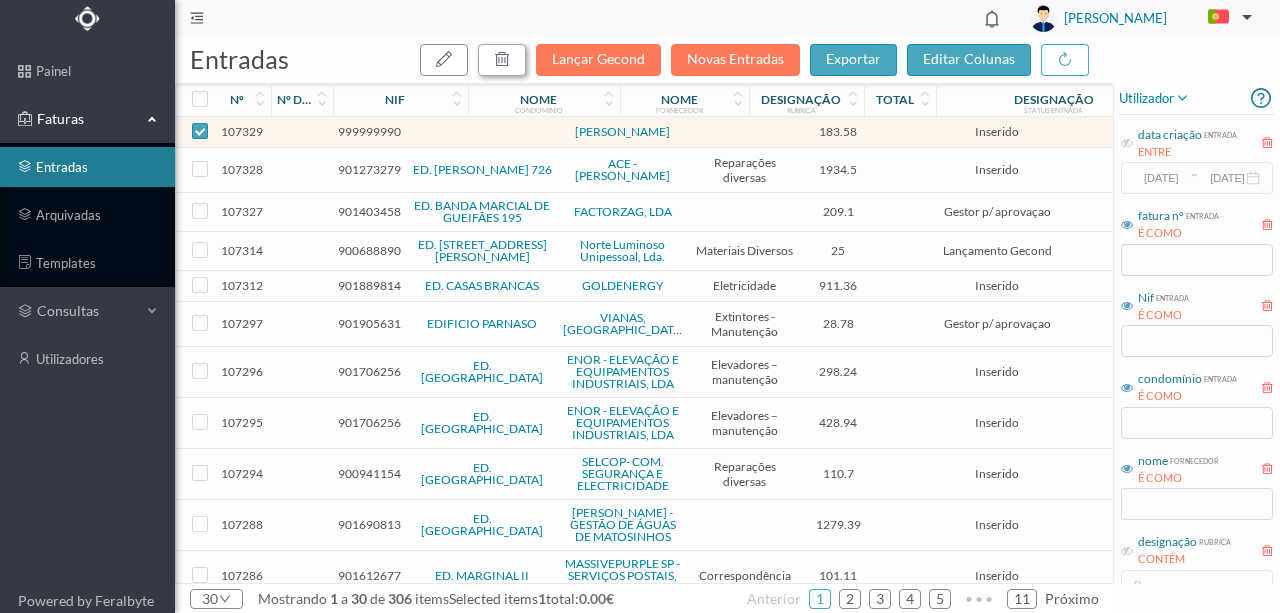 click at bounding box center (502, 59) 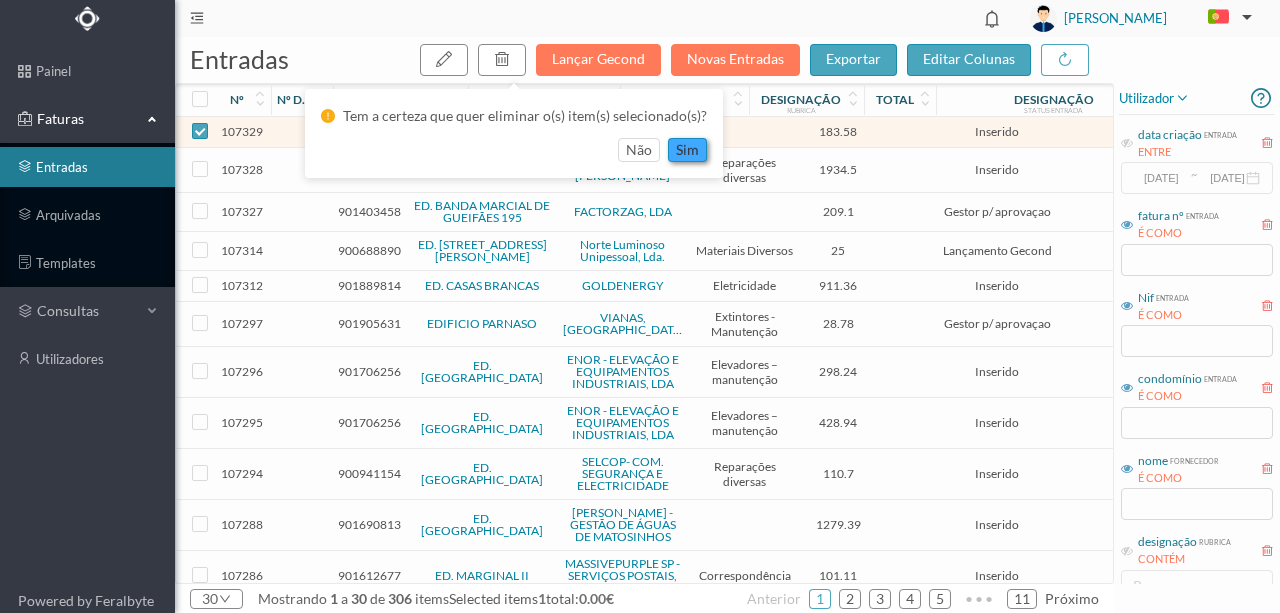 click on "sim" at bounding box center (687, 150) 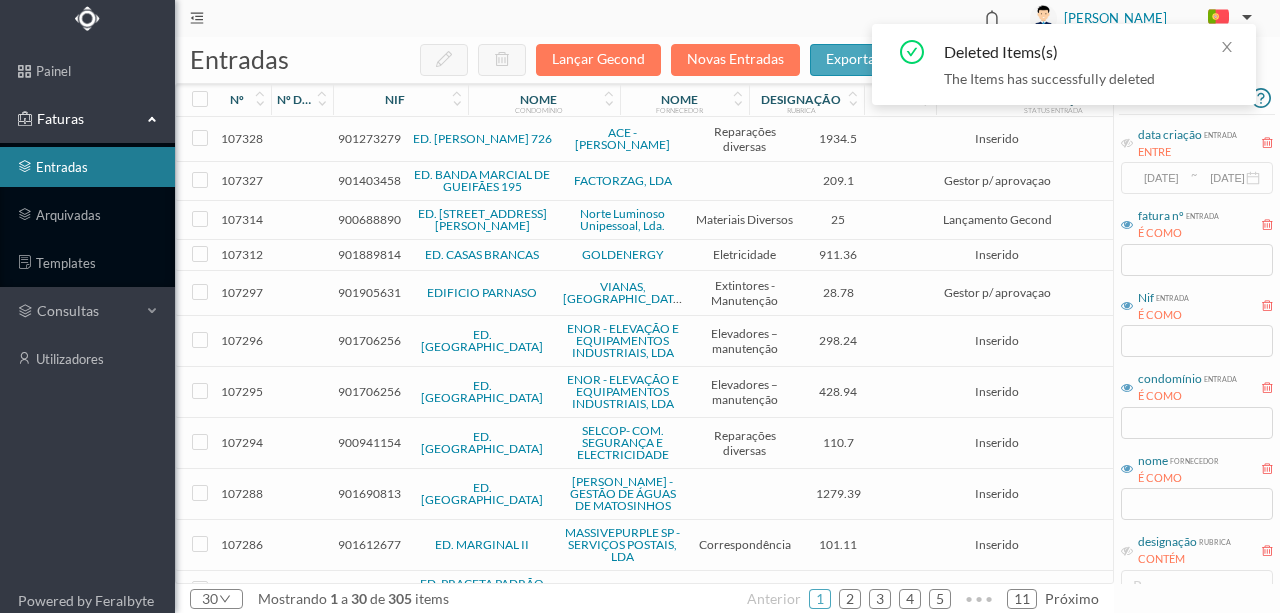 click on "ED. SERPA PINTO 726" at bounding box center [482, 138] 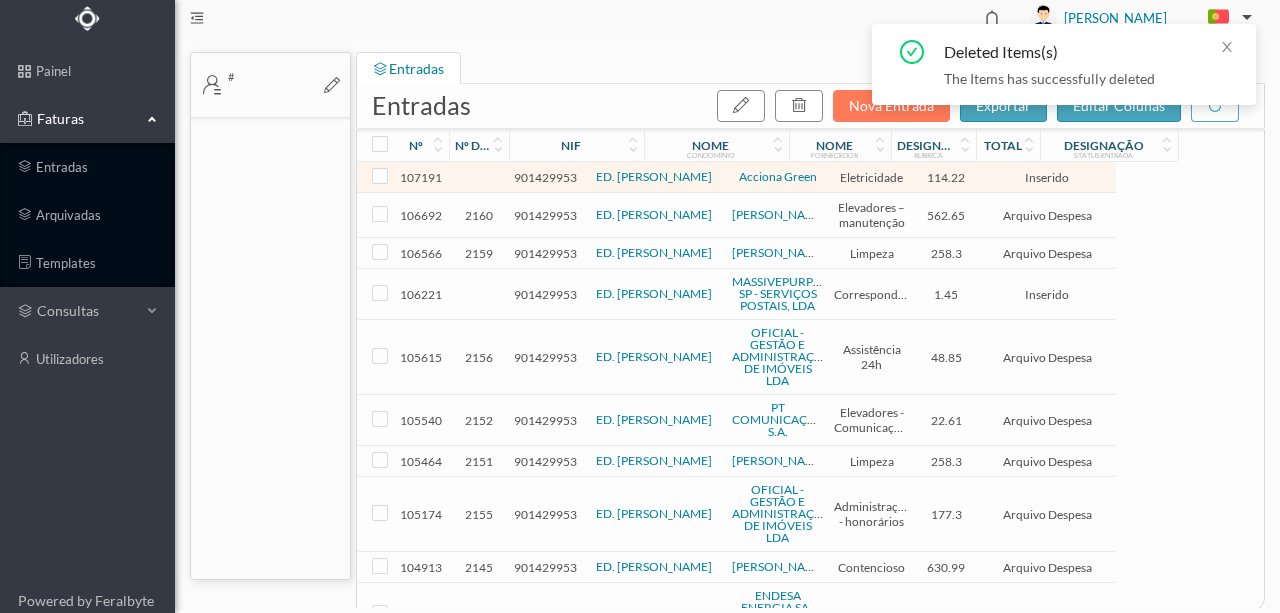 click on "nif" at bounding box center [571, 145] 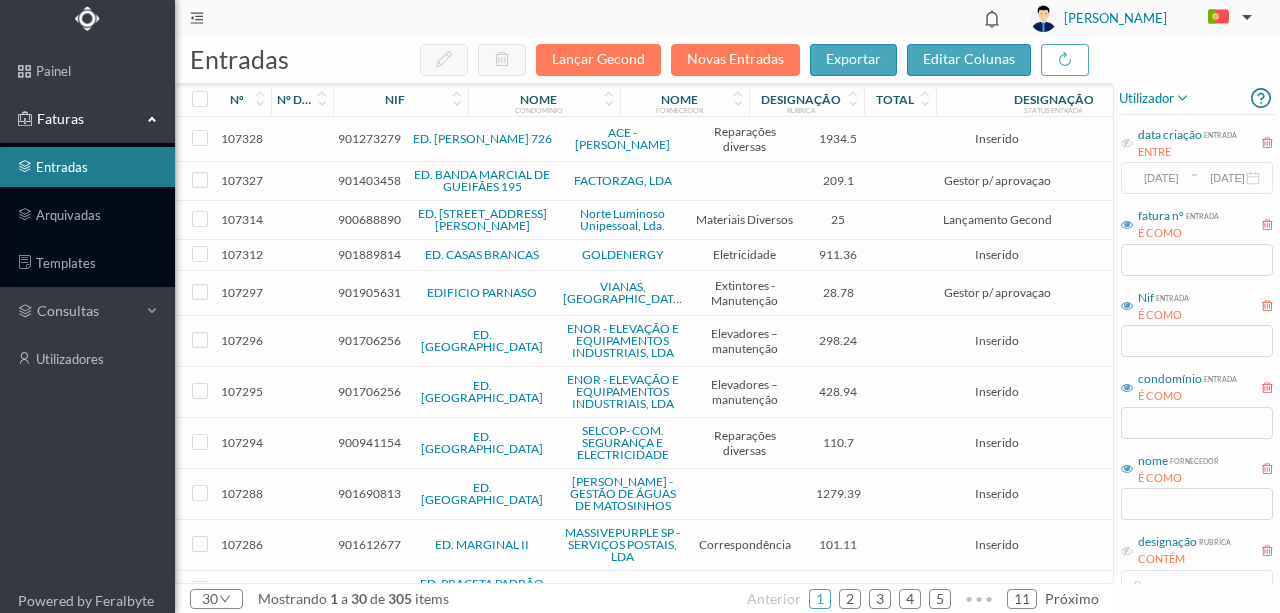 click on "901273279" at bounding box center [369, 138] 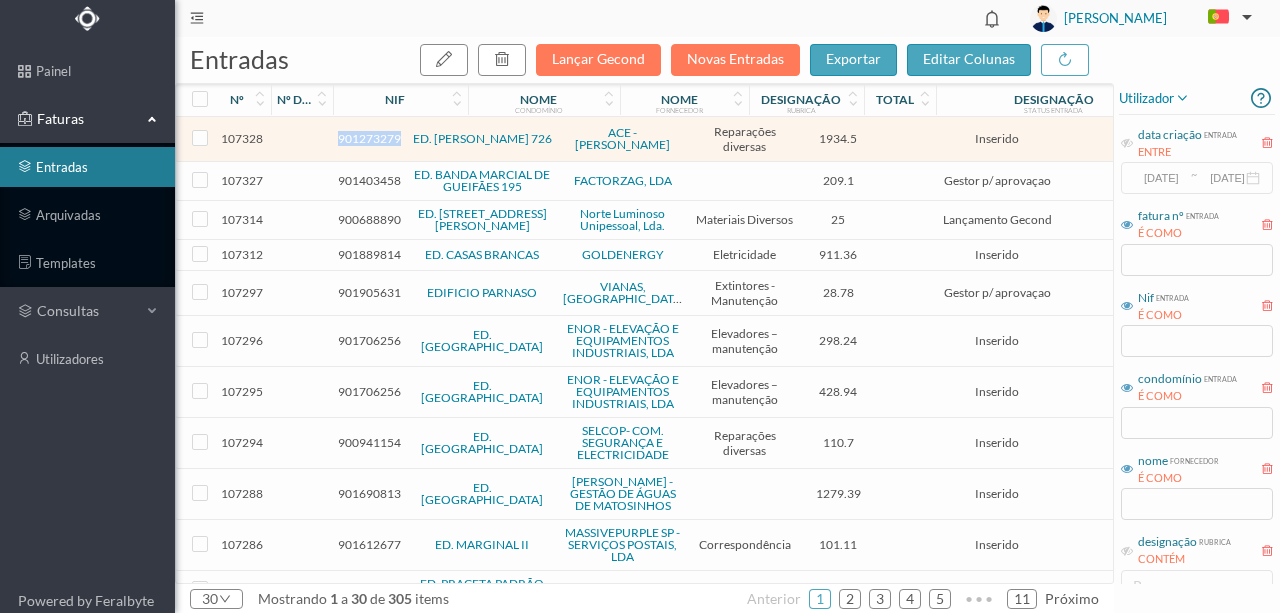 click on "901273279" at bounding box center (369, 138) 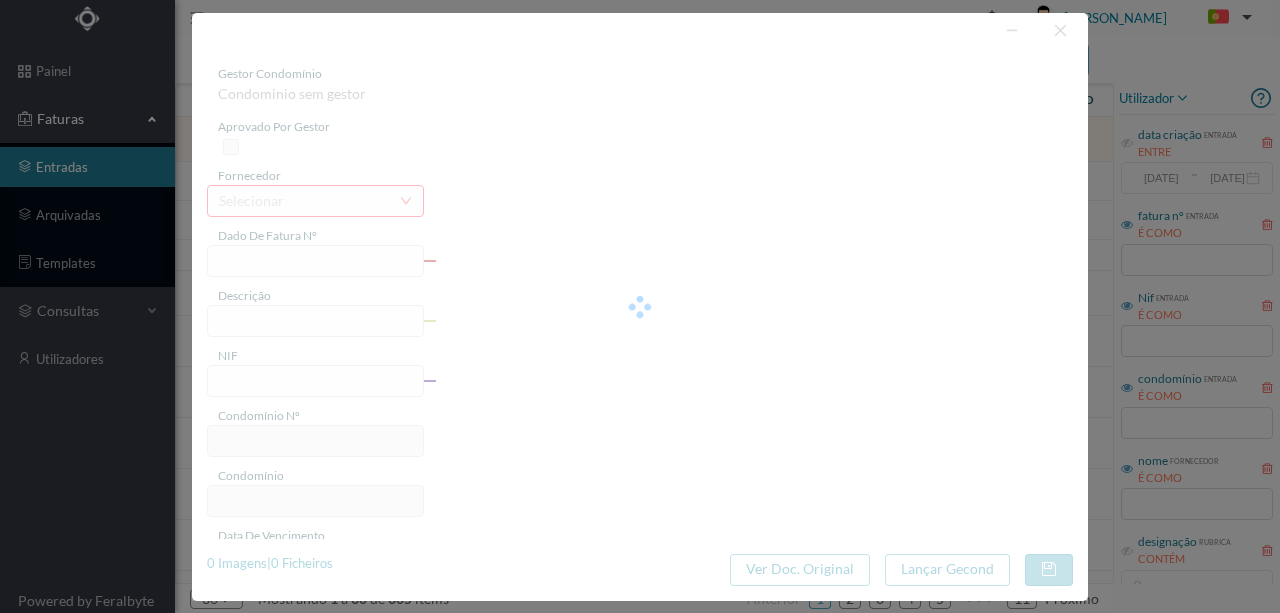 type on "FT 2025/92" 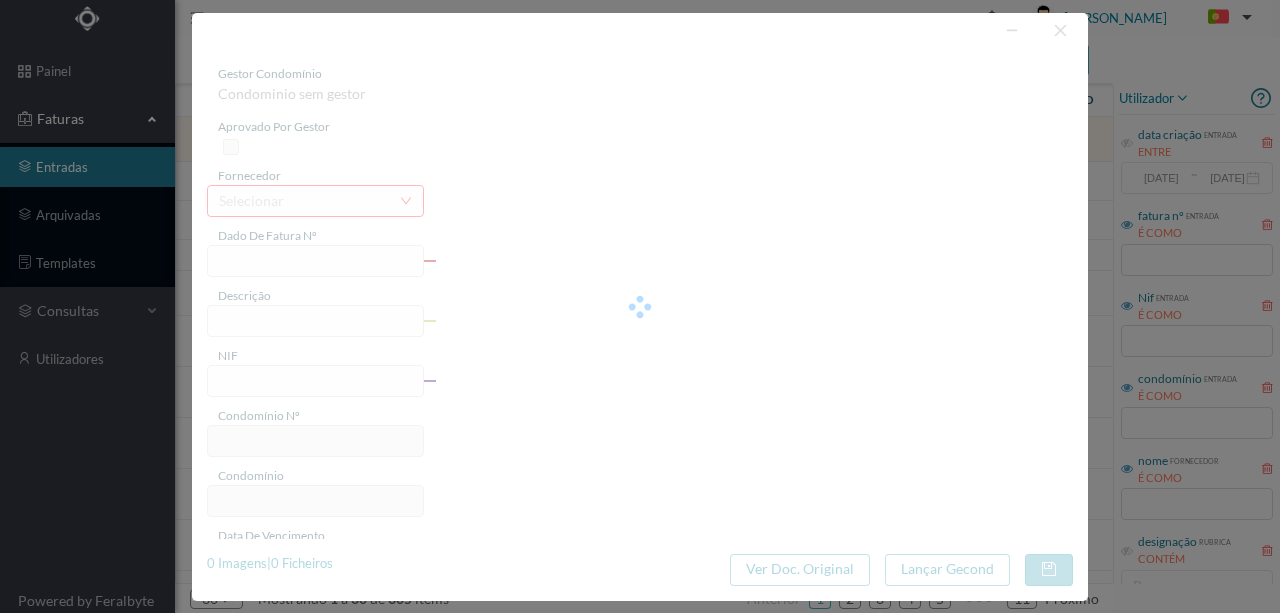 type on "Fachada da Frente linspeção para deteção e remoção de rerâmicos em ricco de queda" 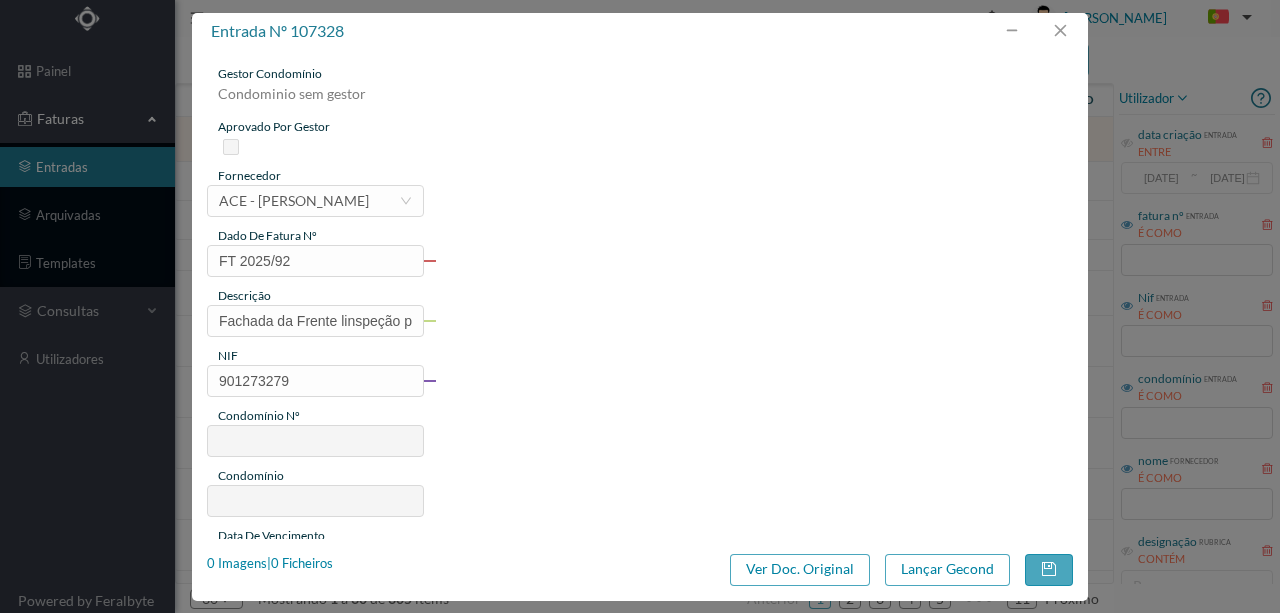 type on "311" 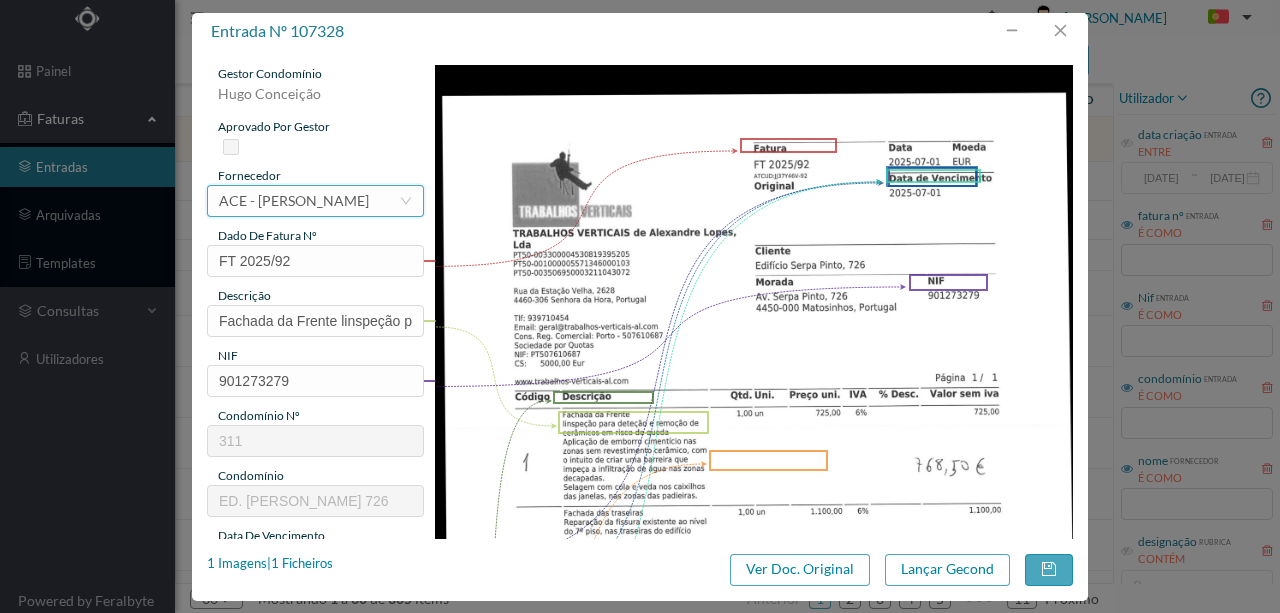 click on "ACE - STEFAN MOREIRA SANTOS" at bounding box center [294, 201] 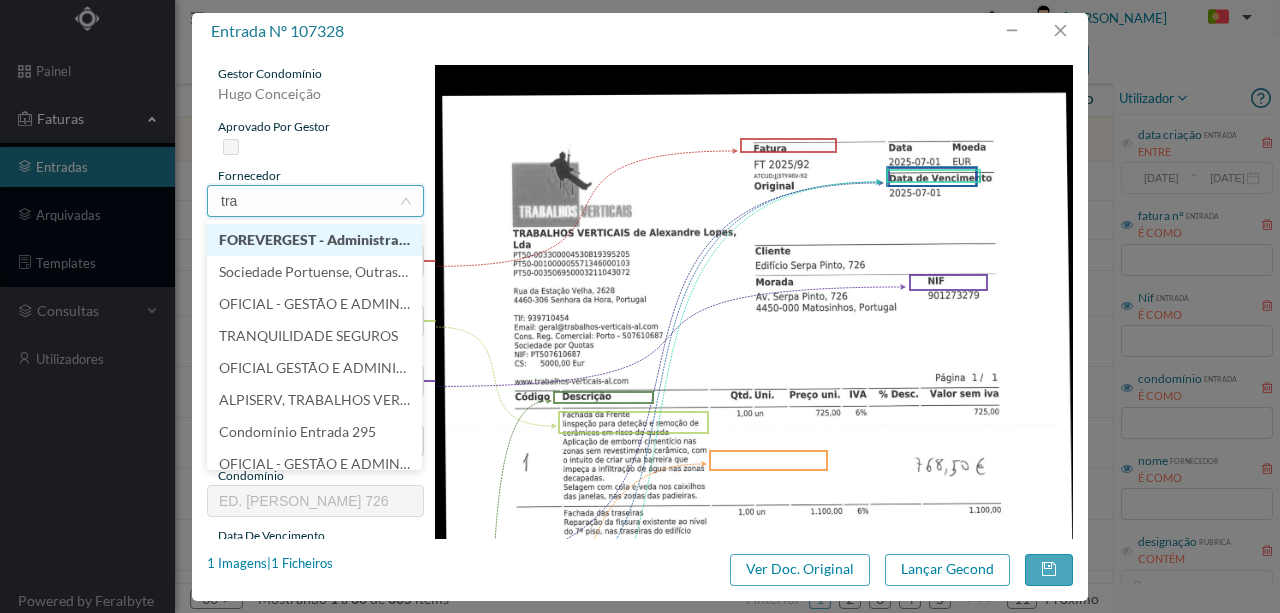 scroll, scrollTop: 0, scrollLeft: 0, axis: both 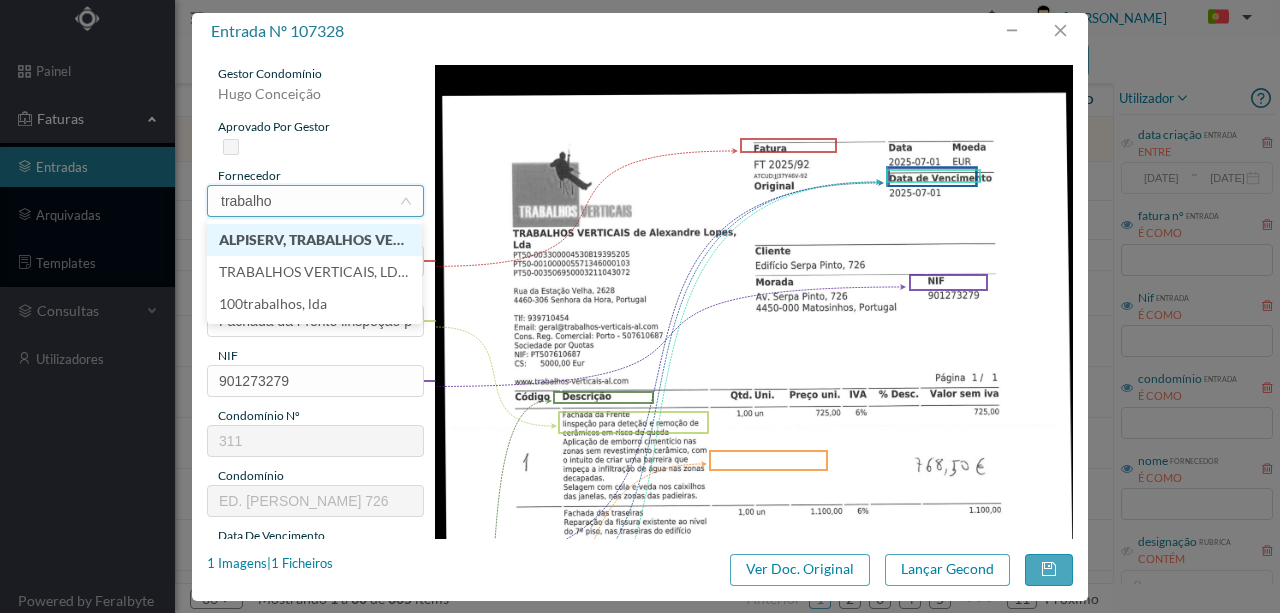 type on "trabalhos" 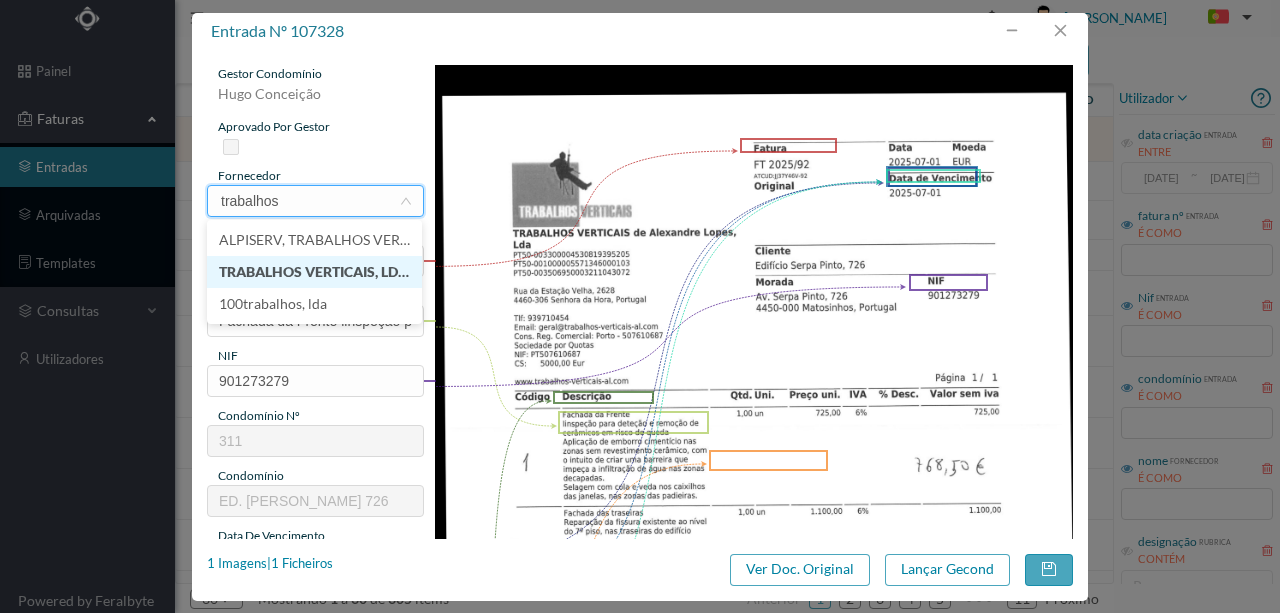 click on "TRABALHOS VERTICAIS, LDA." at bounding box center [314, 272] 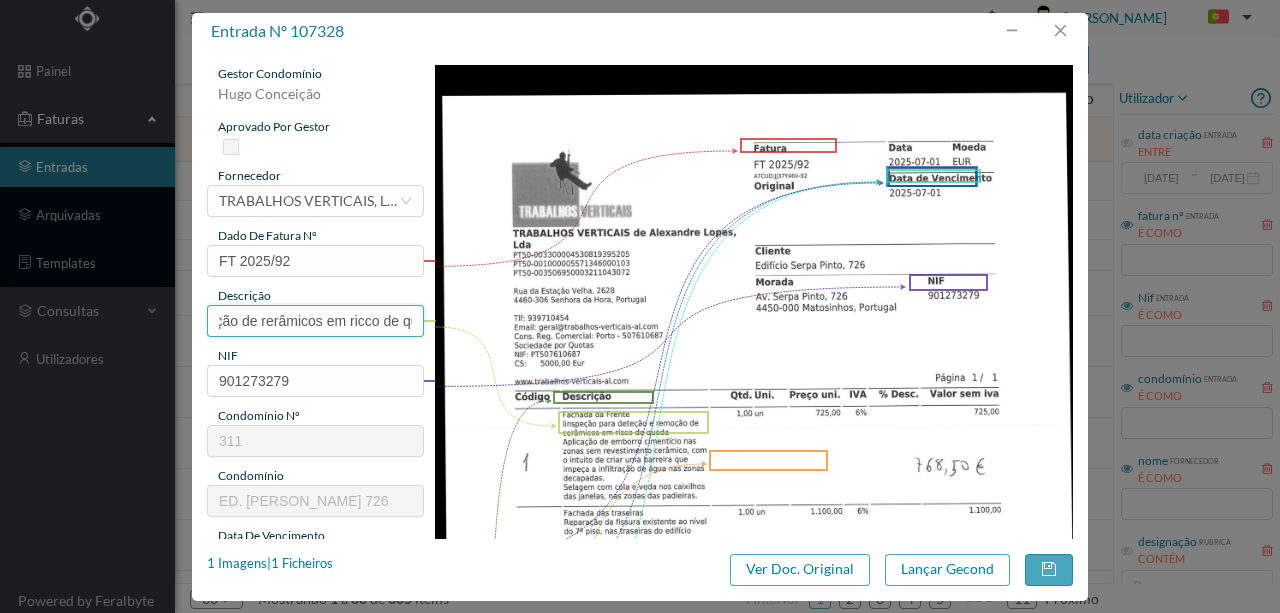 scroll, scrollTop: 0, scrollLeft: 348, axis: horizontal 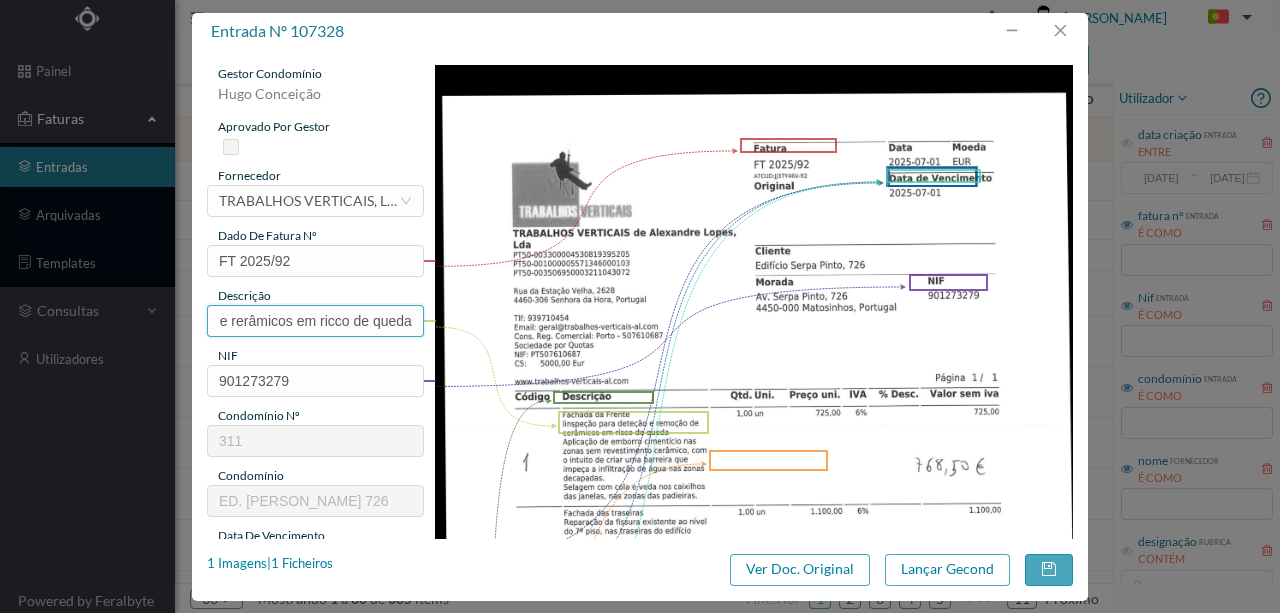 drag, startPoint x: 214, startPoint y: 320, endPoint x: 535, endPoint y: 322, distance: 321.00623 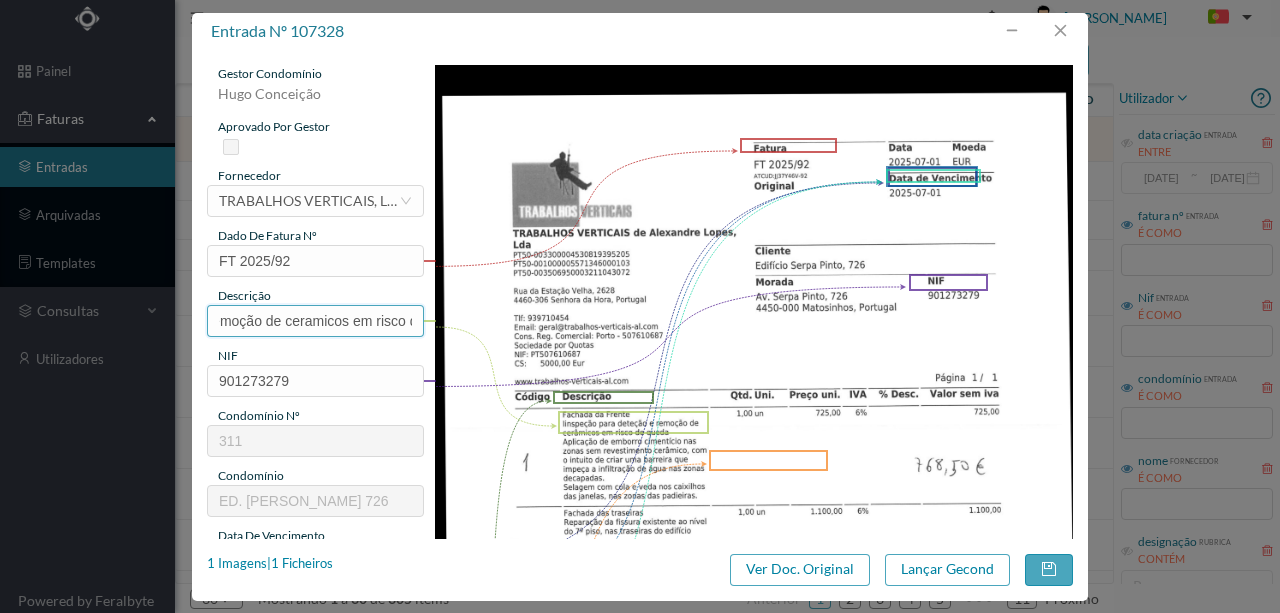 scroll, scrollTop: 0, scrollLeft: 0, axis: both 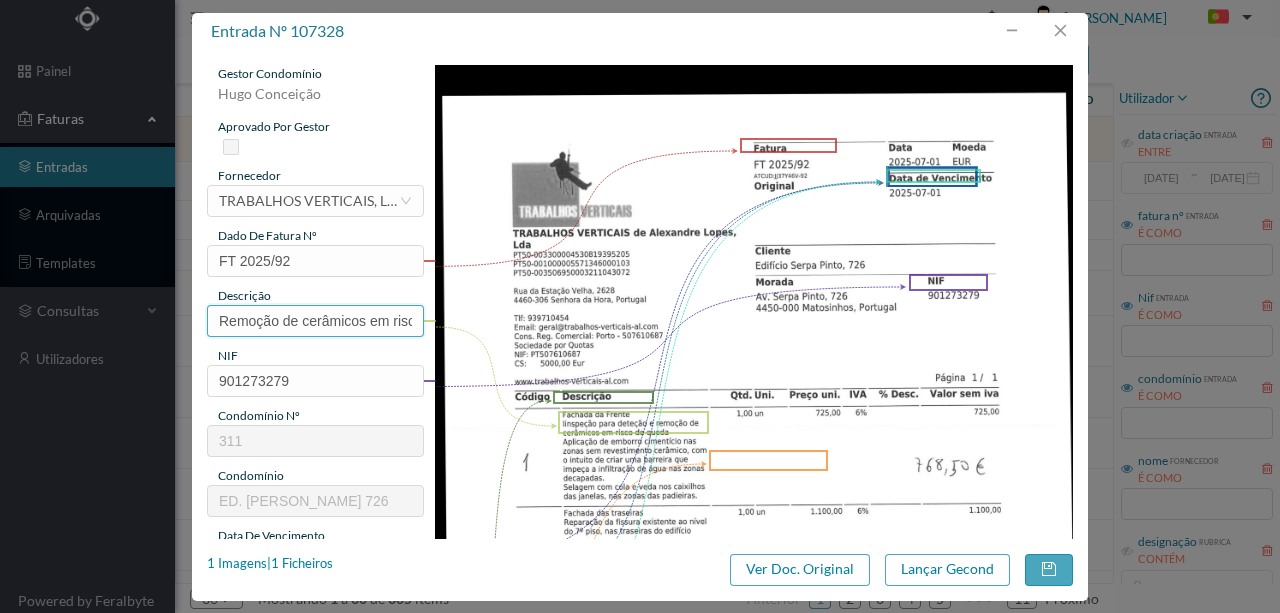 click on "Remoção de cerâmicos em risco de queda; Aplicação emborro para impedir a infiltração de agua" at bounding box center [315, 321] 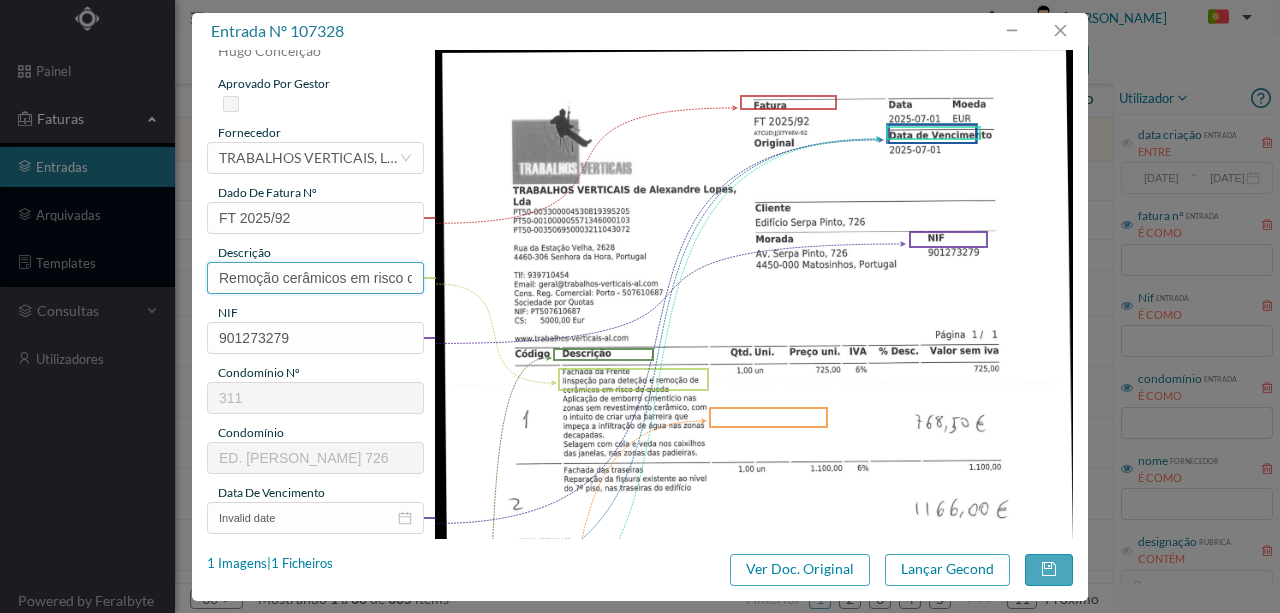 scroll, scrollTop: 66, scrollLeft: 0, axis: vertical 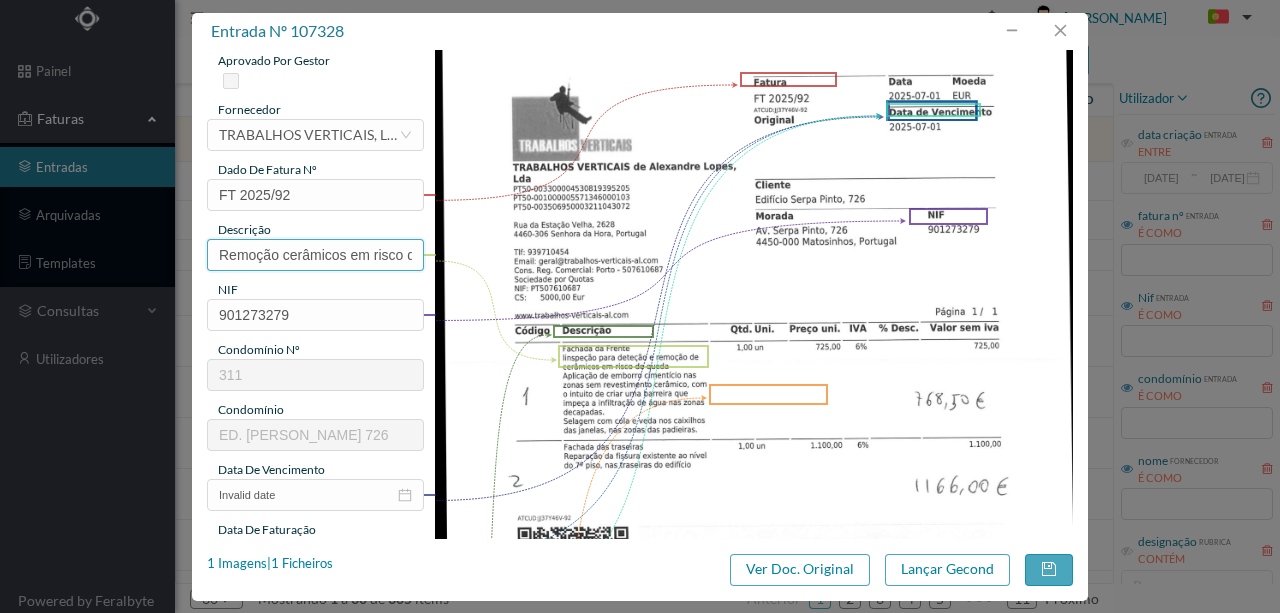 click on "Remoção cerâmicos em risco de queda; Aplicação emborro para impedir a infiltração de agua" at bounding box center [315, 255] 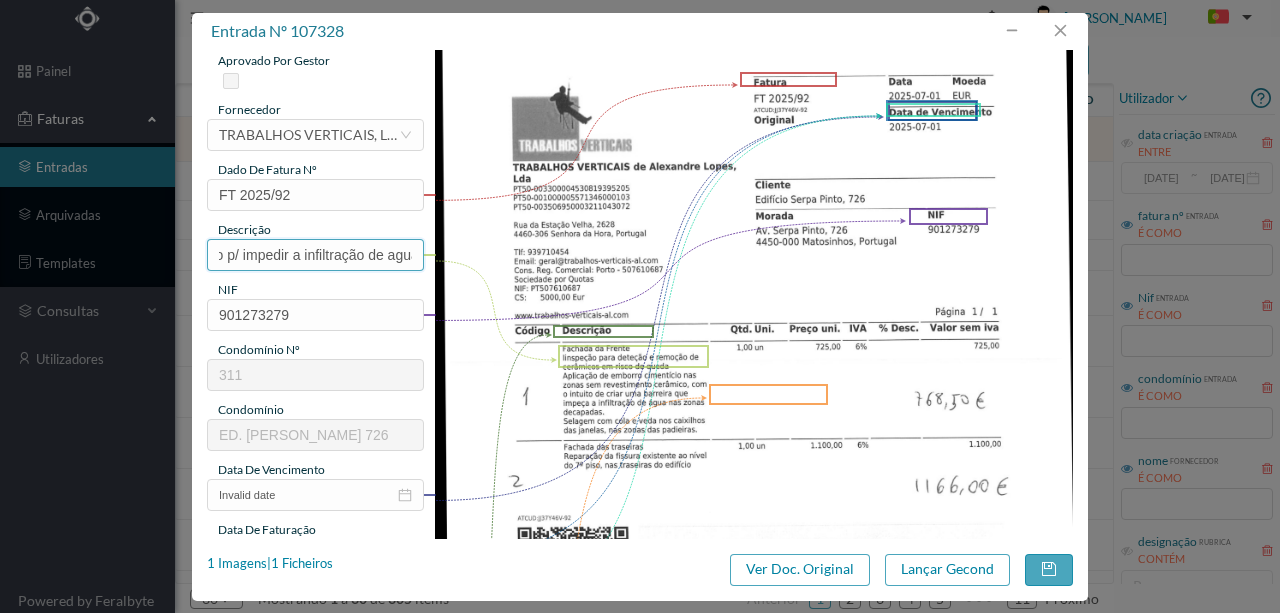 scroll, scrollTop: 0, scrollLeft: 374, axis: horizontal 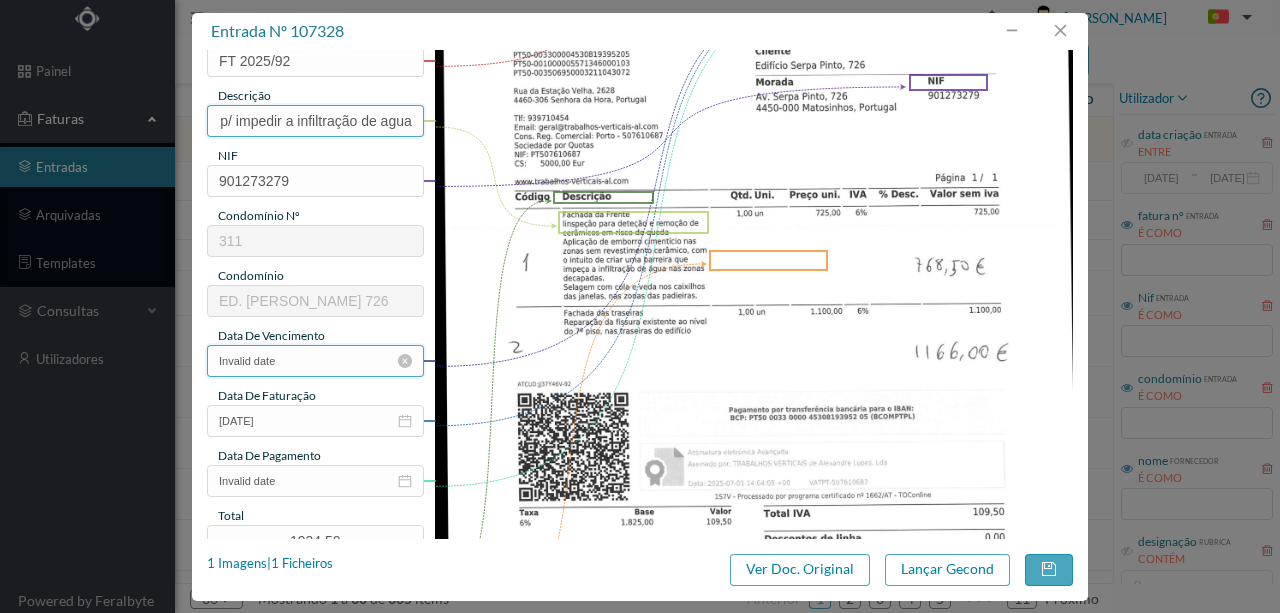 type on "Remoção cerâmicos em risco de queda; Aplicação emborro p/ impedir a infiltração de agua" 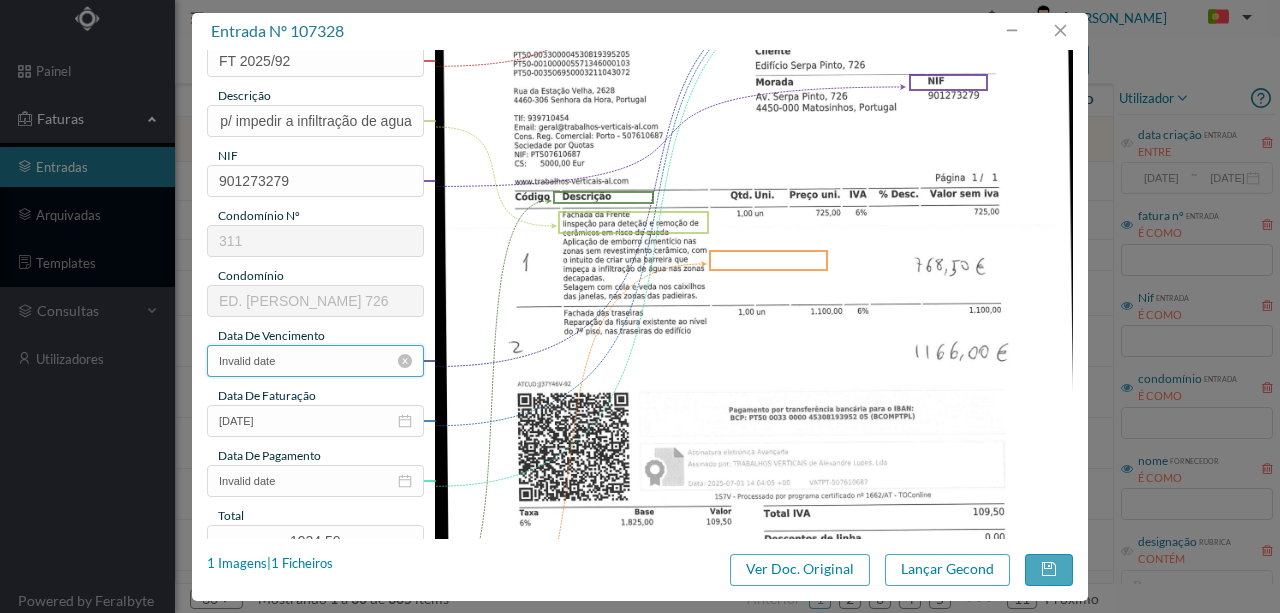 scroll, scrollTop: 0, scrollLeft: 0, axis: both 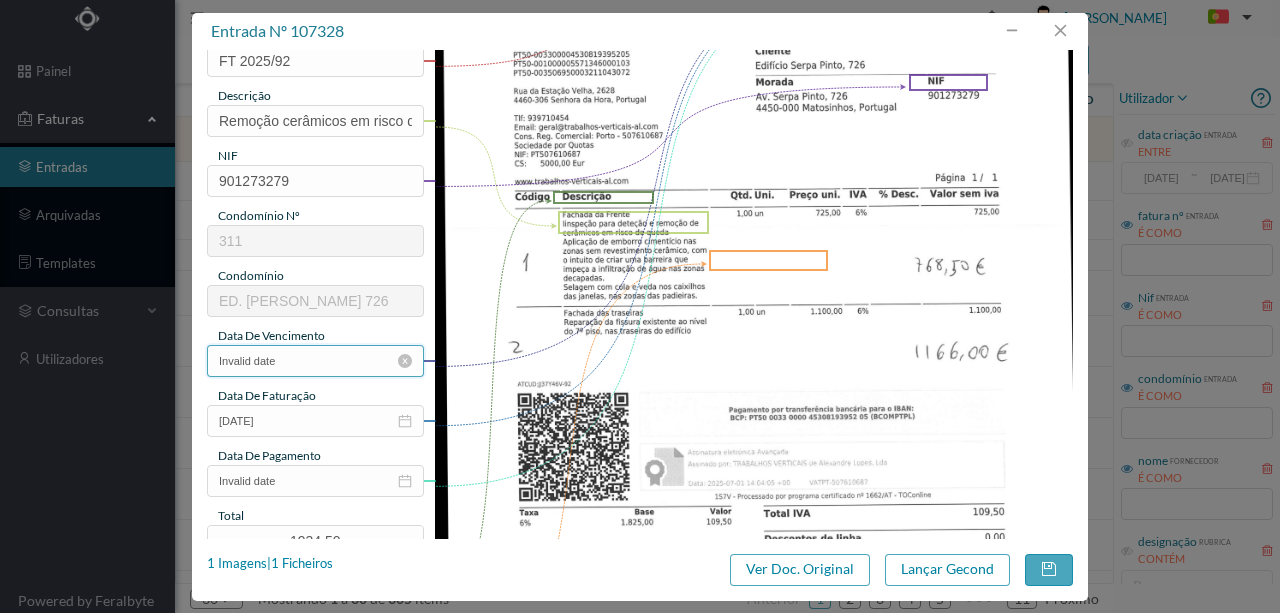 click on "Invalid date" at bounding box center (315, 361) 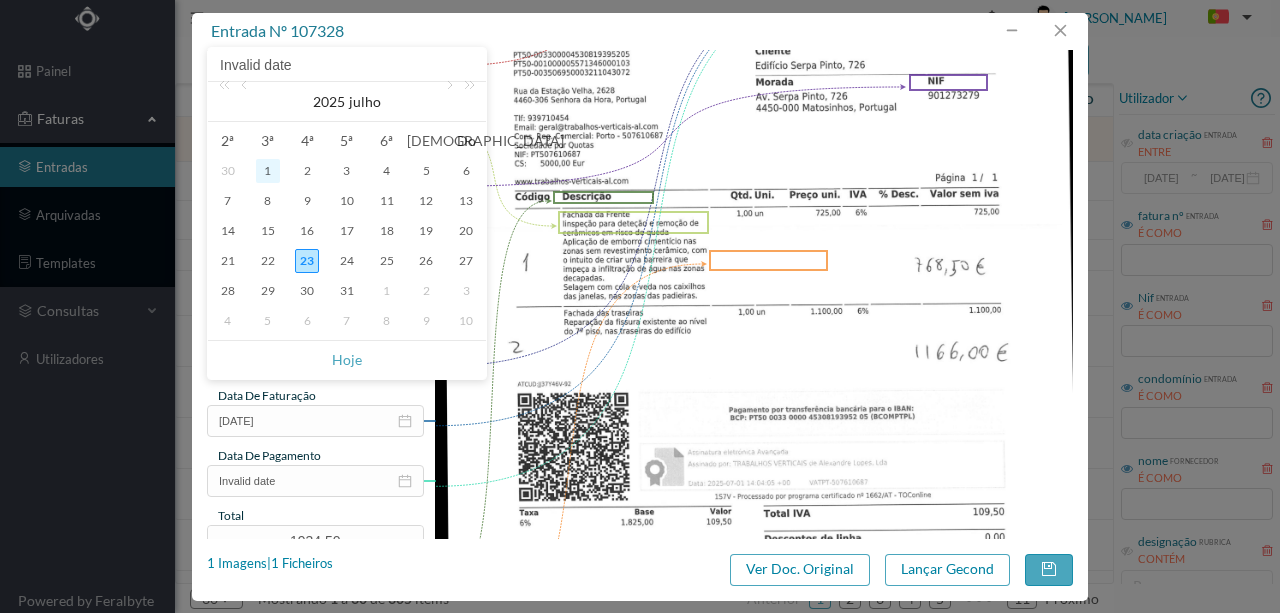 click on "1" at bounding box center [268, 171] 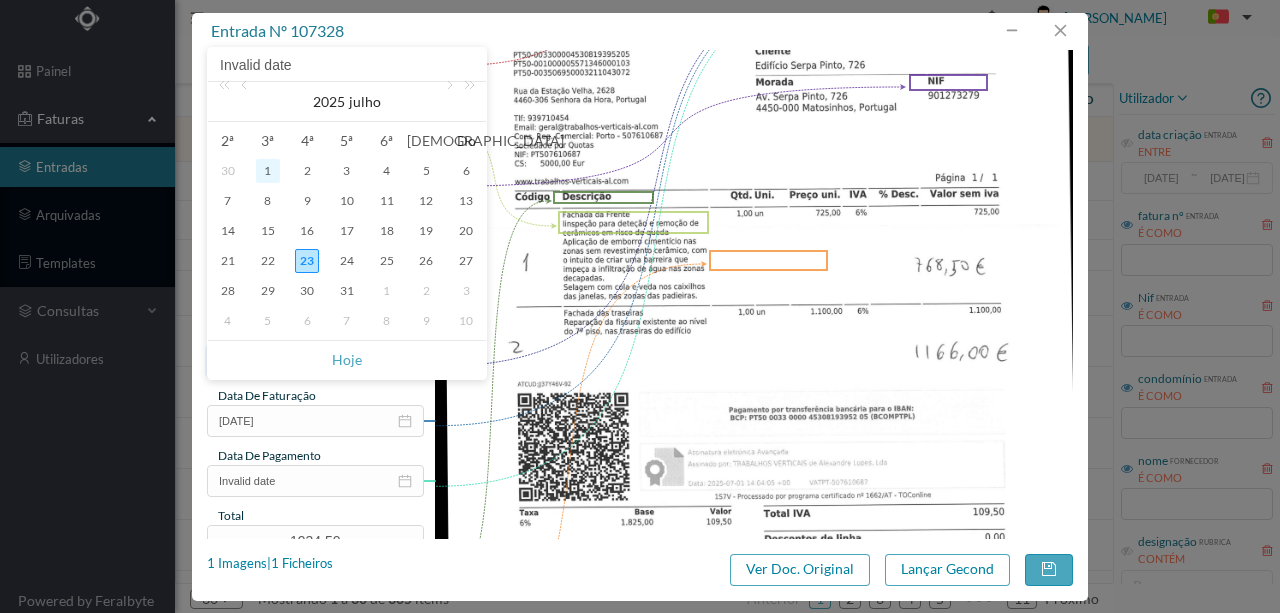 type on "[DATE]" 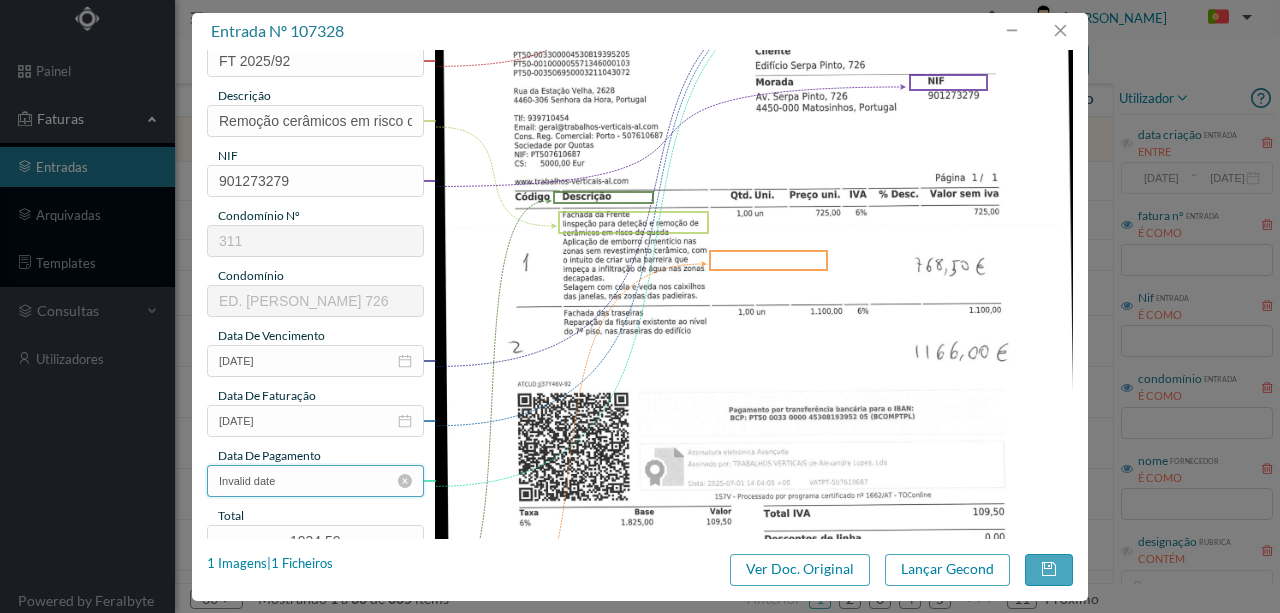 click on "Invalid date" at bounding box center (315, 481) 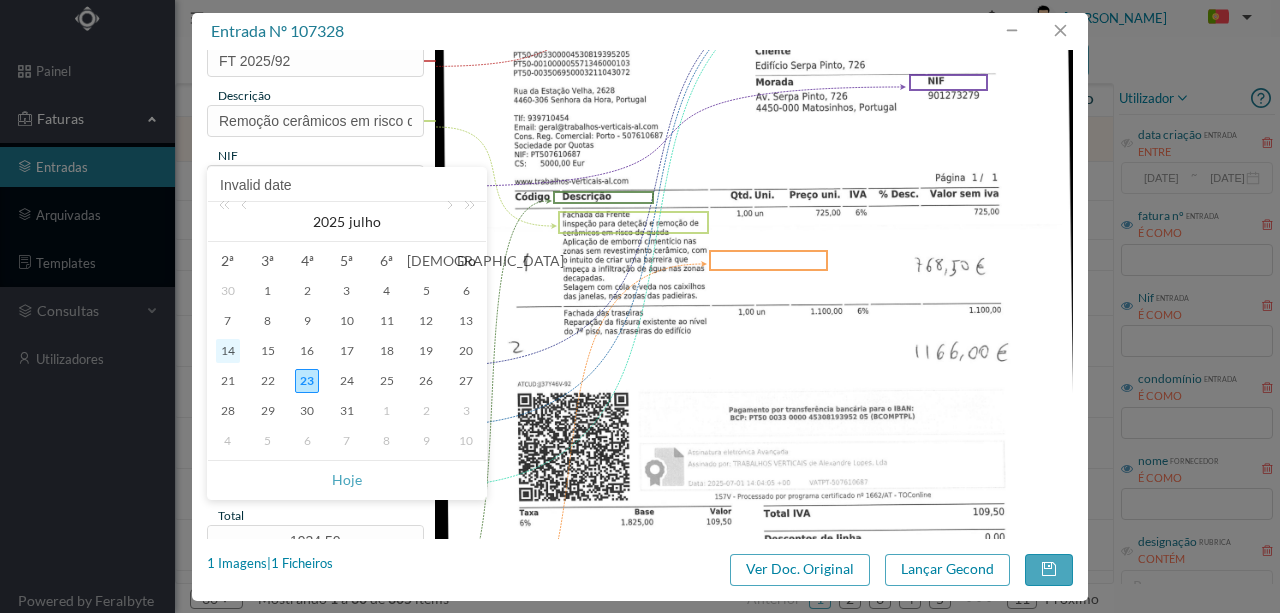 click on "14" at bounding box center [228, 351] 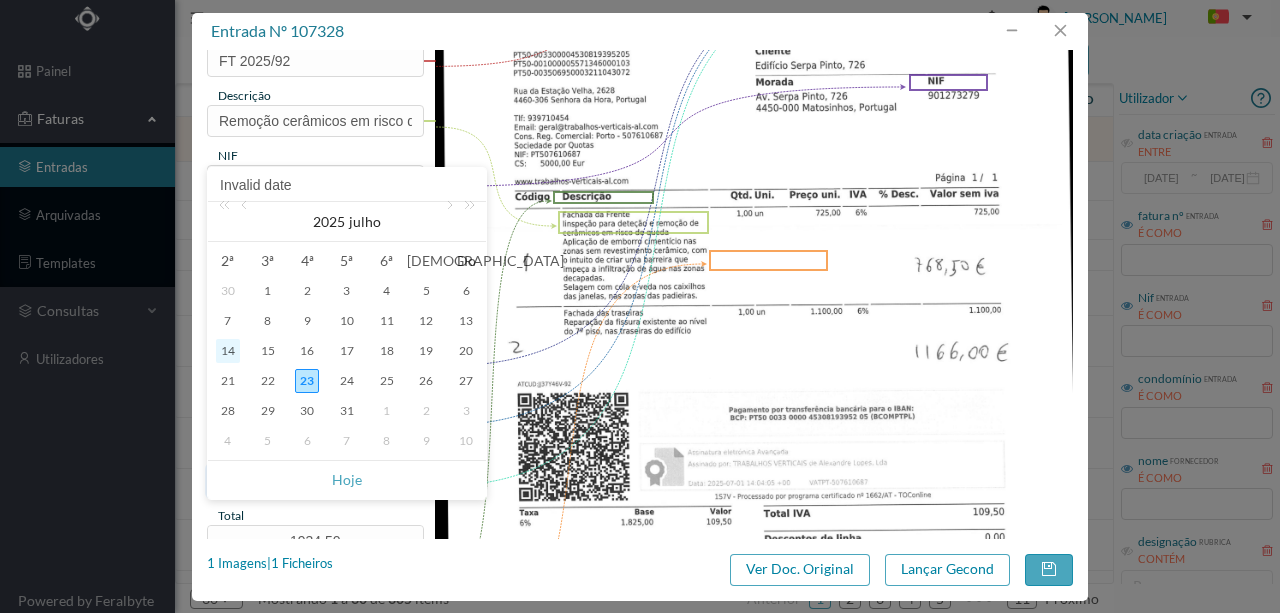 type on "2025-07-14" 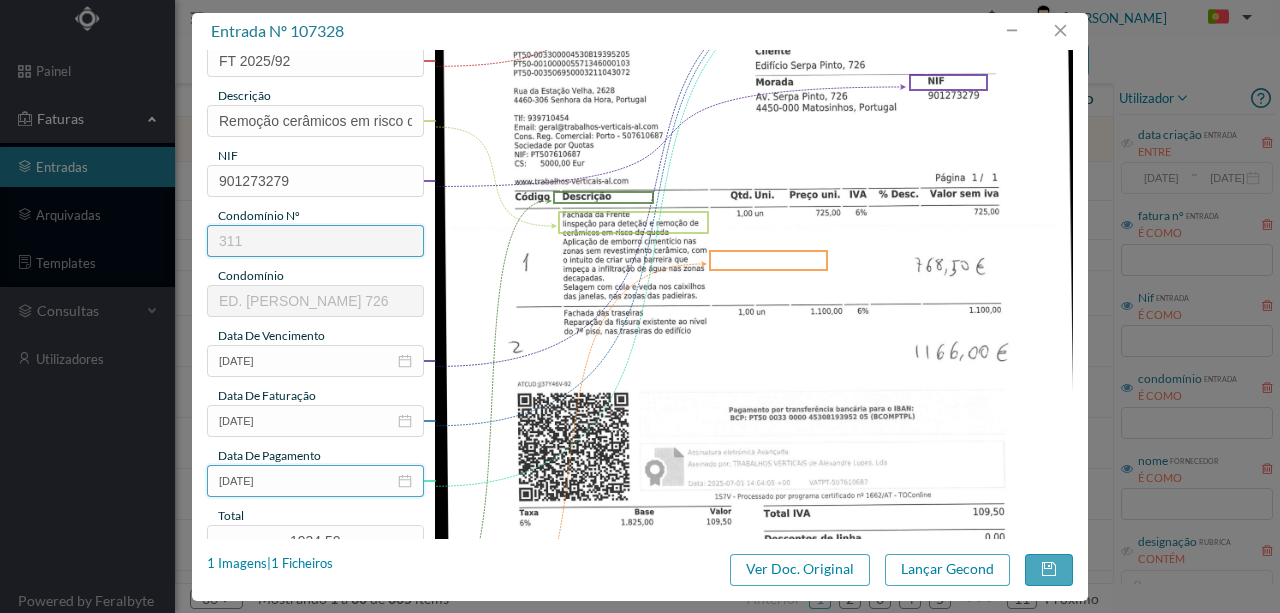 scroll, scrollTop: 333, scrollLeft: 0, axis: vertical 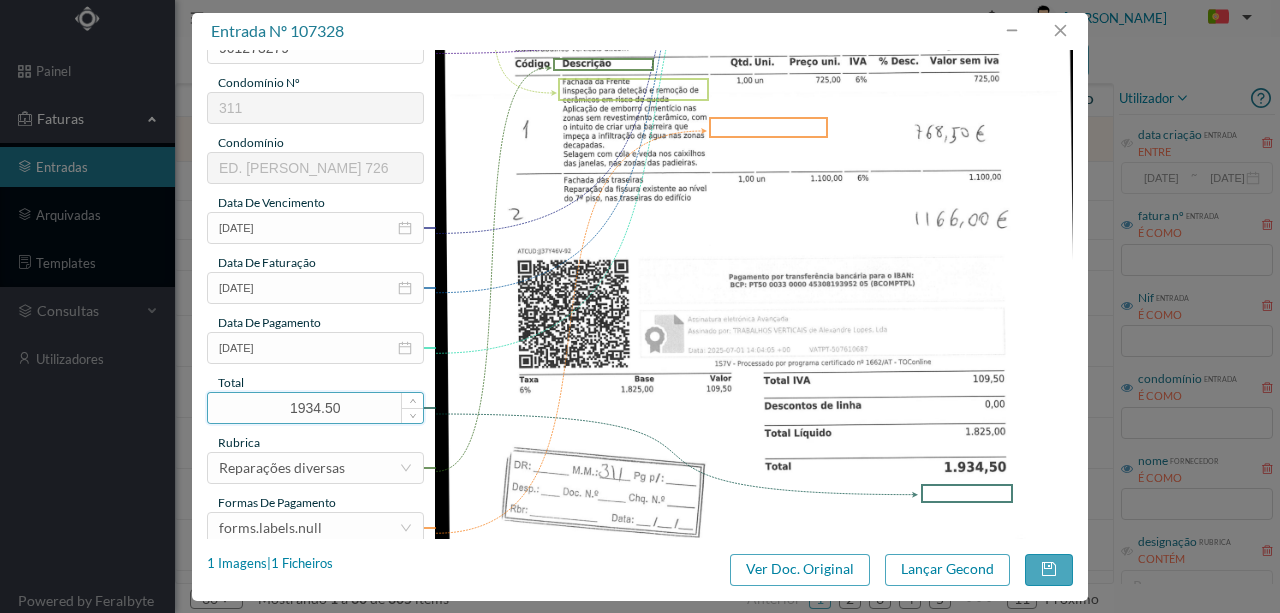 drag, startPoint x: 344, startPoint y: 409, endPoint x: 216, endPoint y: 407, distance: 128.01562 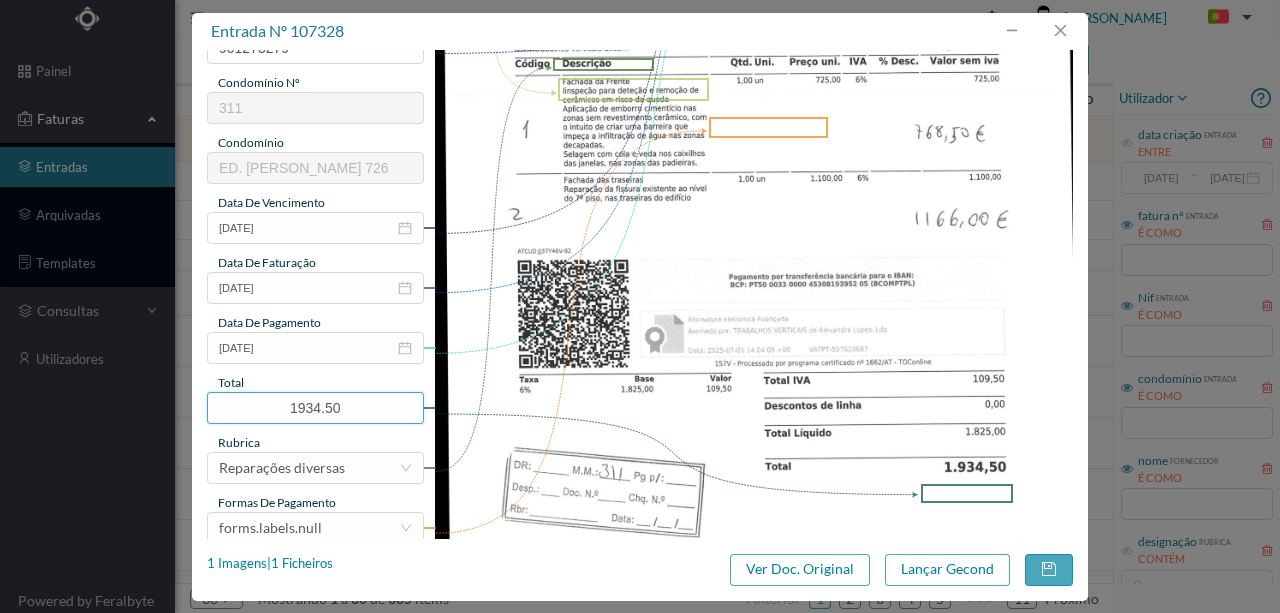 type on "4" 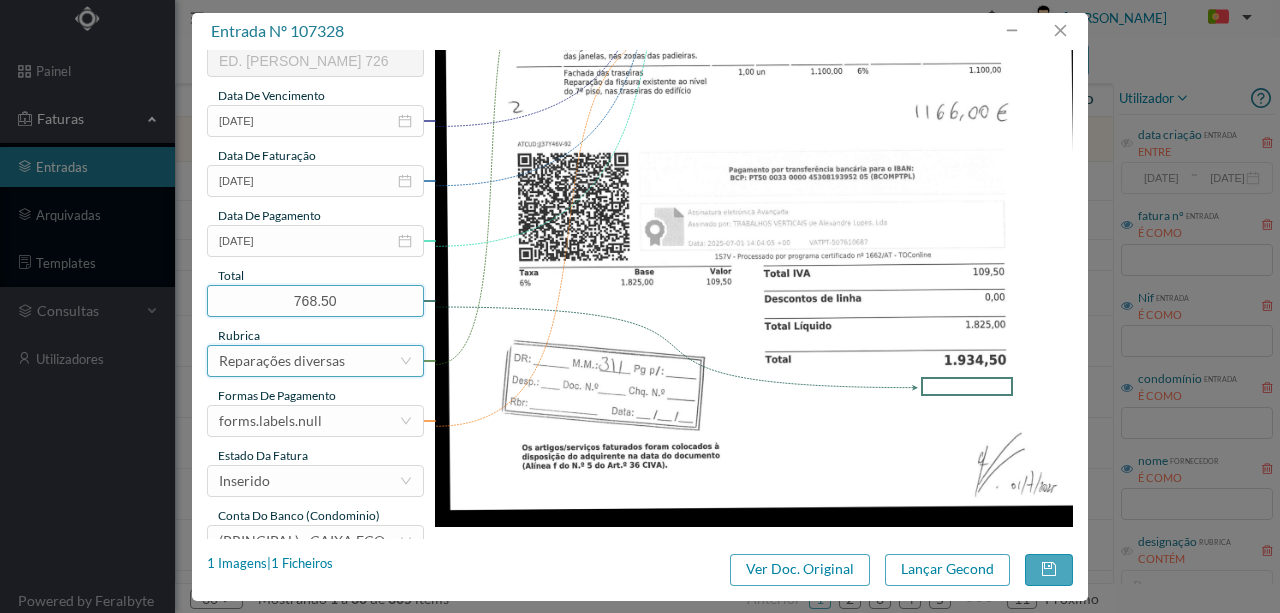 scroll, scrollTop: 466, scrollLeft: 0, axis: vertical 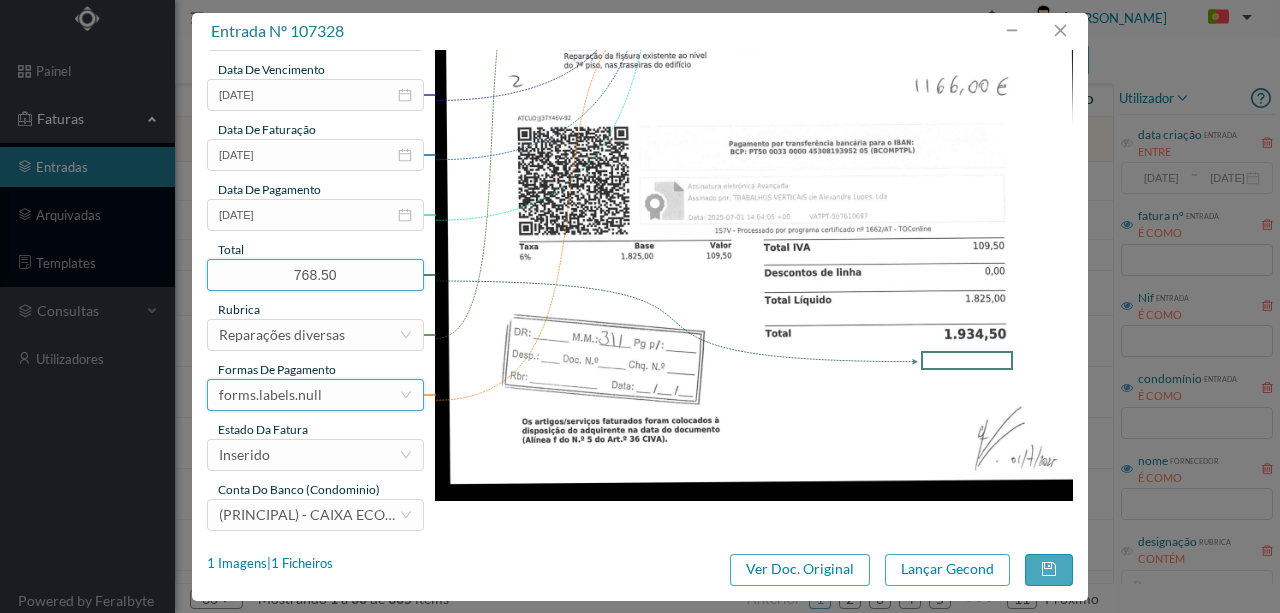 type on "768.50" 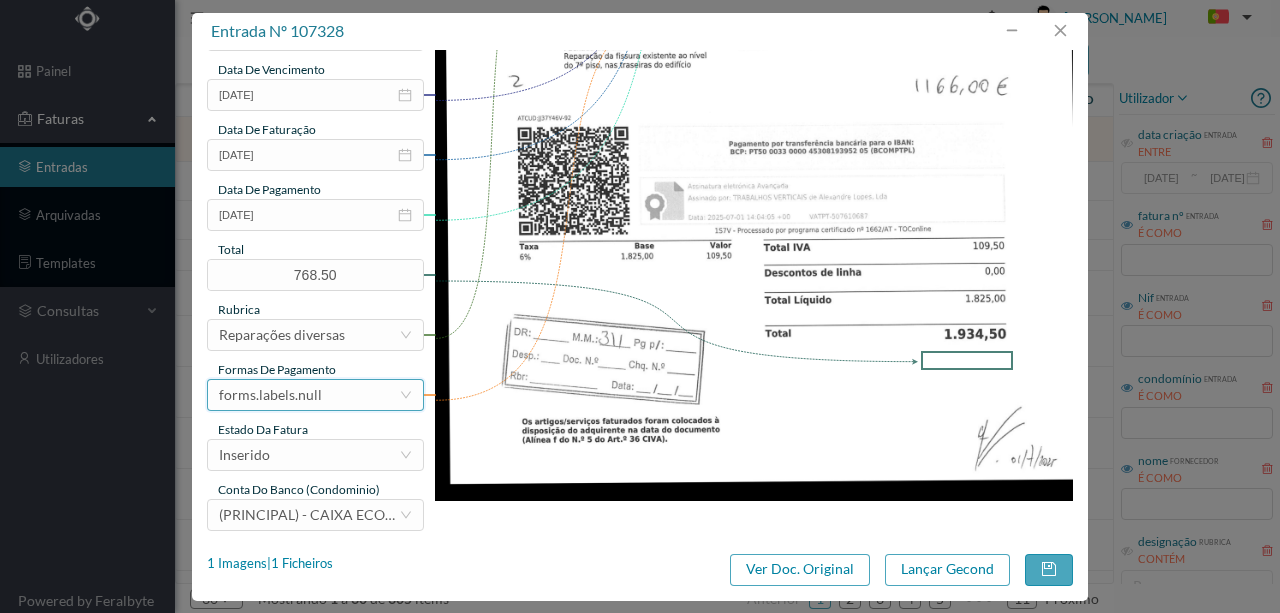 click on "forms.labels.null" at bounding box center [270, 395] 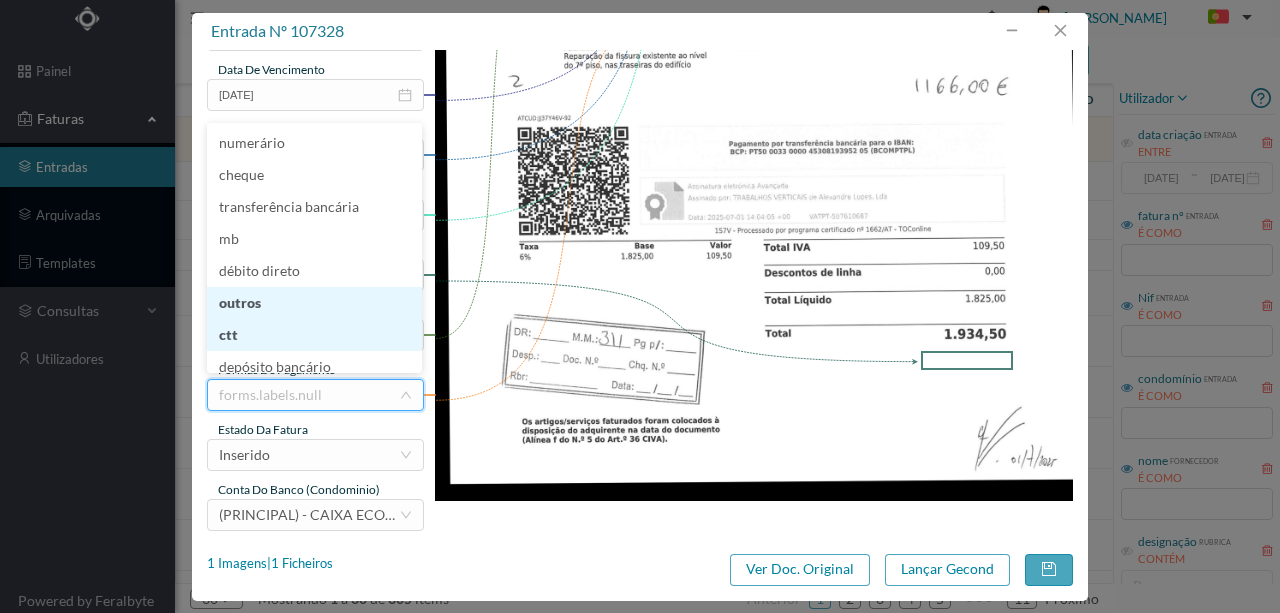 scroll, scrollTop: 7, scrollLeft: 0, axis: vertical 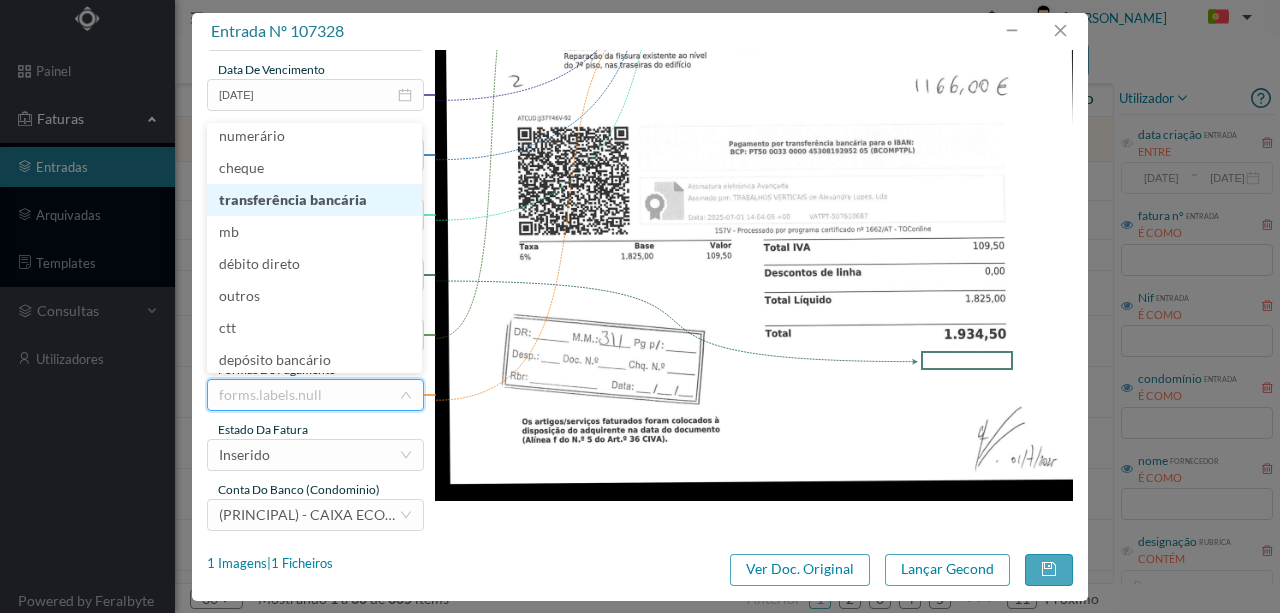 click on "transferência bancária" at bounding box center (314, 200) 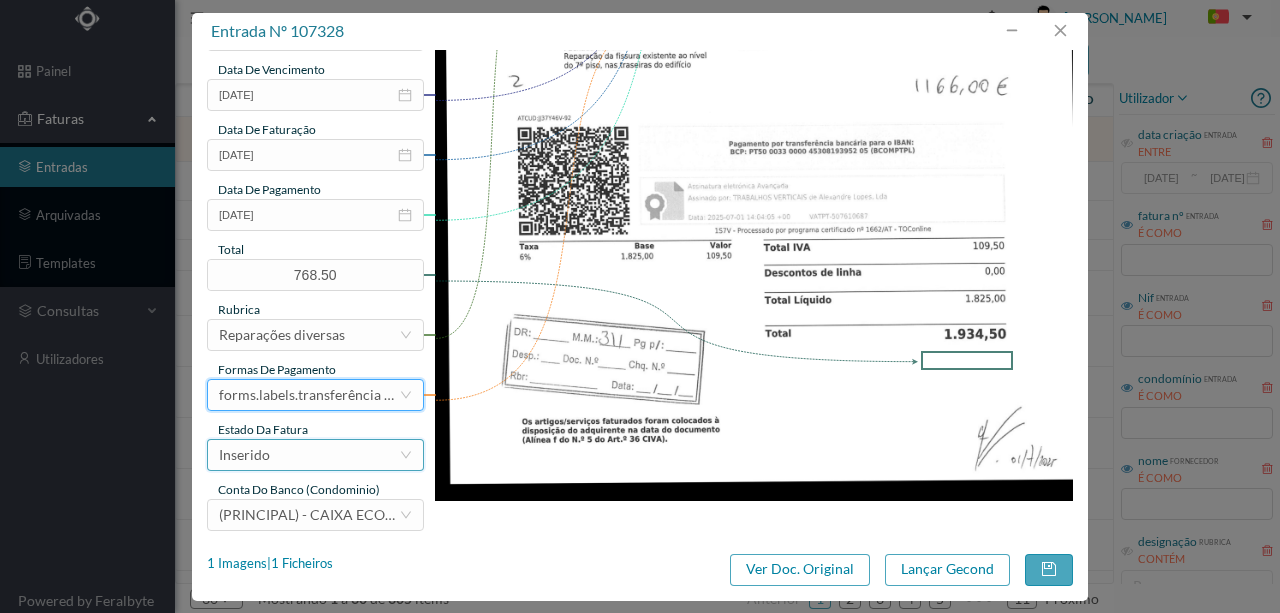click on "Inserido" at bounding box center [309, 455] 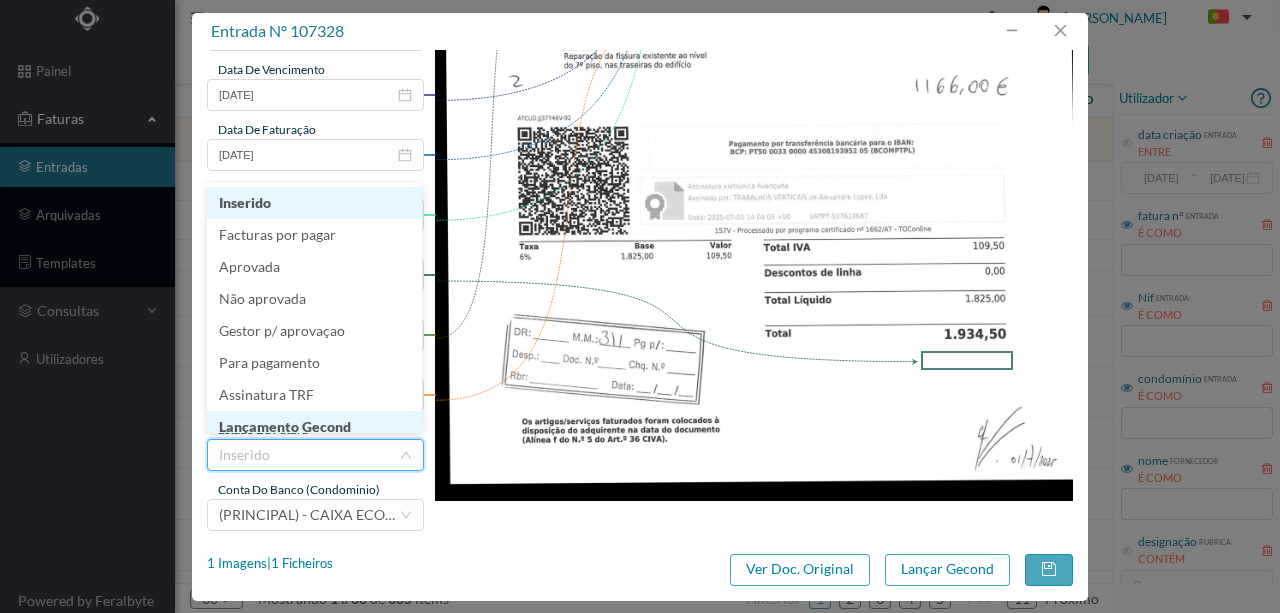 scroll, scrollTop: 10, scrollLeft: 0, axis: vertical 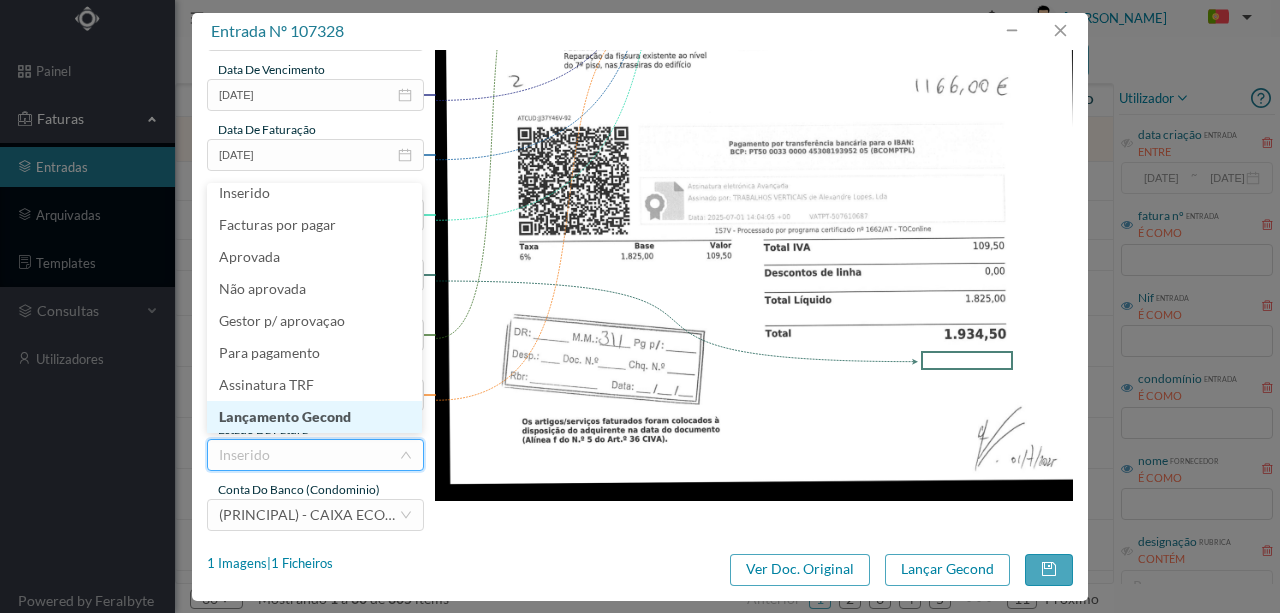 click on "Lançamento Gecond" at bounding box center (314, 417) 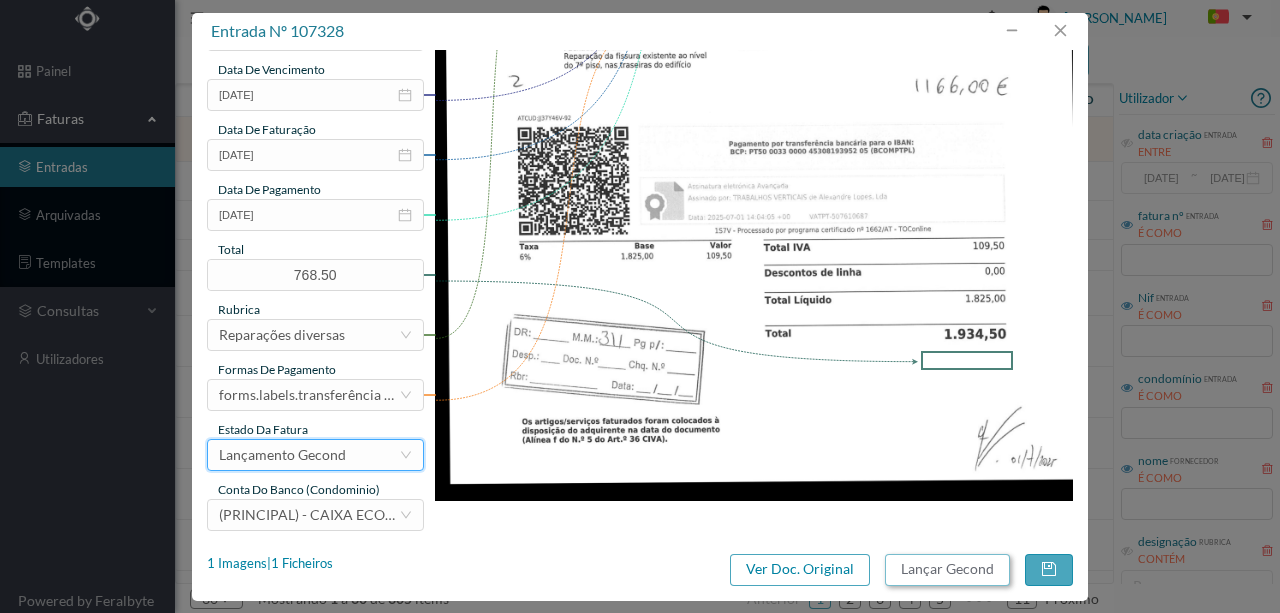 click on "Lançar Gecond" at bounding box center (947, 570) 